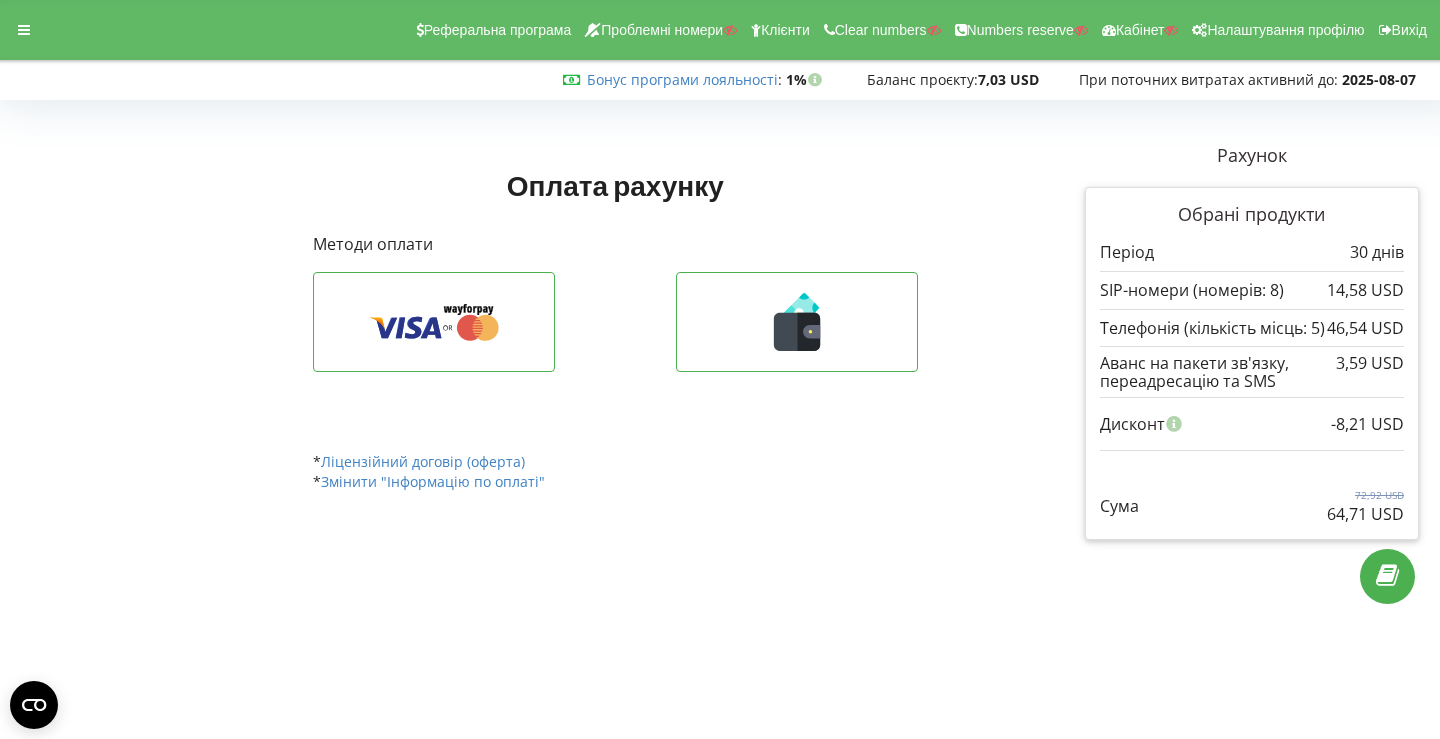 scroll, scrollTop: 0, scrollLeft: 0, axis: both 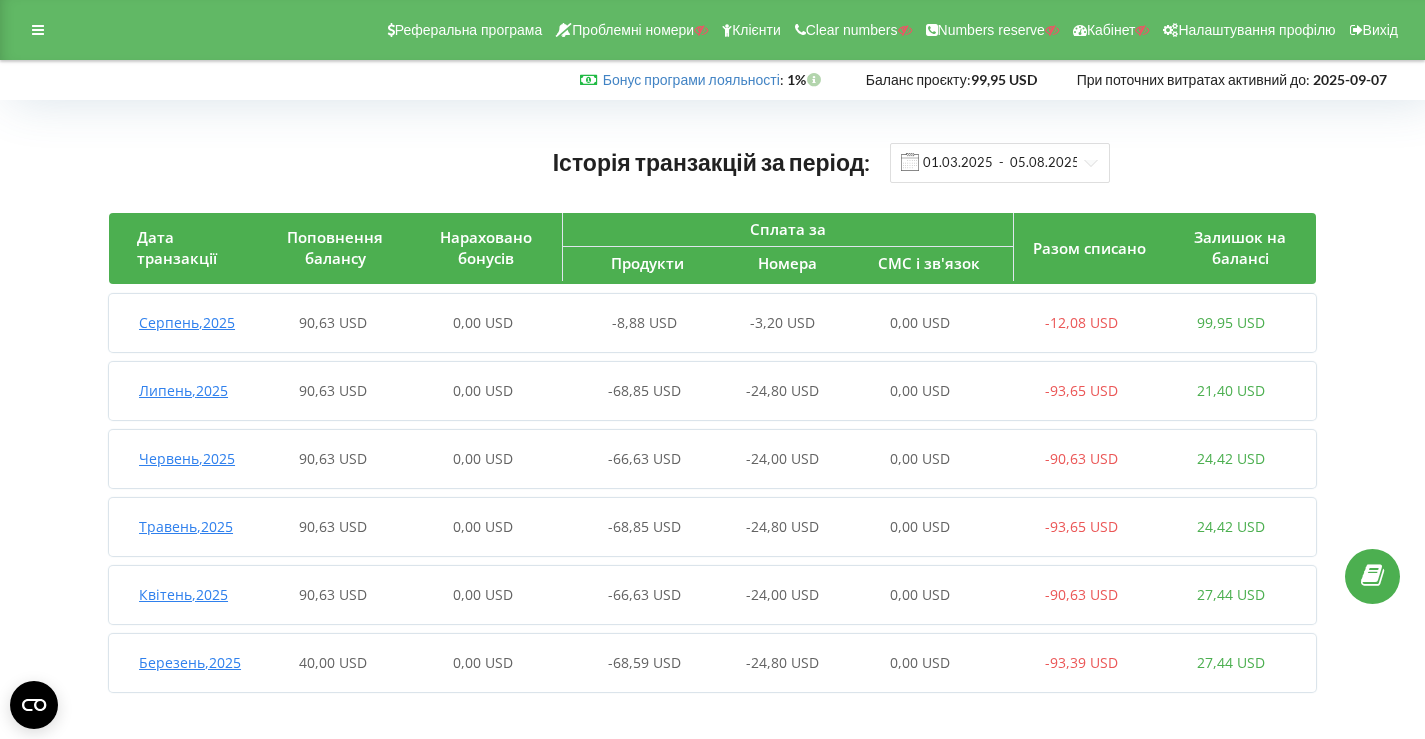 click on "Серпень ,  2025 90,63 USD 0,00 USD -8,88 USD -3,20 USD 0,00 USD -12,08 USD 99,95 USD" at bounding box center (707, 323) 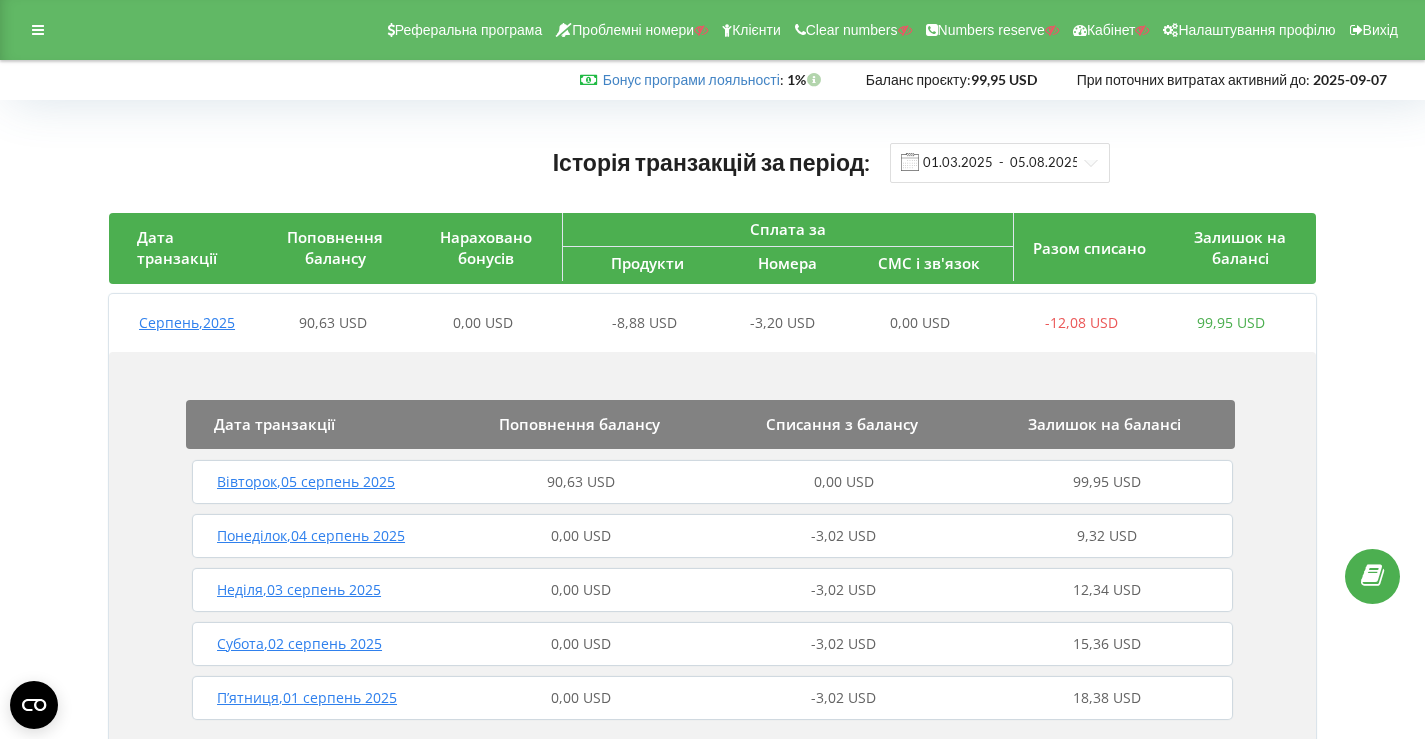 click on "90,63 USD" at bounding box center (581, 481) 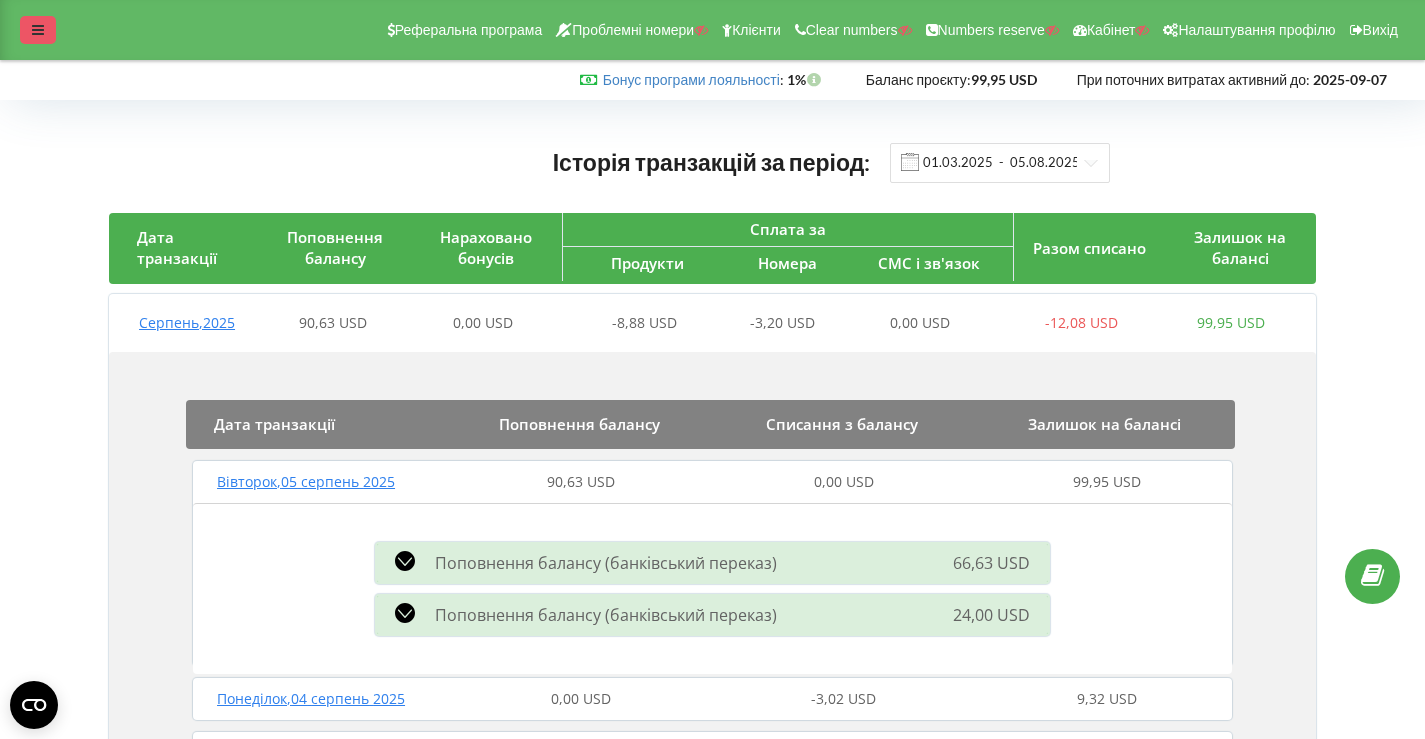 click at bounding box center (38, 30) 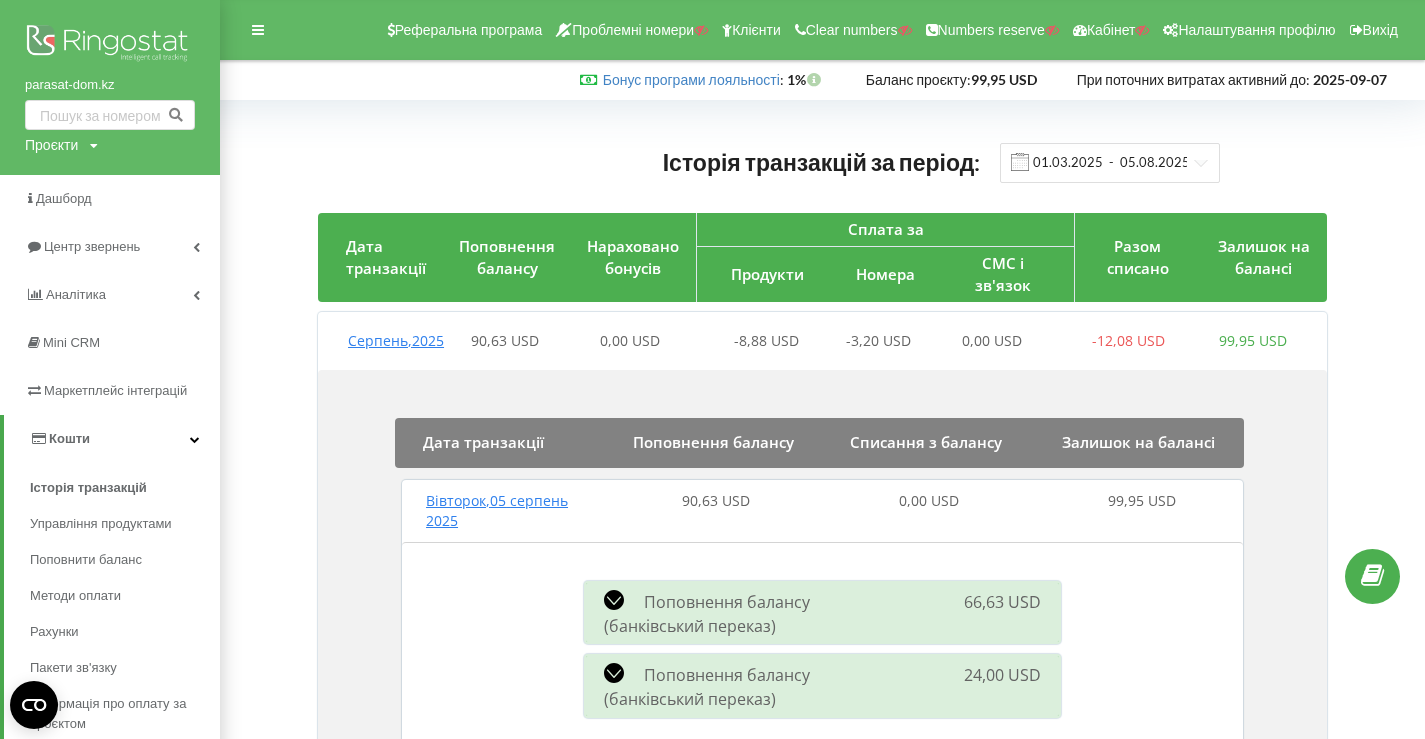 click at bounding box center (110, 45) 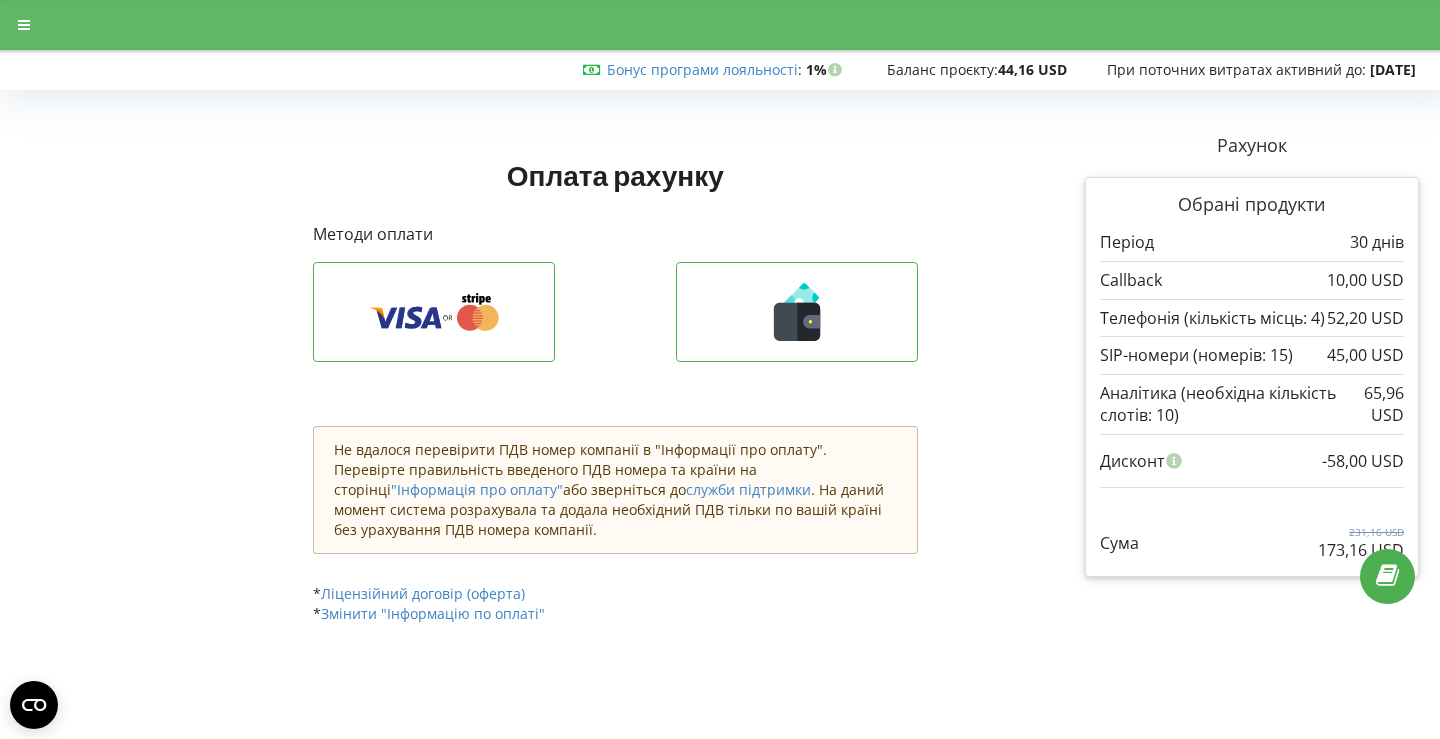 scroll, scrollTop: 0, scrollLeft: 0, axis: both 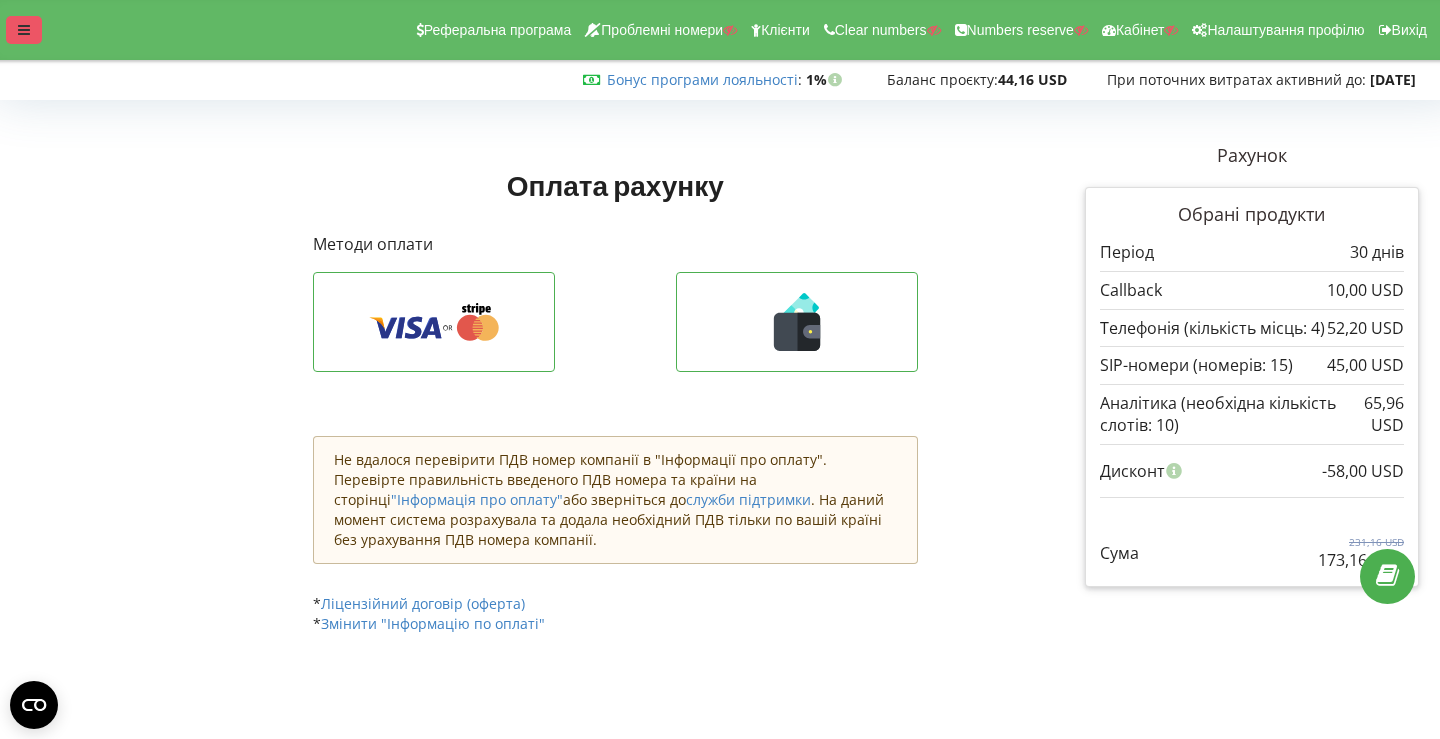 click at bounding box center (24, 30) 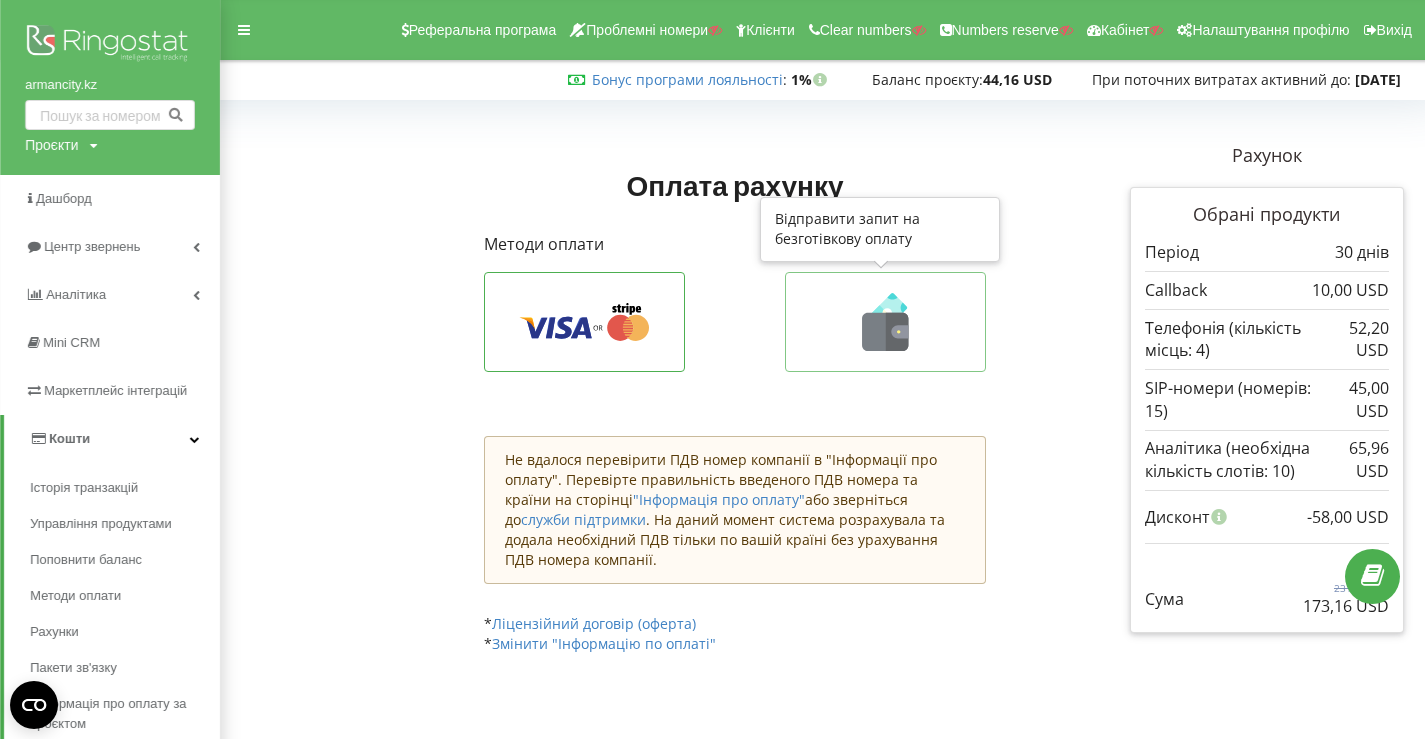 click 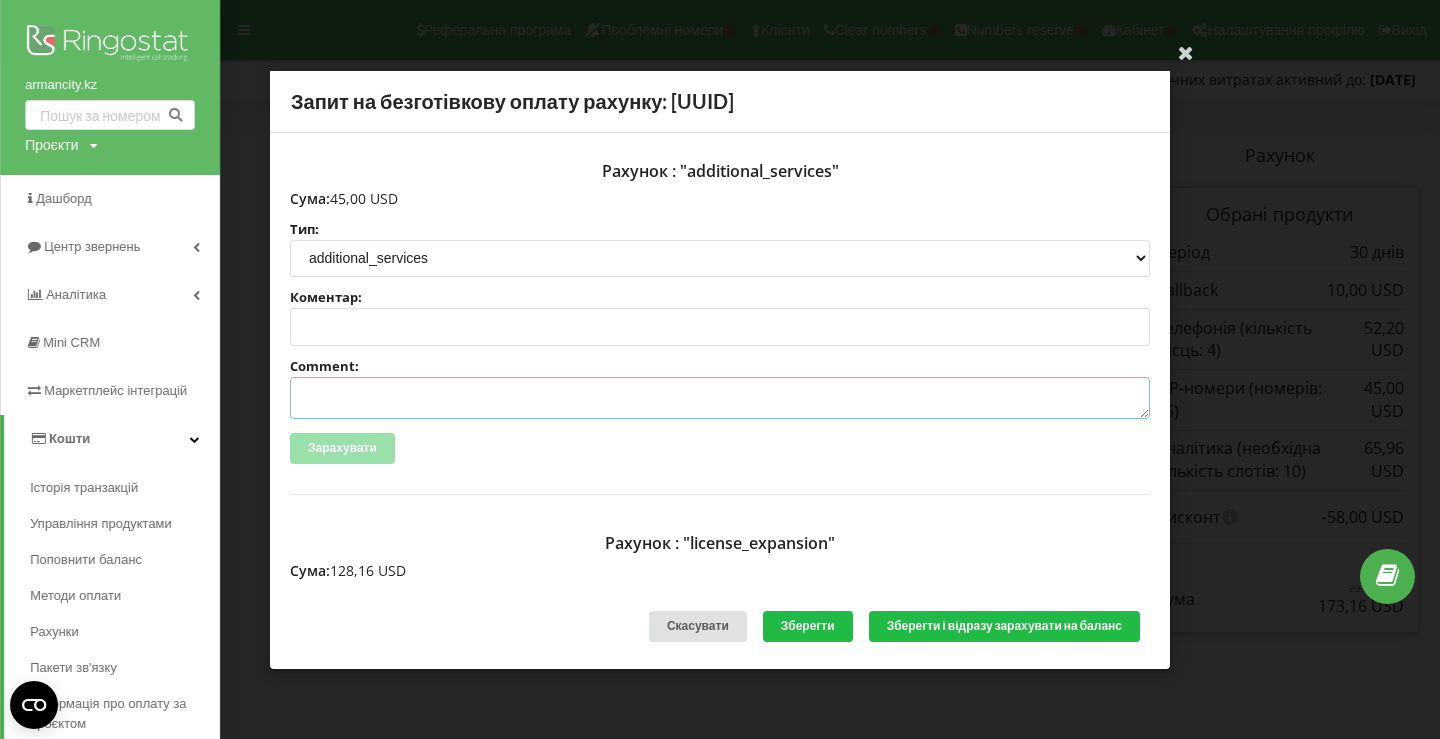 click on "Comment:" at bounding box center [720, 398] 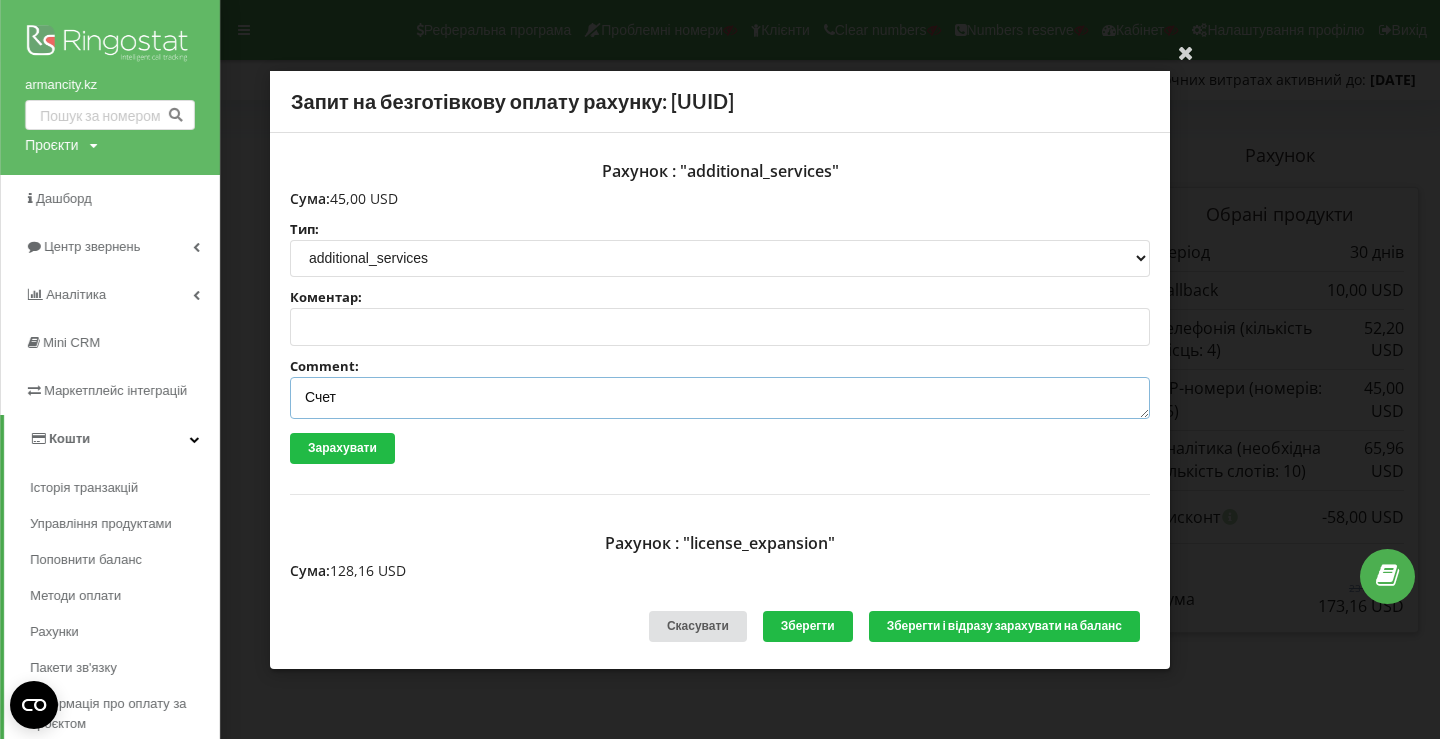 paste on "№ 542 от 22.07.2025" 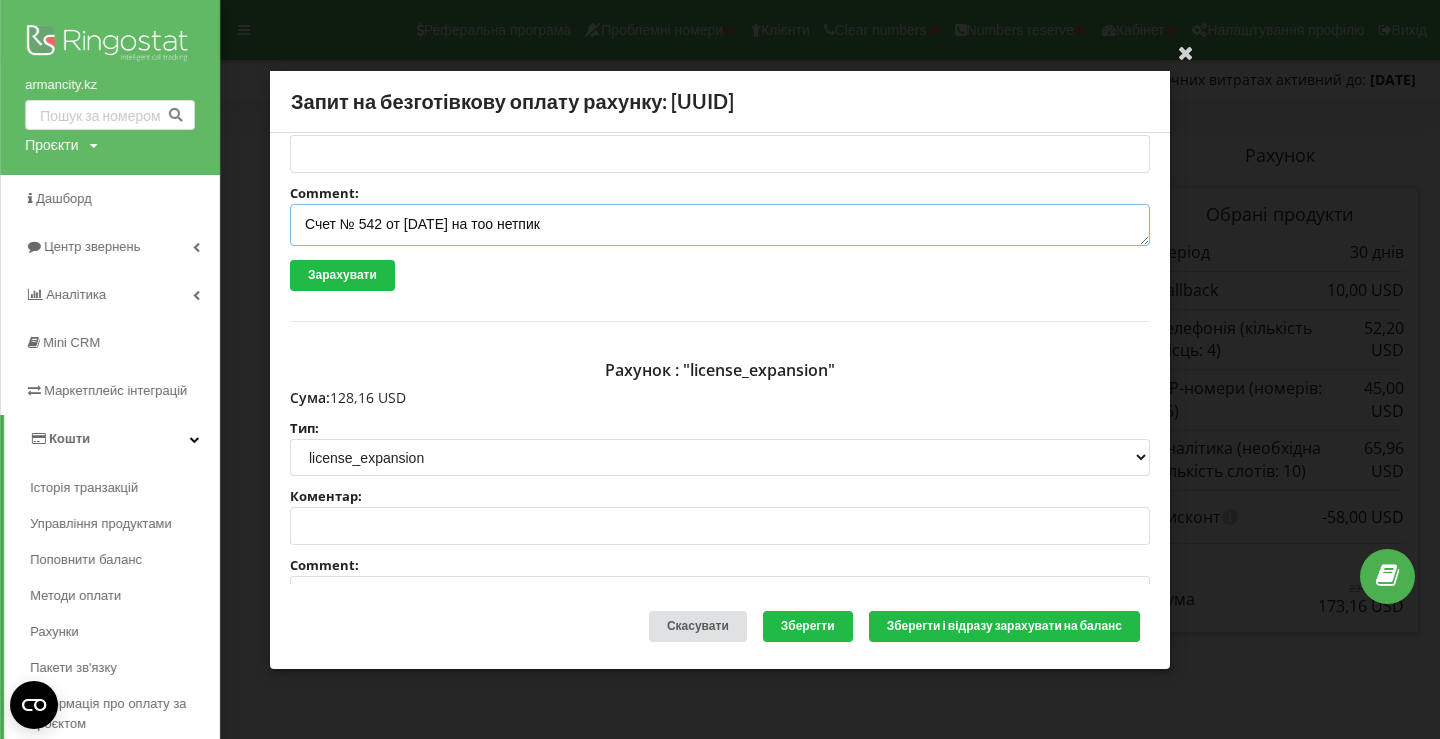 scroll, scrollTop: 421, scrollLeft: 0, axis: vertical 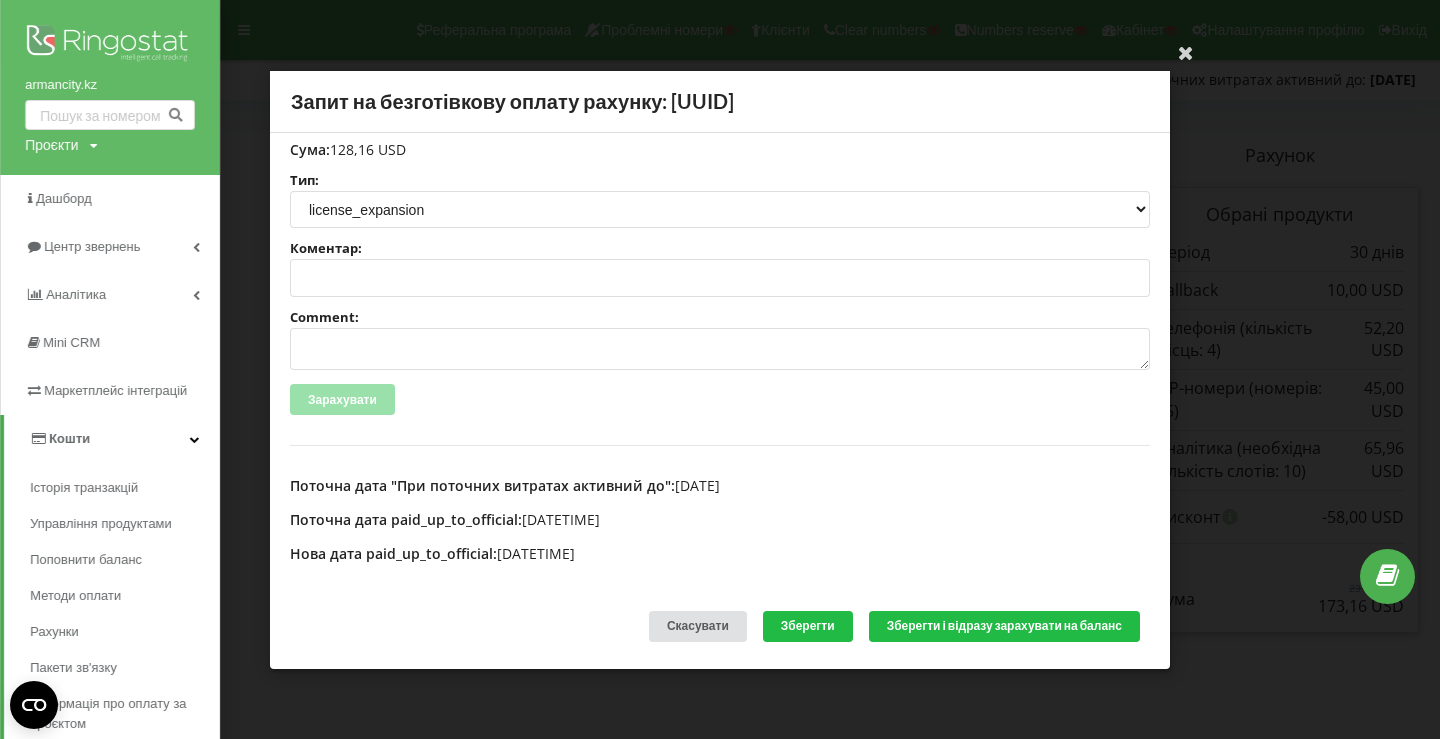 type on "Счет № 542 от 22.07.2025  на тоо нетпик" 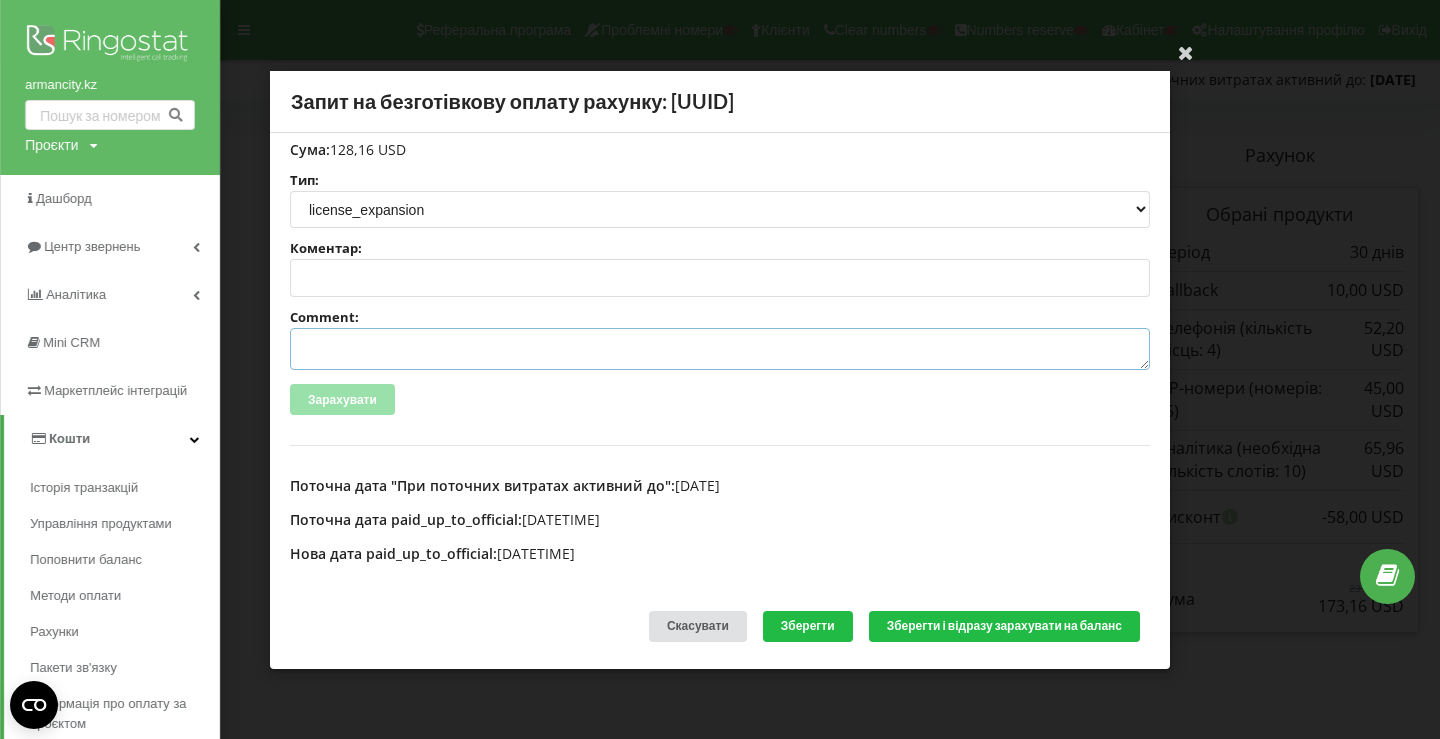 click on "Comment:" at bounding box center [720, 349] 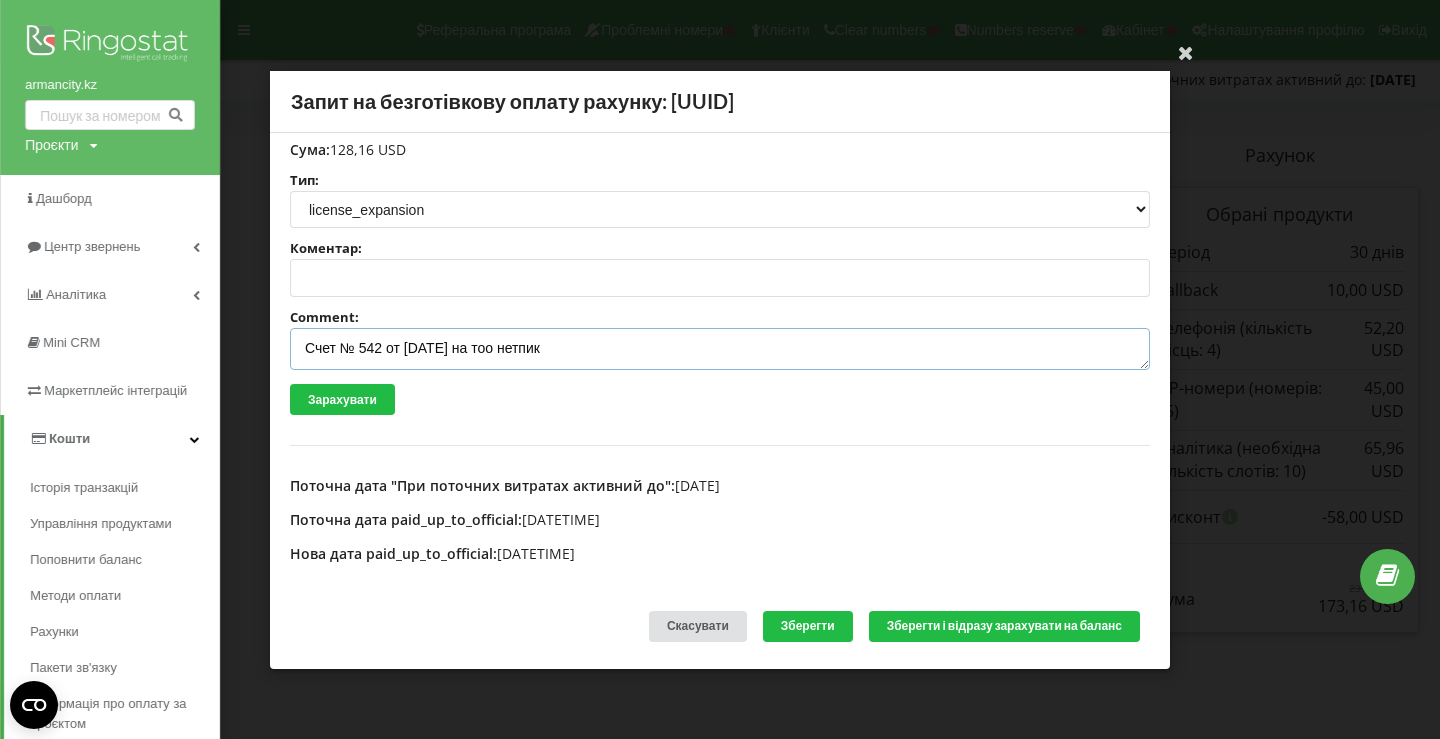 scroll, scrollTop: 0, scrollLeft: 0, axis: both 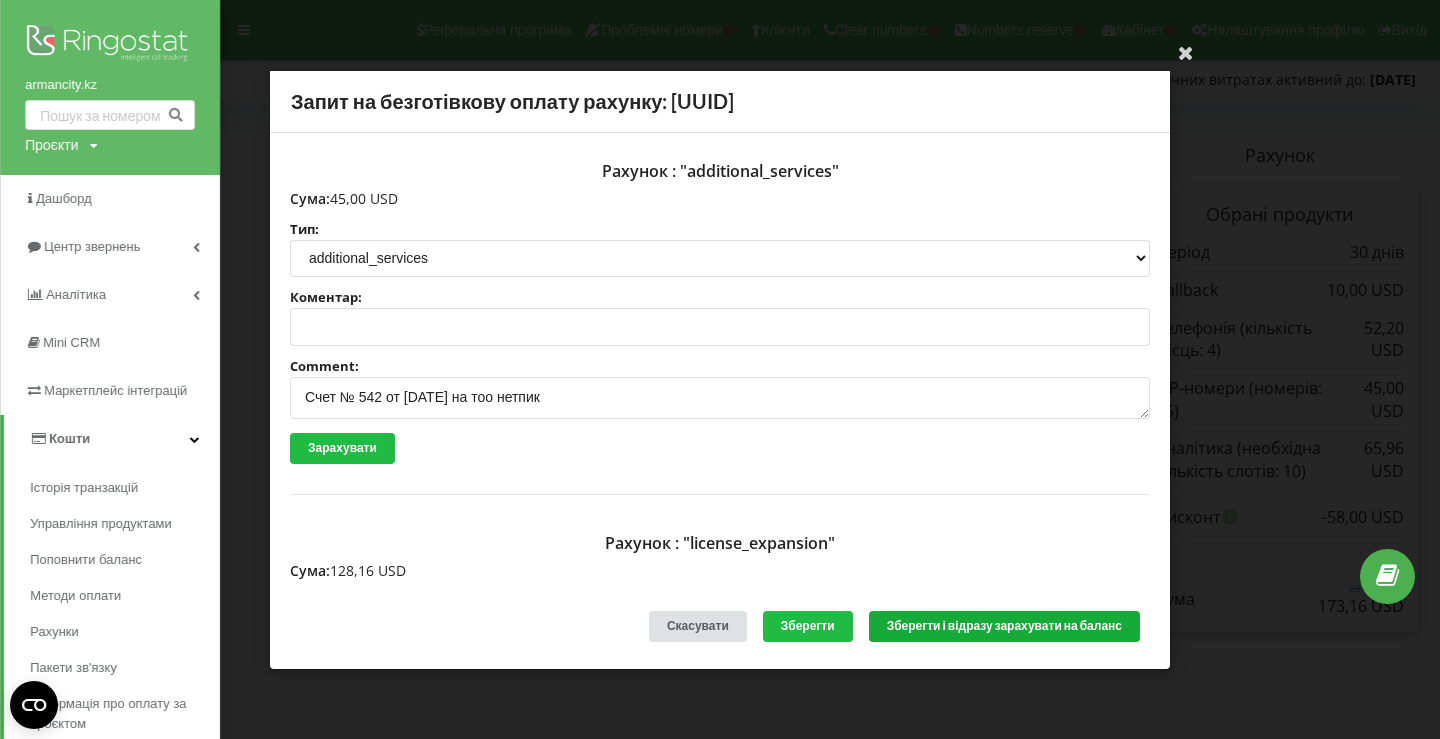 type on "Счет № 542 от 22.07.2025  на тоо нетпик" 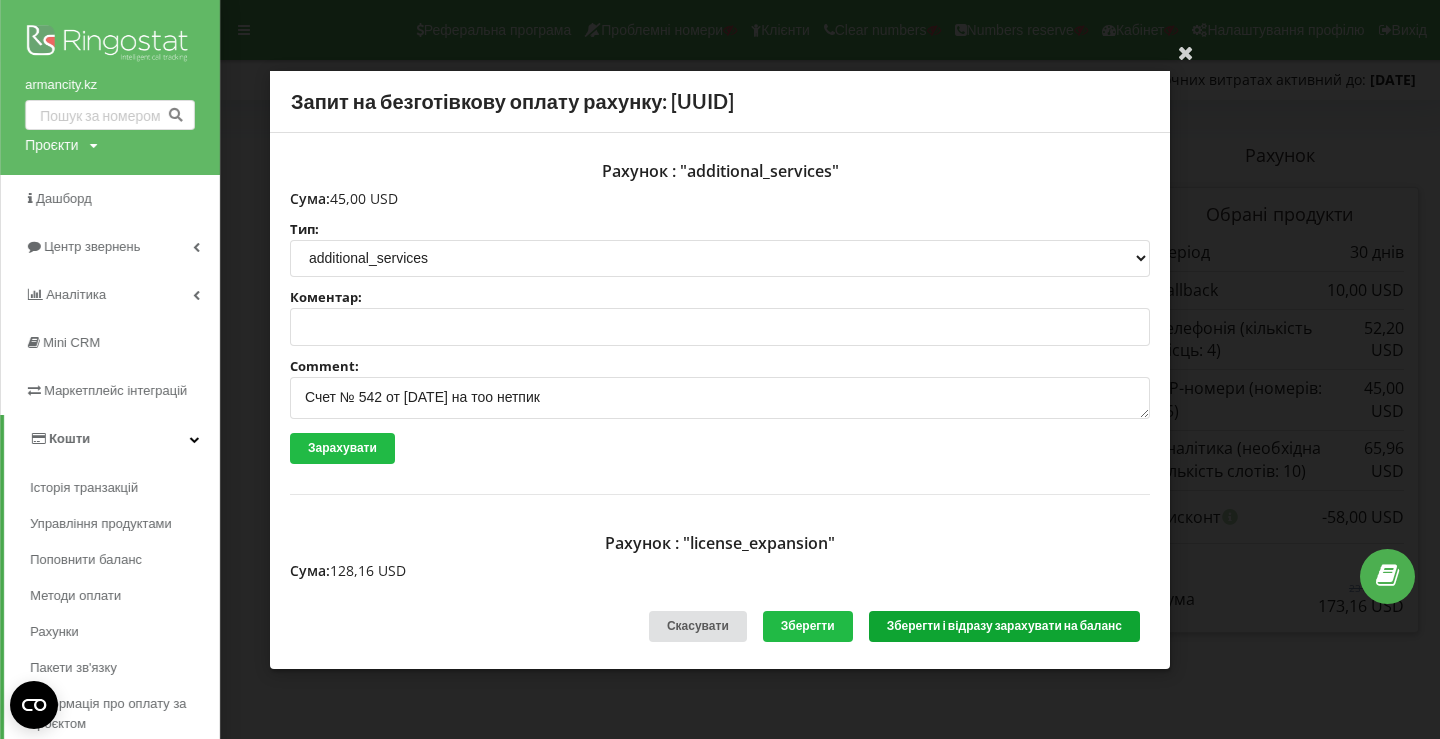click on "Зберегти і відразу зарахувати на баланс" at bounding box center [1004, 626] 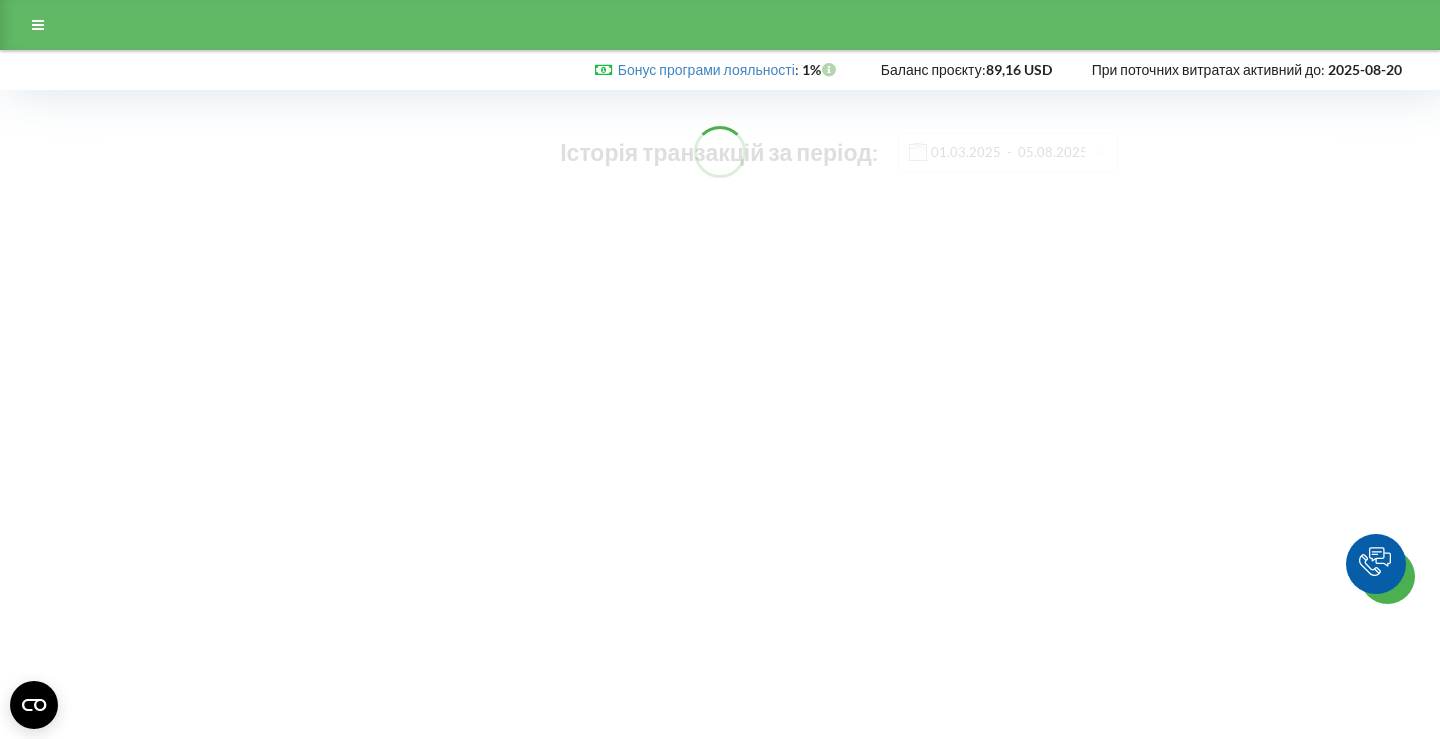 scroll, scrollTop: 0, scrollLeft: 0, axis: both 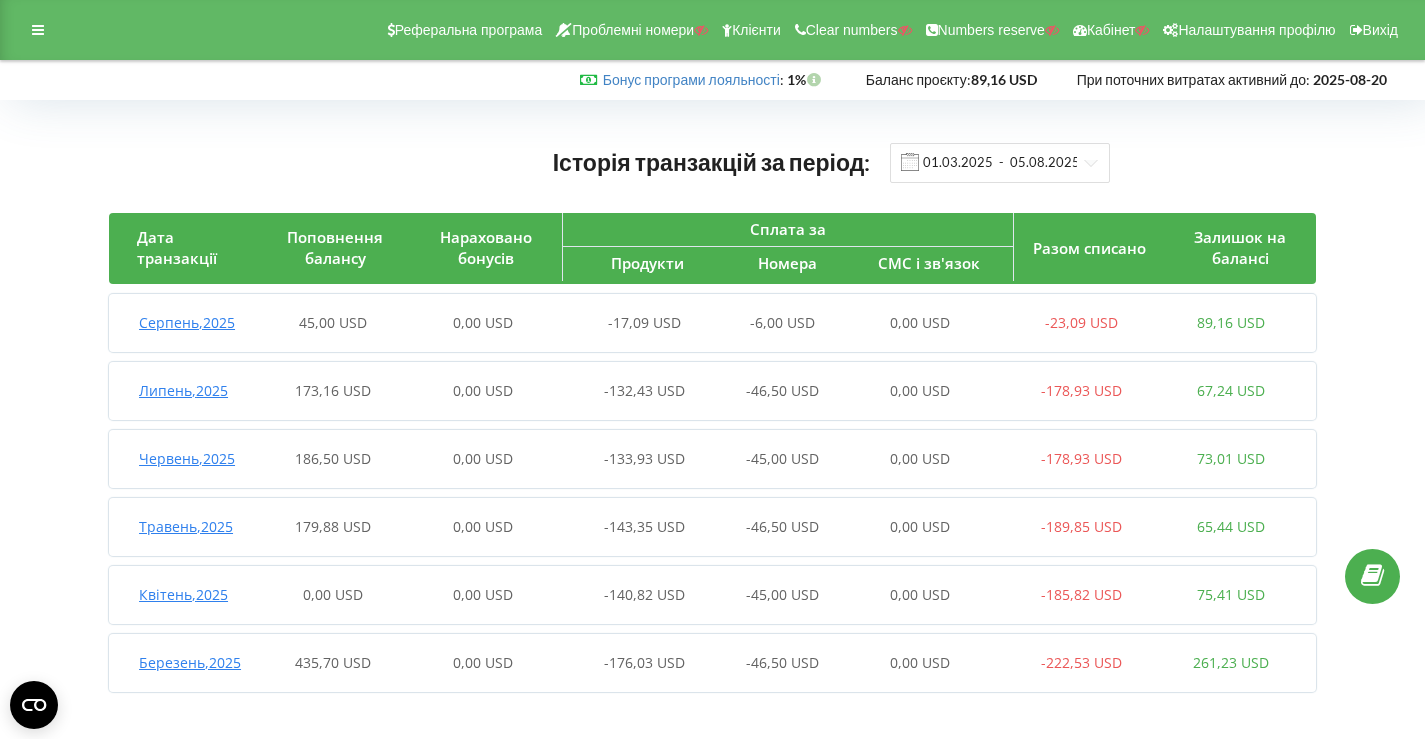 click on "Серпень ,  2025 45,00 USD 0,00 USD -17,09 USD -6,00 USD 0,00 USD -23,09 USD 89,16 USD" at bounding box center [707, 323] 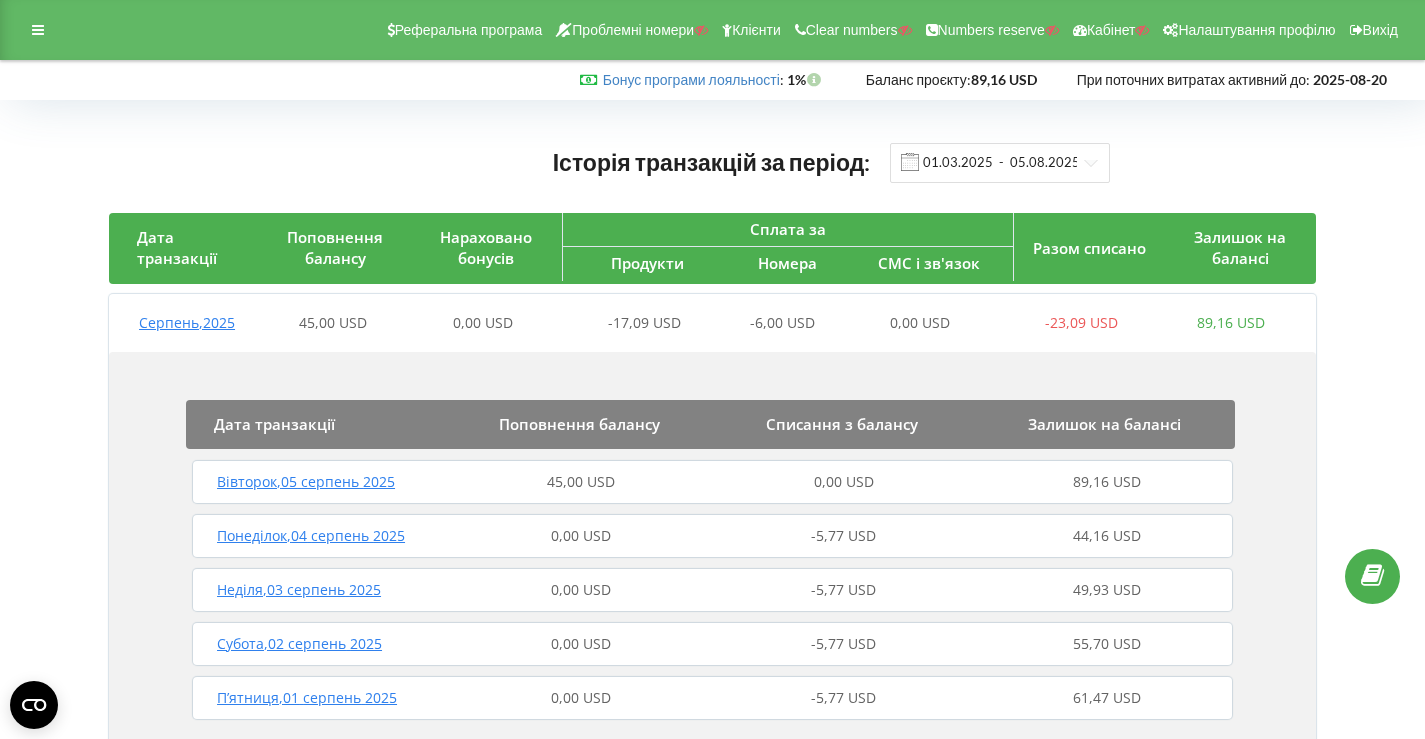 click on "45,00 USD" at bounding box center (581, 482) 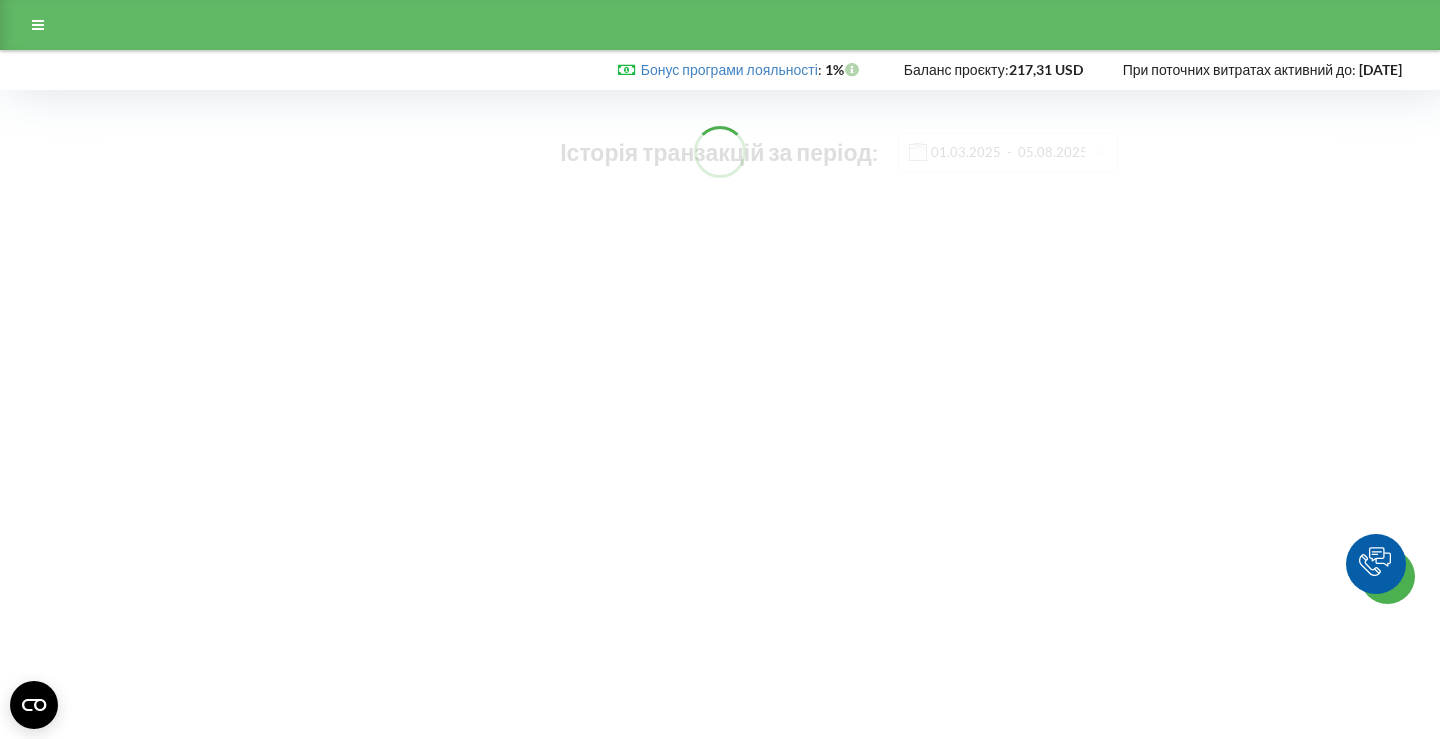 scroll, scrollTop: 0, scrollLeft: 0, axis: both 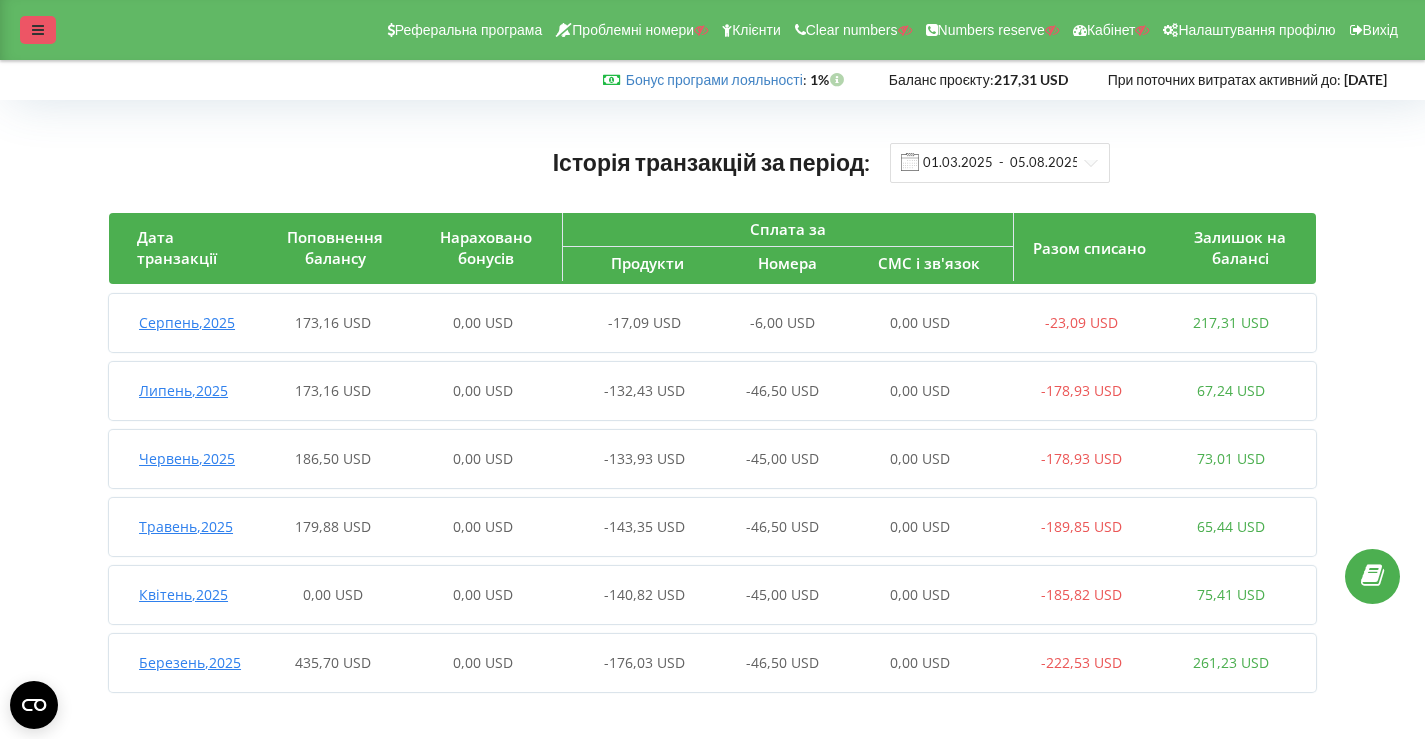 click at bounding box center [38, 30] 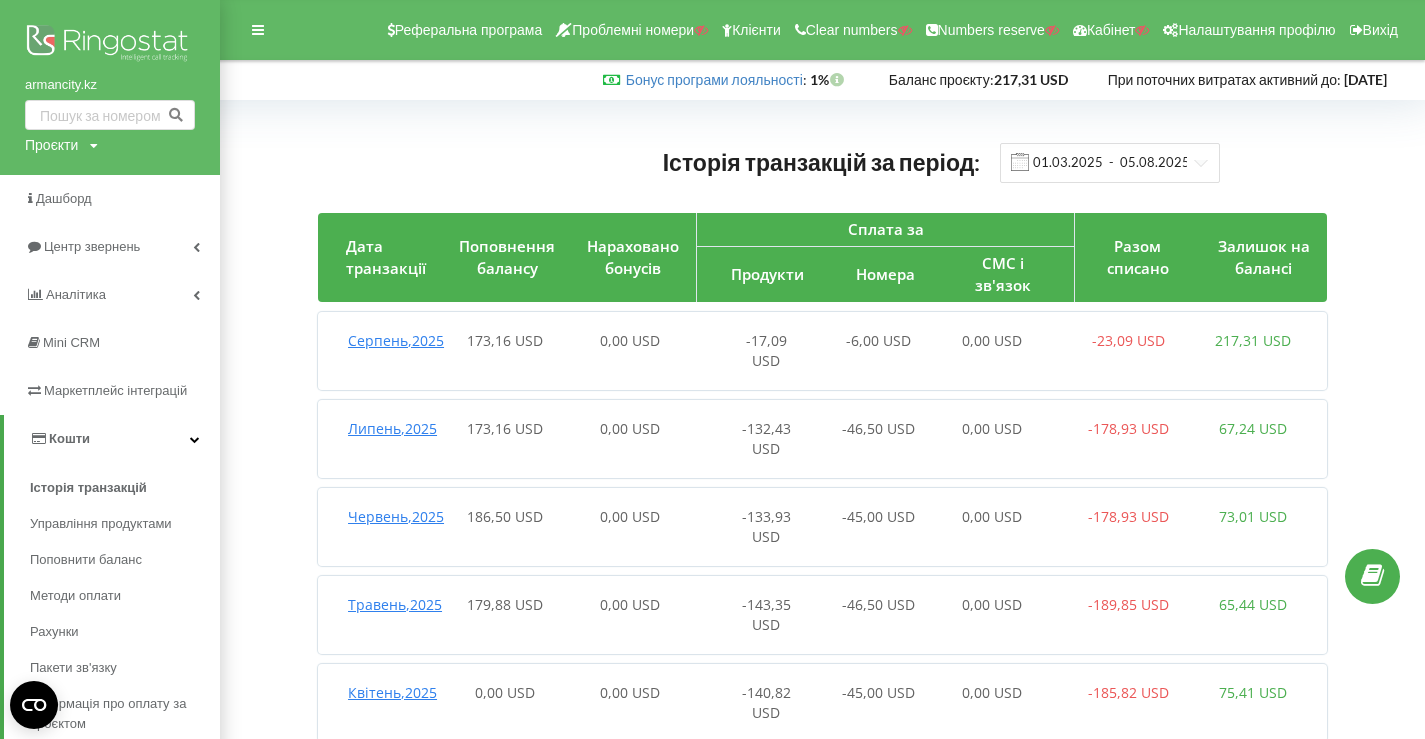 click at bounding box center (110, 45) 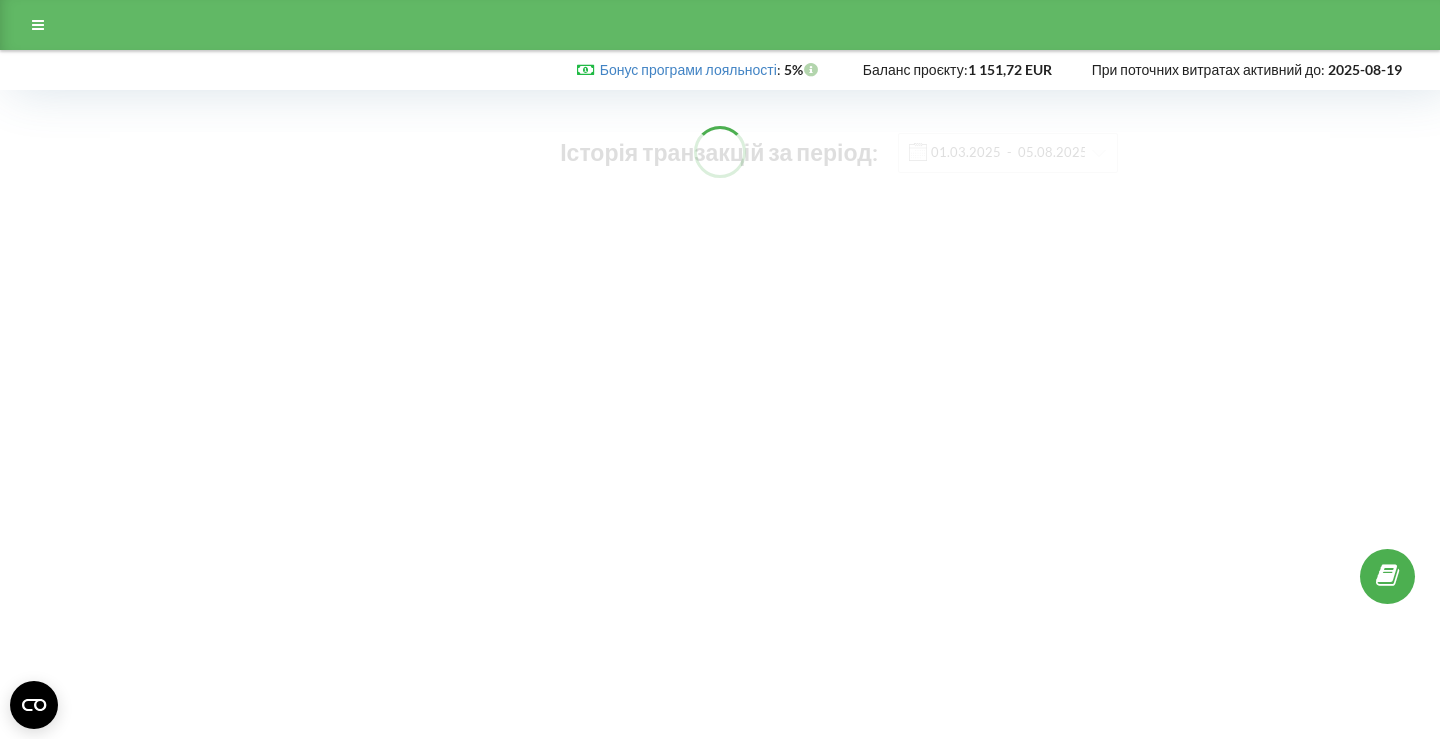 scroll, scrollTop: 0, scrollLeft: 0, axis: both 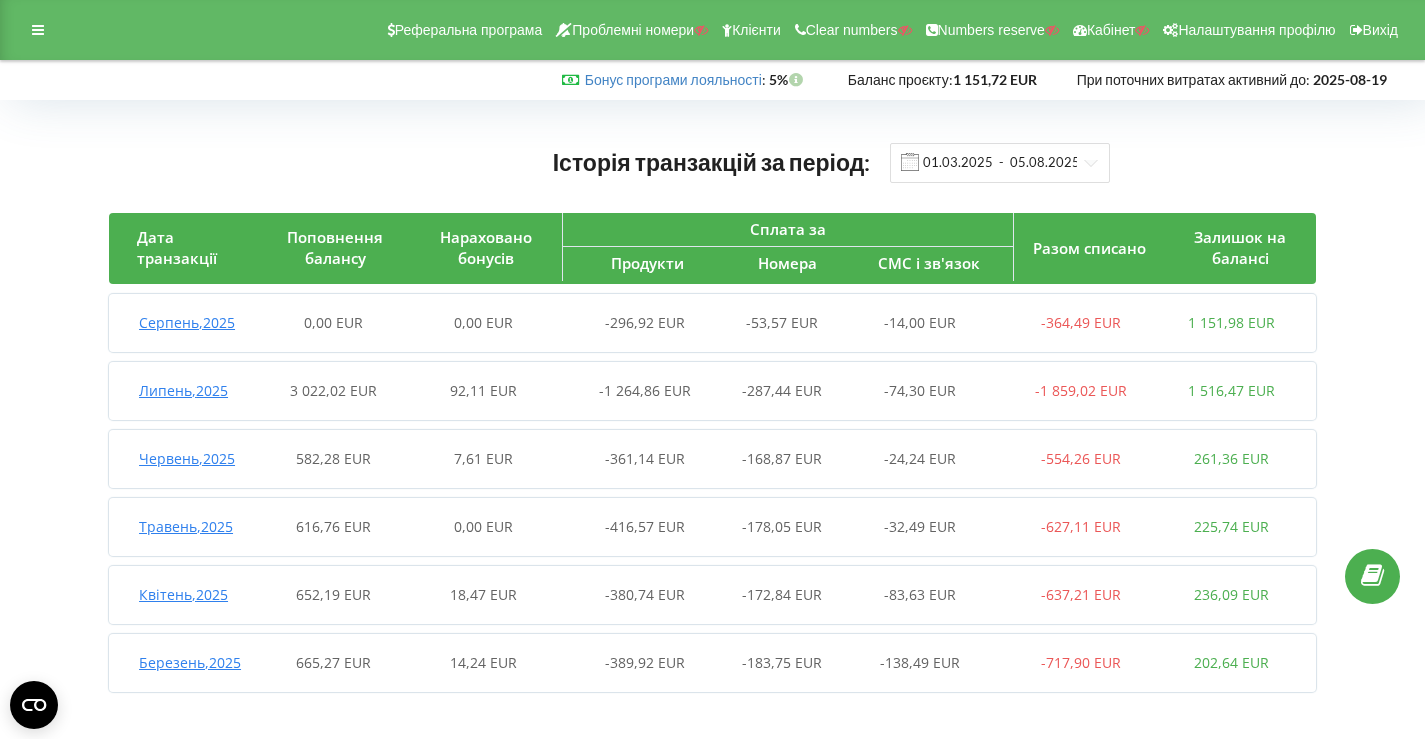 click on "3 022,02 EUR" at bounding box center (334, 391) 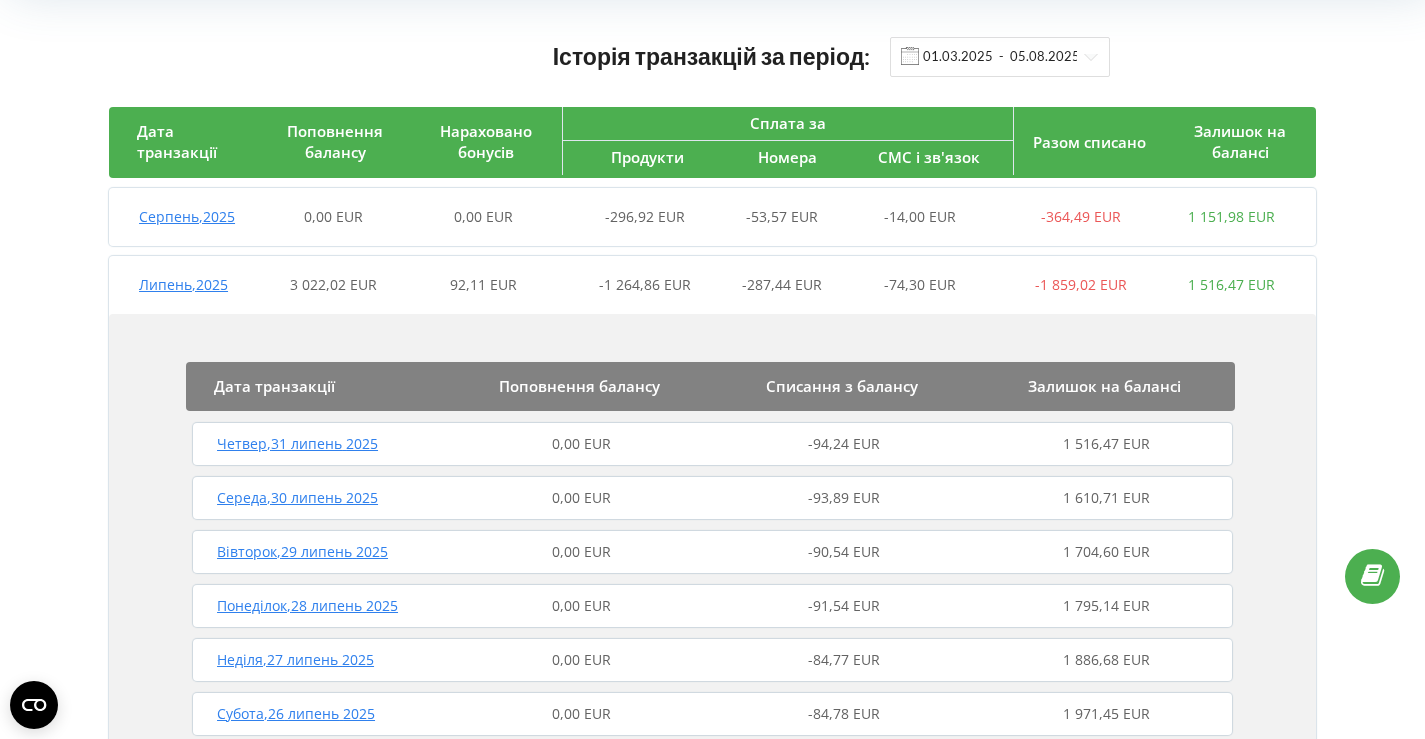 scroll, scrollTop: 0, scrollLeft: 0, axis: both 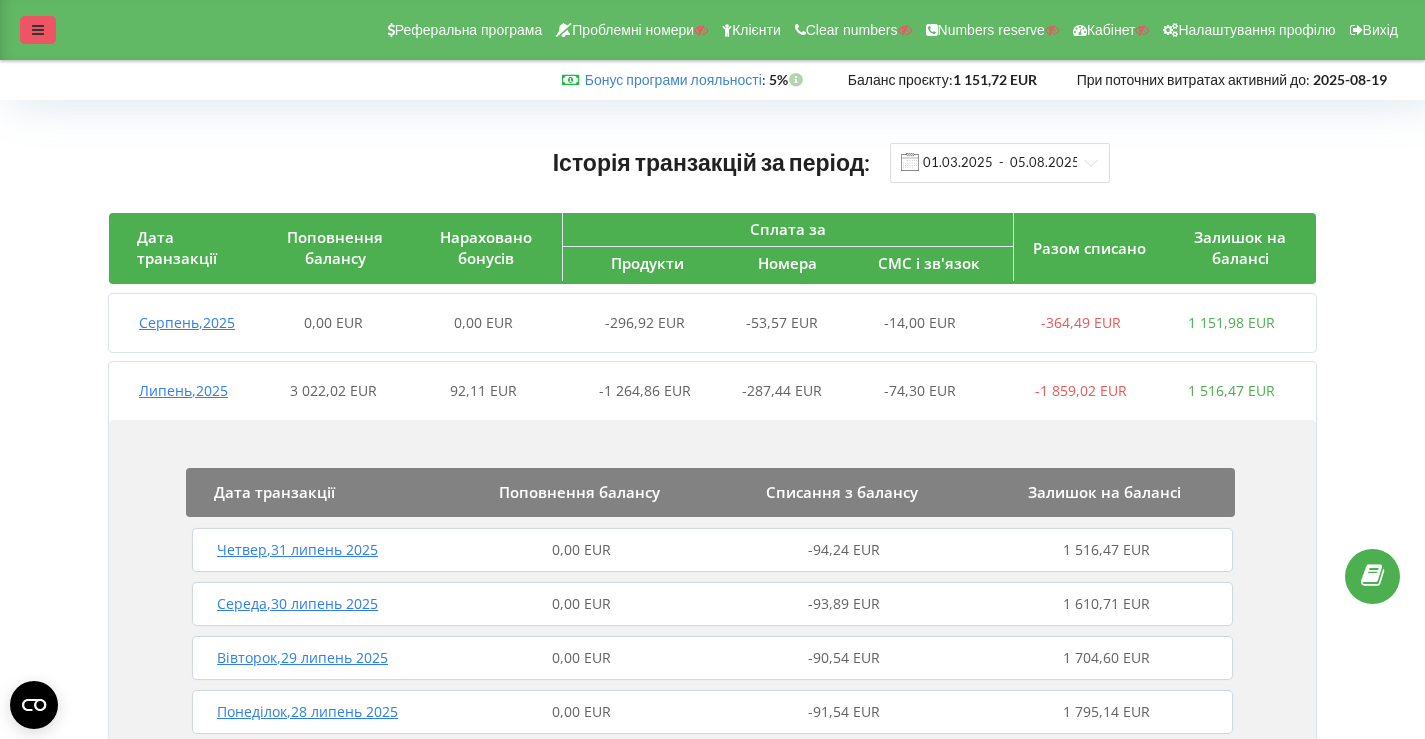 click at bounding box center [38, 30] 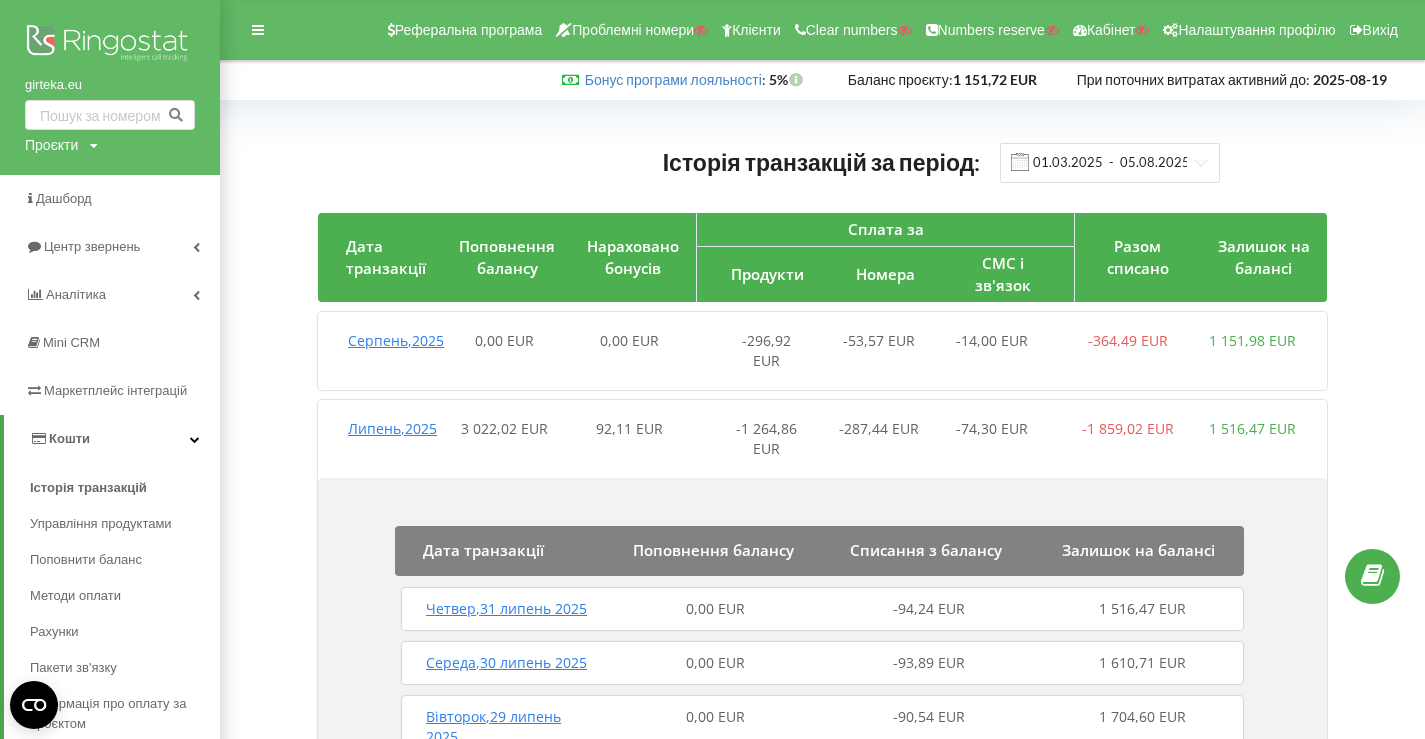 click at bounding box center [110, 45] 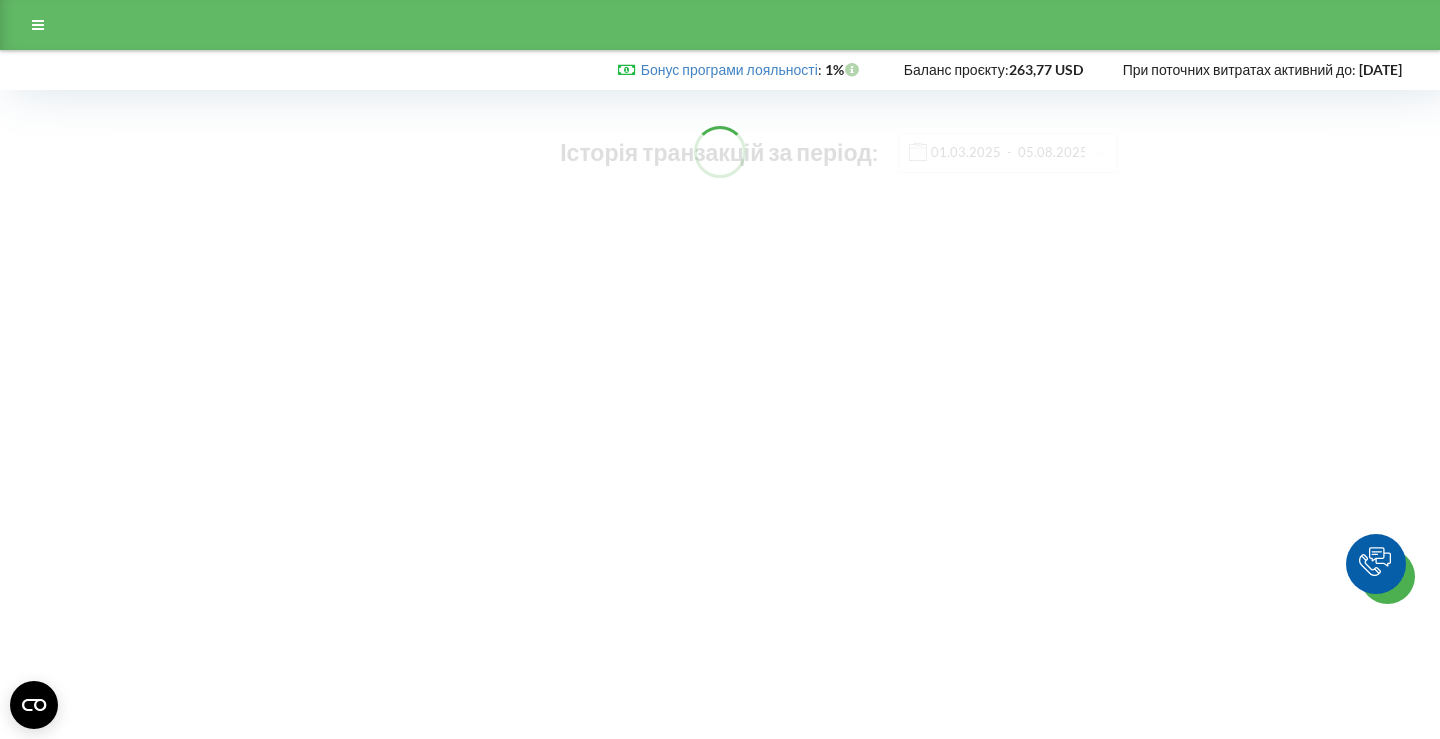 scroll, scrollTop: 0, scrollLeft: 0, axis: both 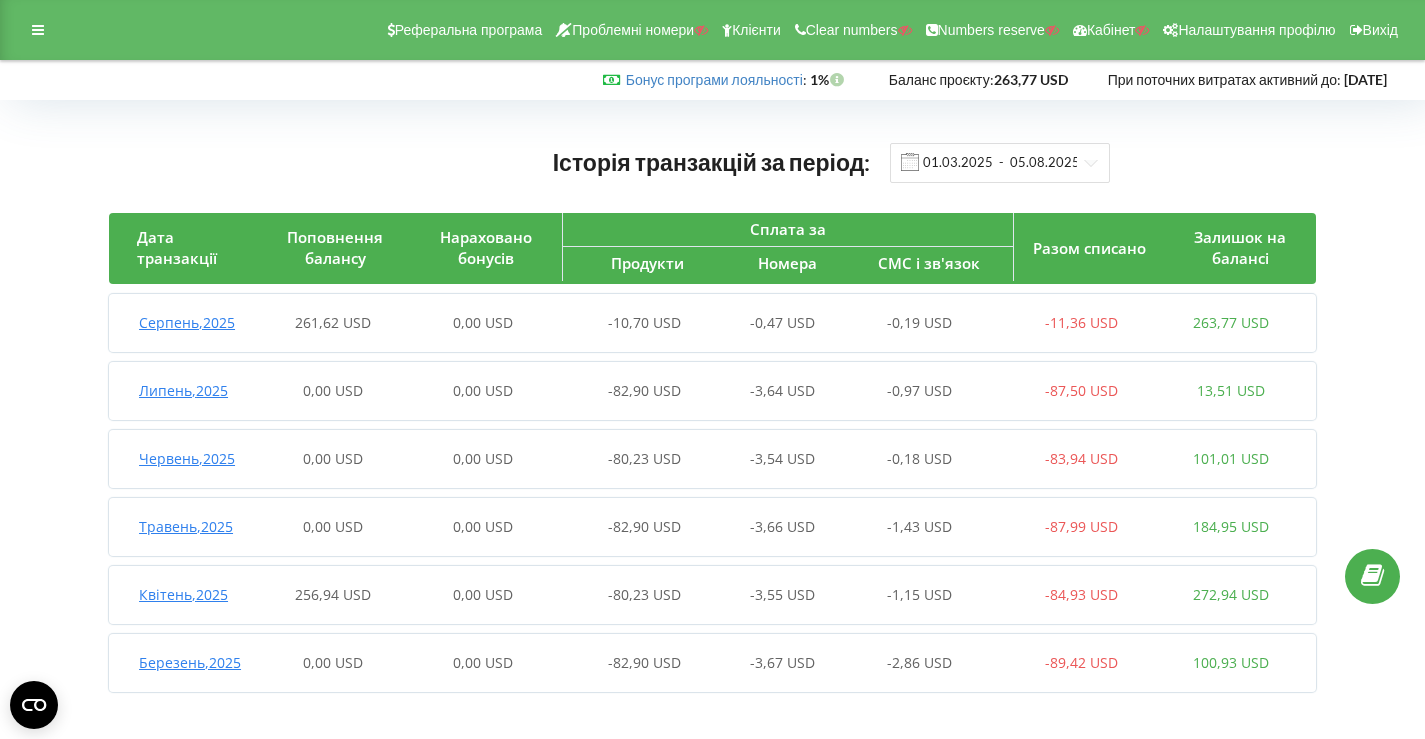 click on "-10,70 USD" at bounding box center (633, 323) 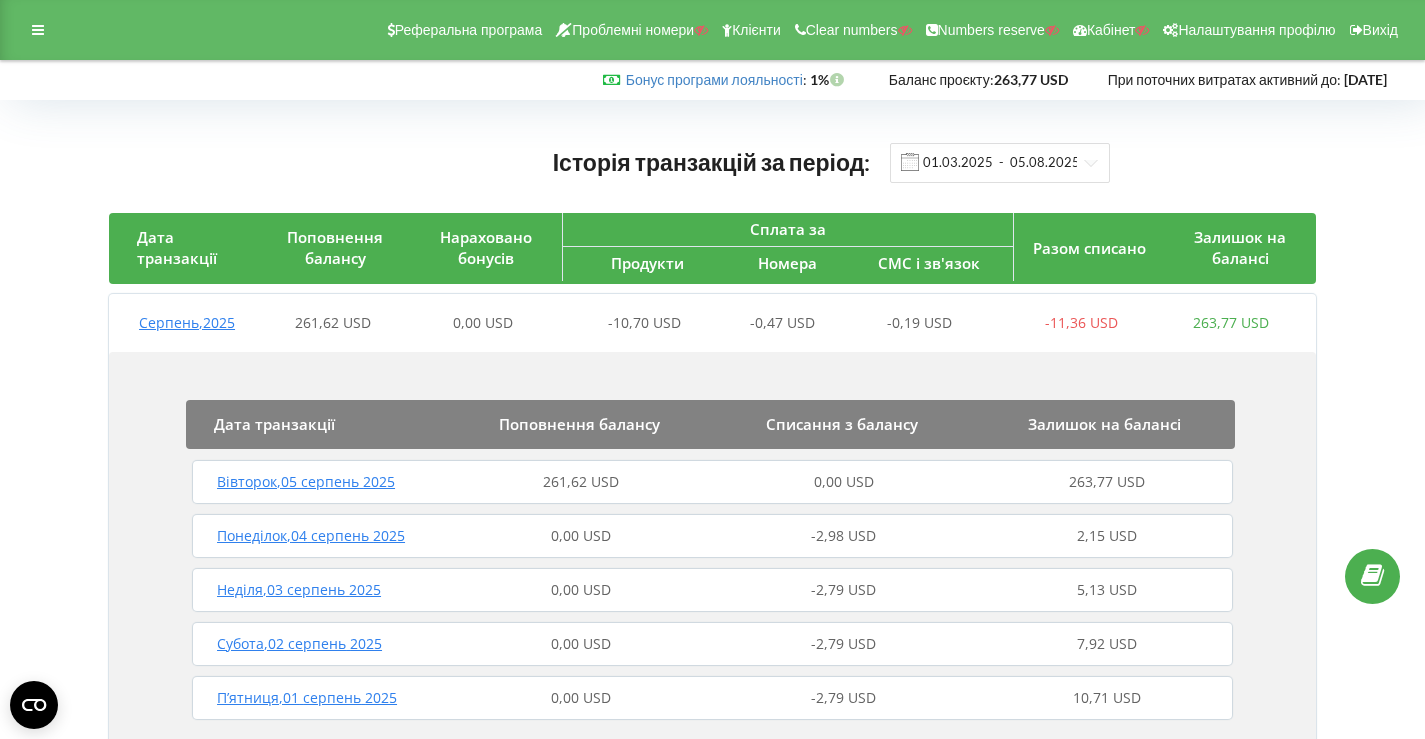 click on "261,62 USD" at bounding box center [581, 482] 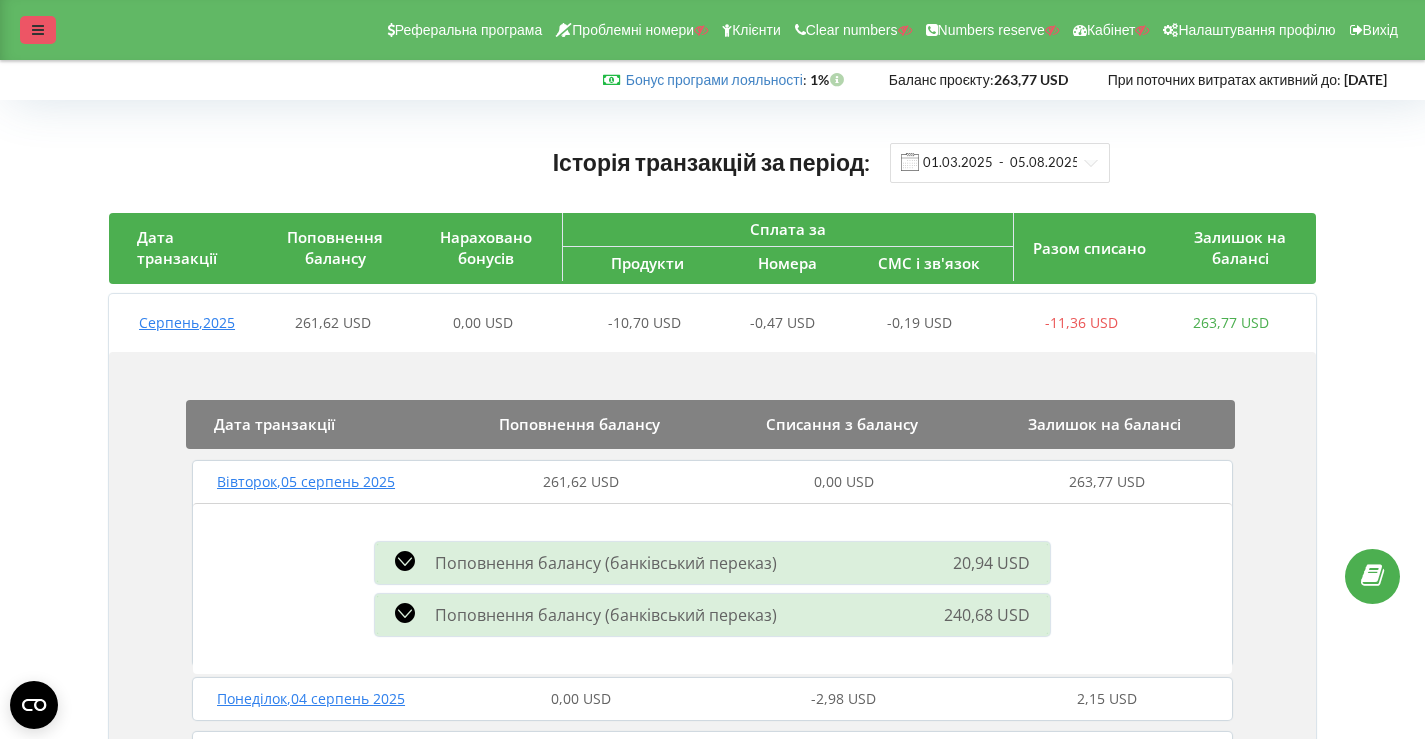 click at bounding box center (38, 30) 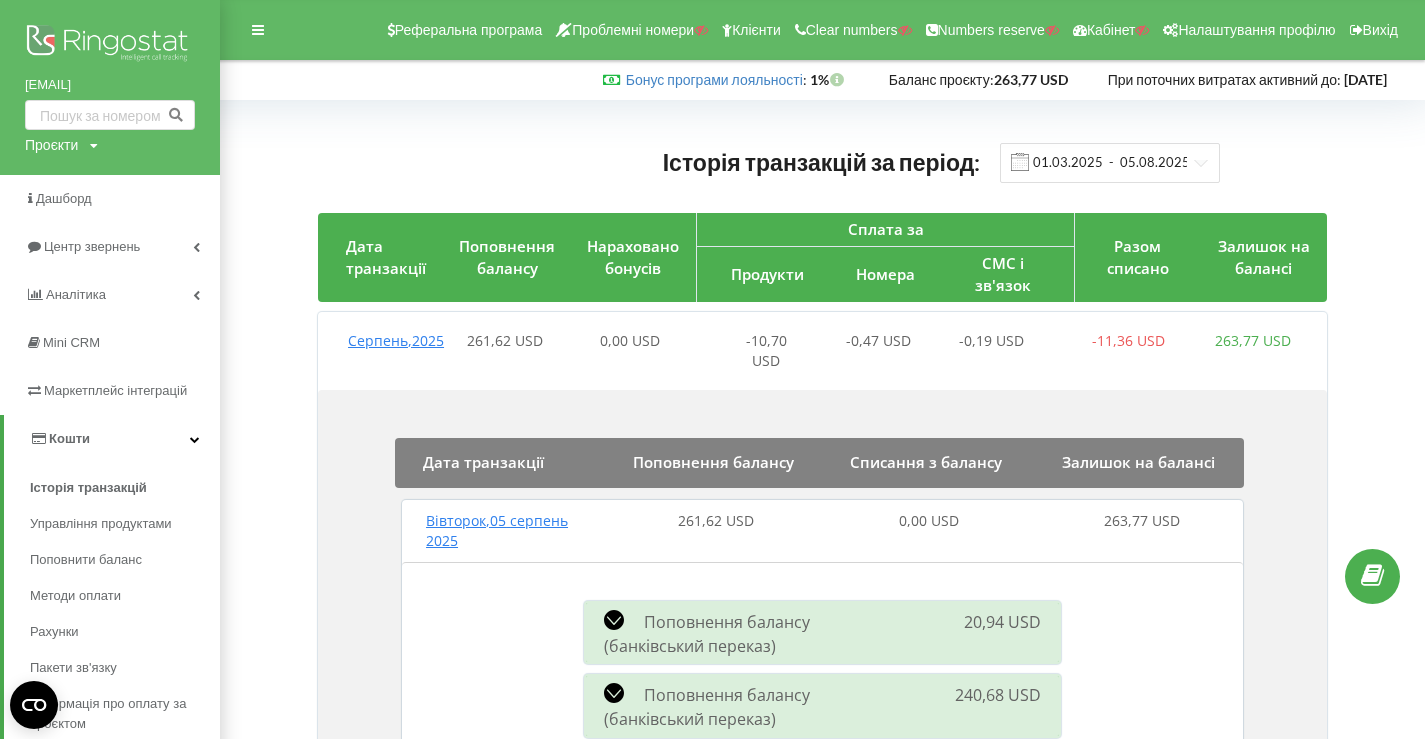 click at bounding box center [110, 45] 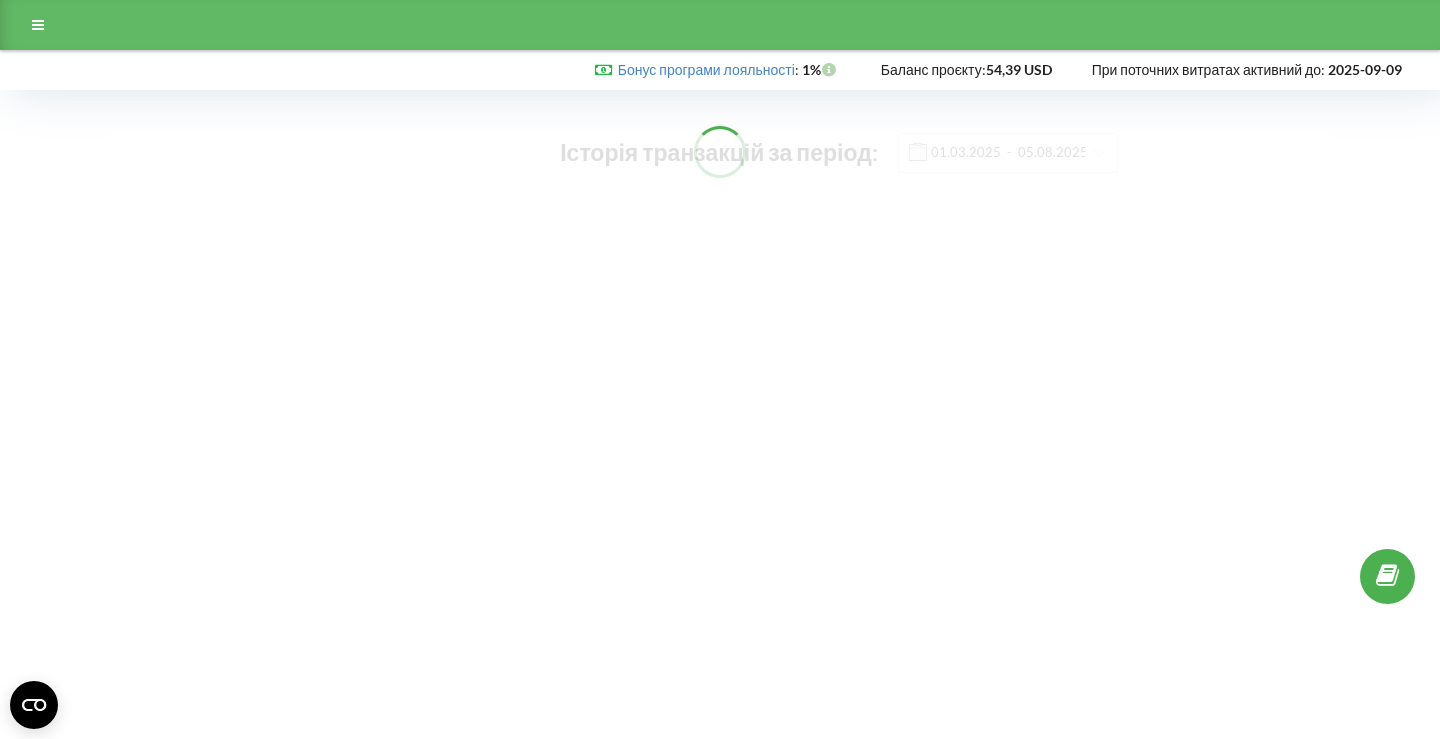 scroll, scrollTop: 0, scrollLeft: 0, axis: both 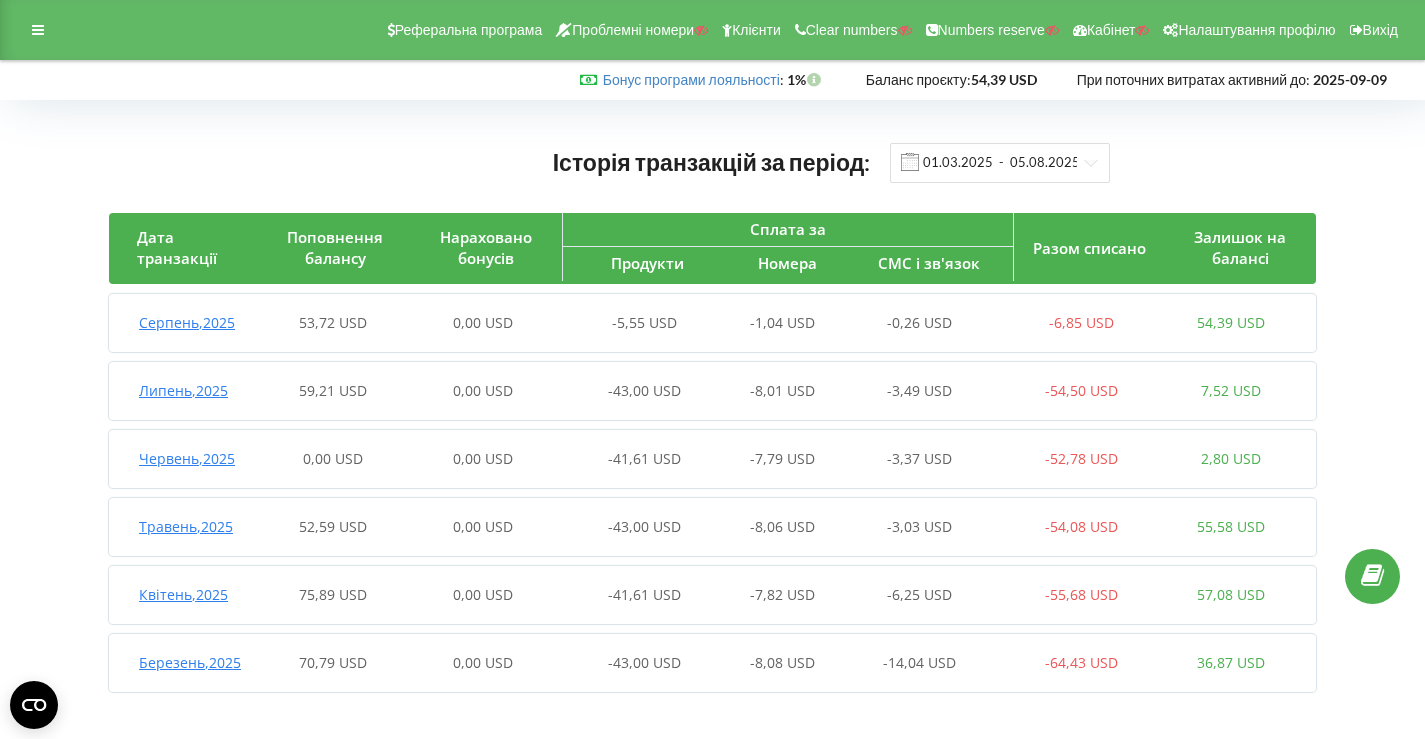 click on "-5,55 USD" at bounding box center [633, 323] 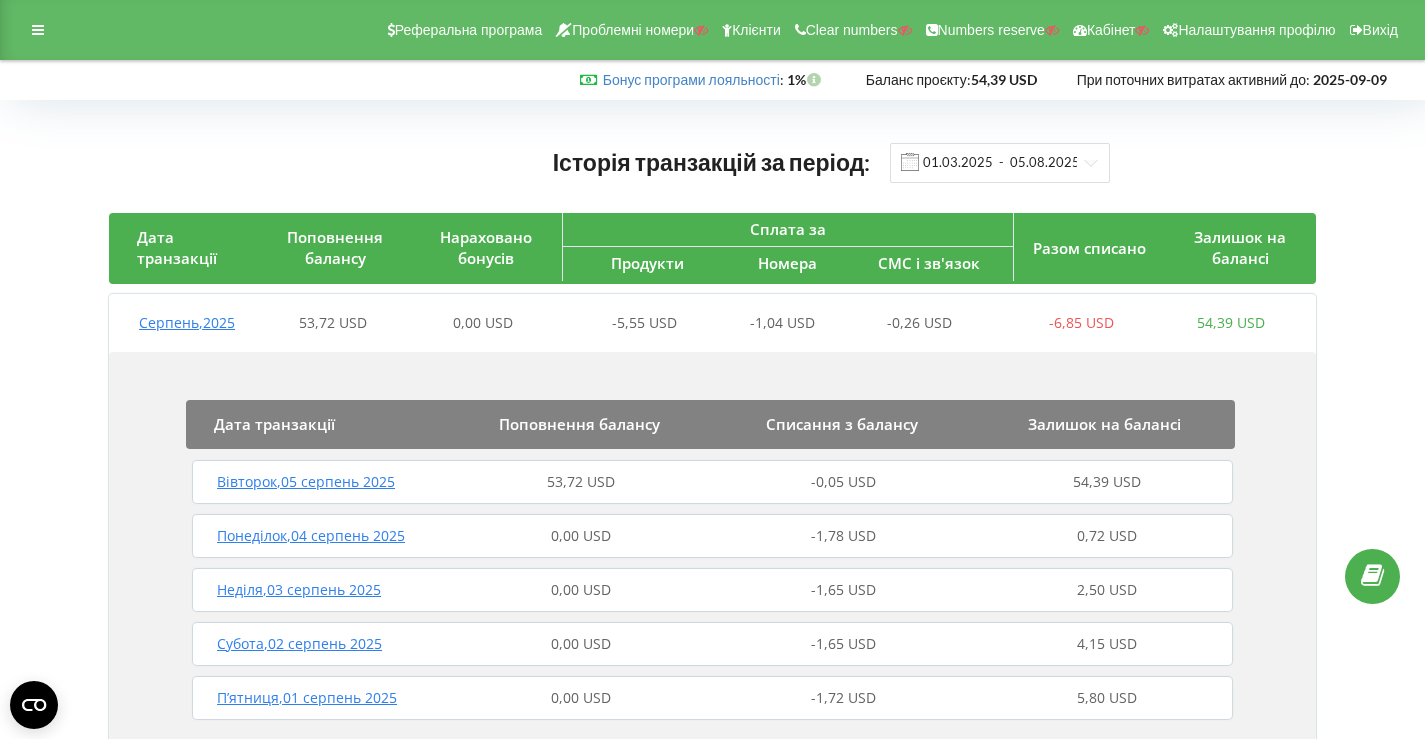 click on "Вівторок ,  05   серпень   2025 53,72 USD -0,05 USD 54,39 USD" at bounding box center [712, 482] 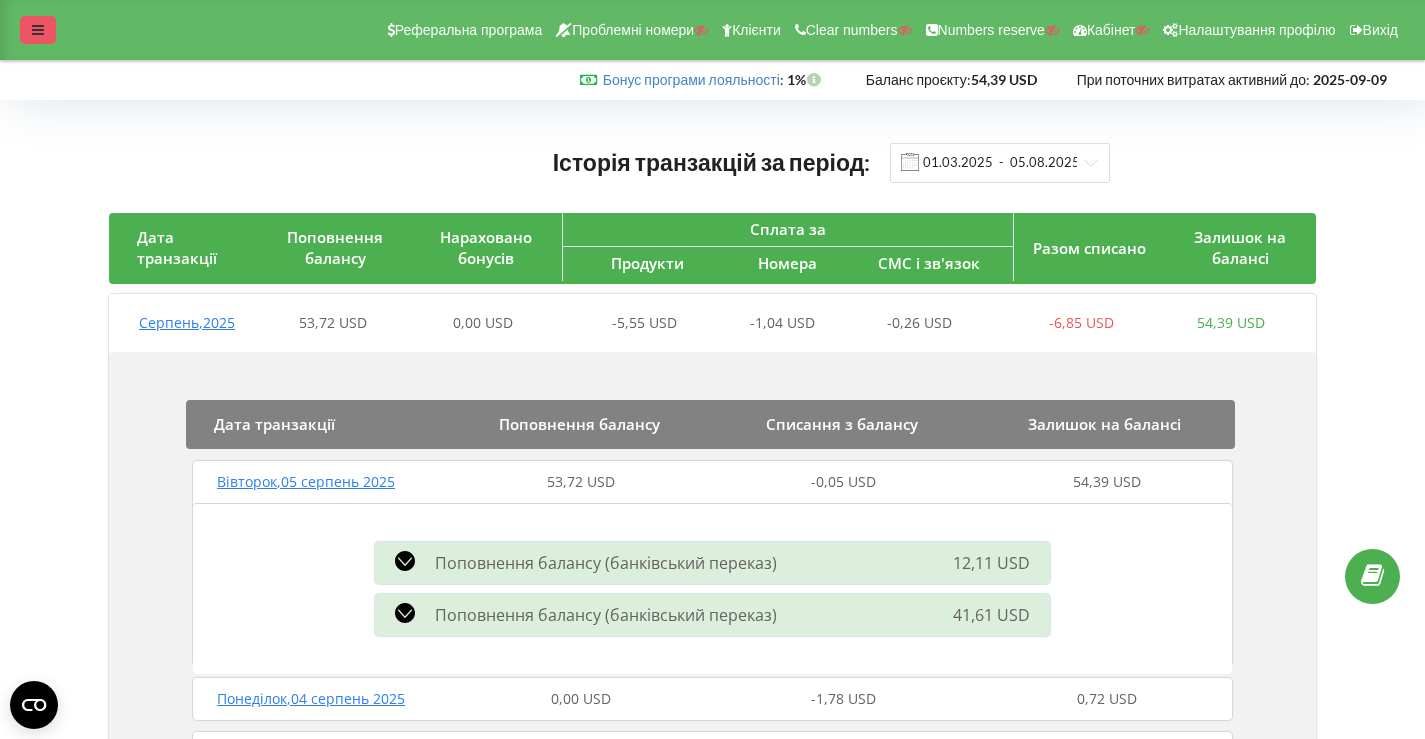 click at bounding box center [38, 30] 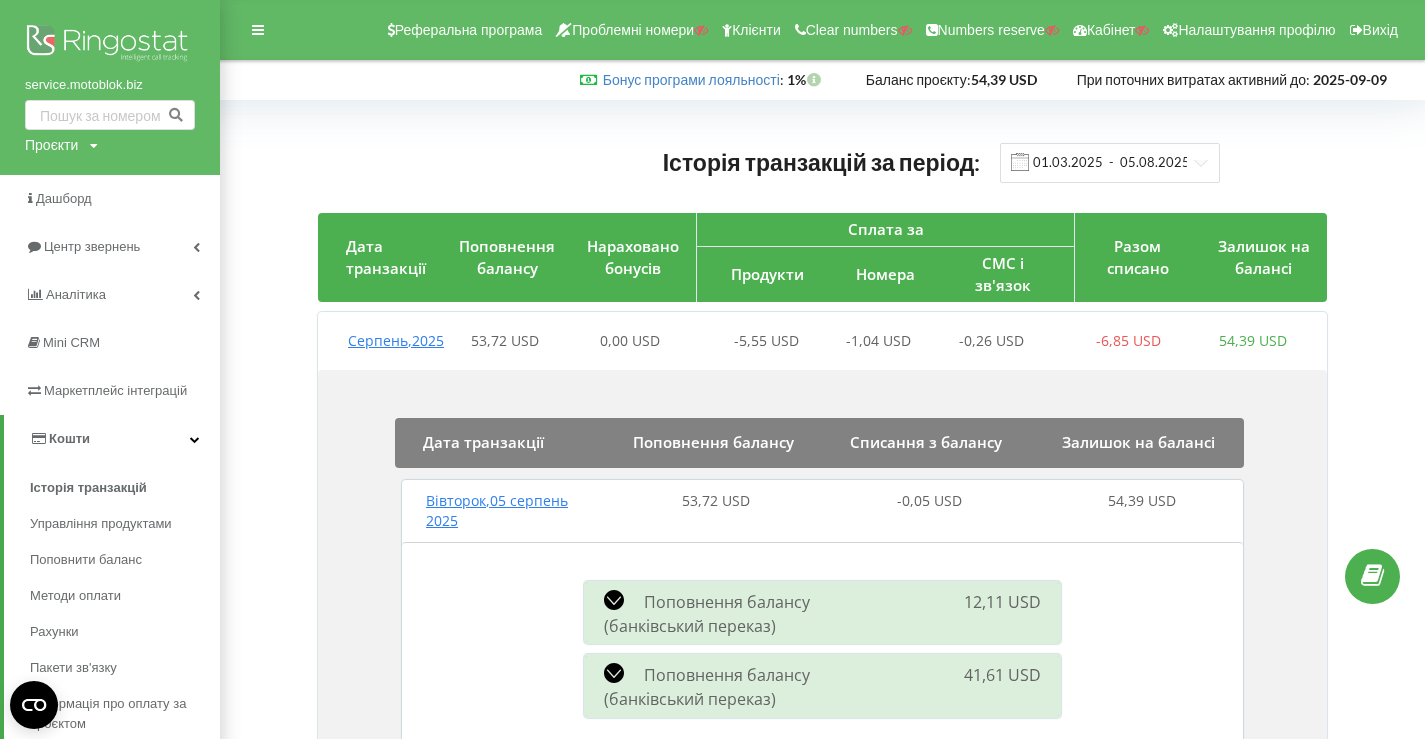 click at bounding box center (110, 45) 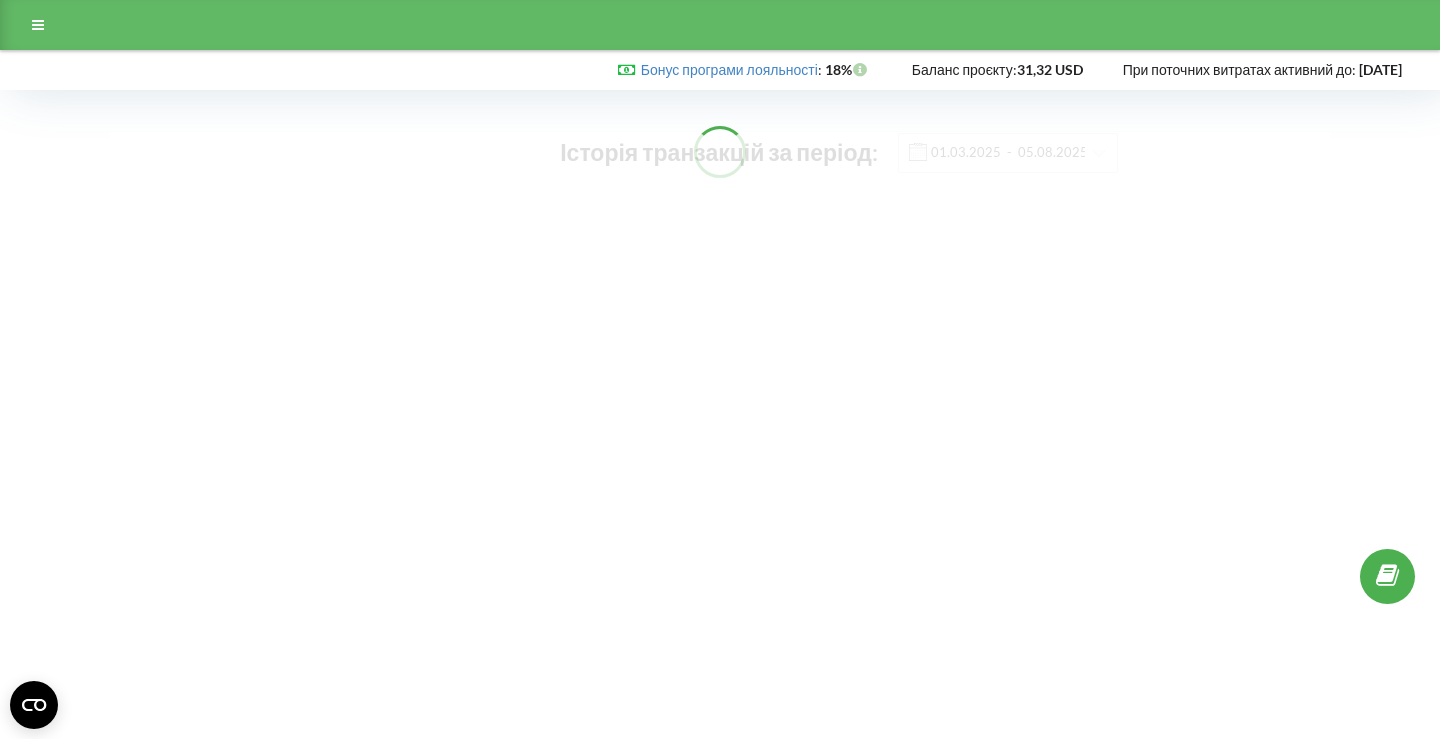 scroll, scrollTop: 0, scrollLeft: 0, axis: both 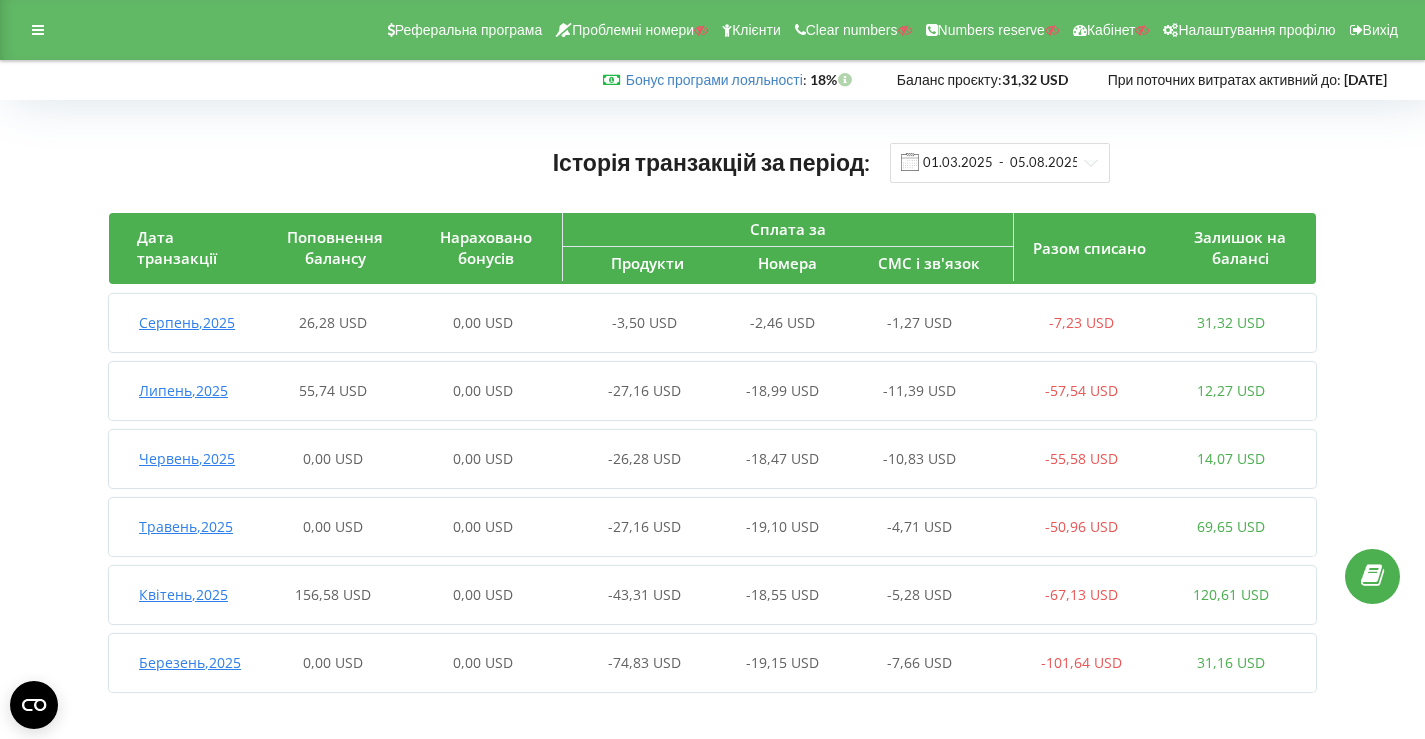 click on "Серпень ,  2025 26,28 USD 0,00 USD -3,50 USD -2,46 USD -1,27 USD -7,23 USD 31,32 USD" at bounding box center (707, 323) 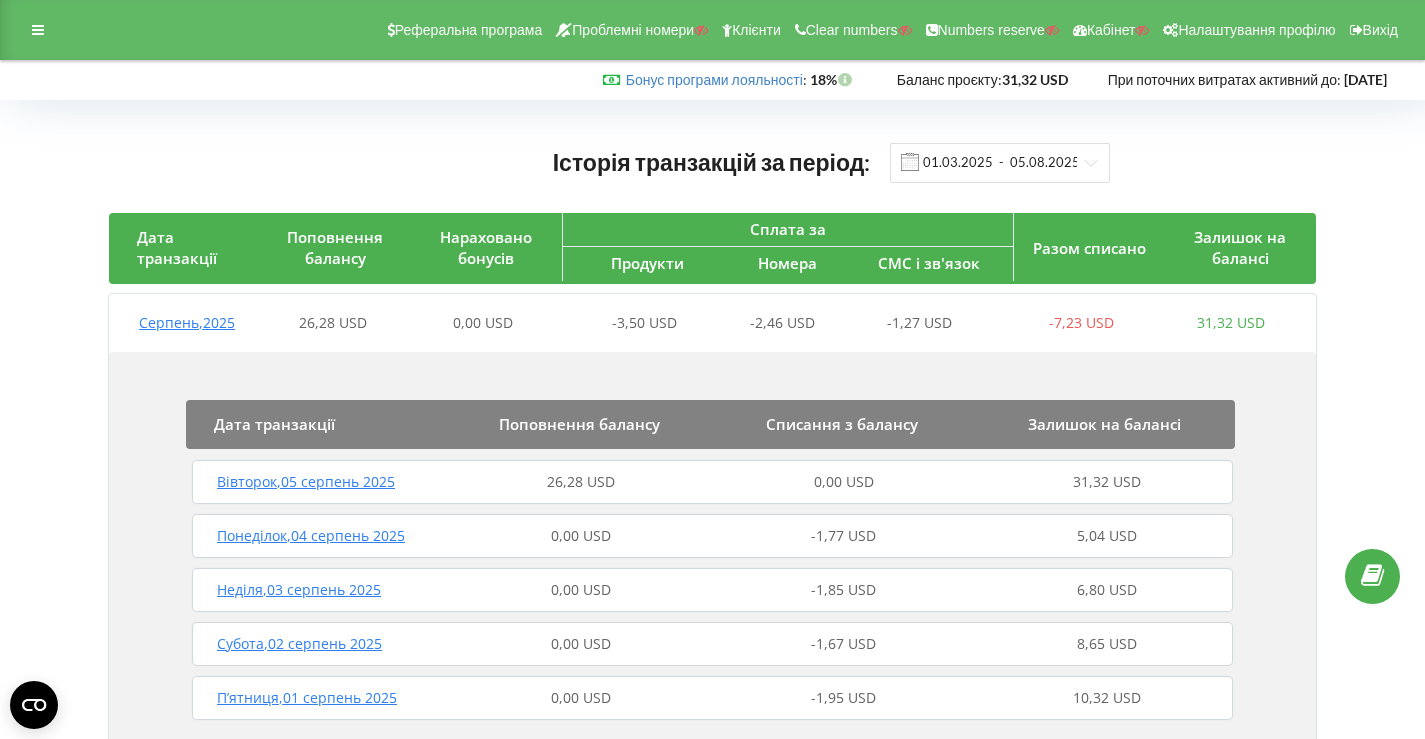 click on "Вівторок ,  05   серпень   2025 26,28 USD 0,00 USD 31,32 USD" at bounding box center [712, 482] 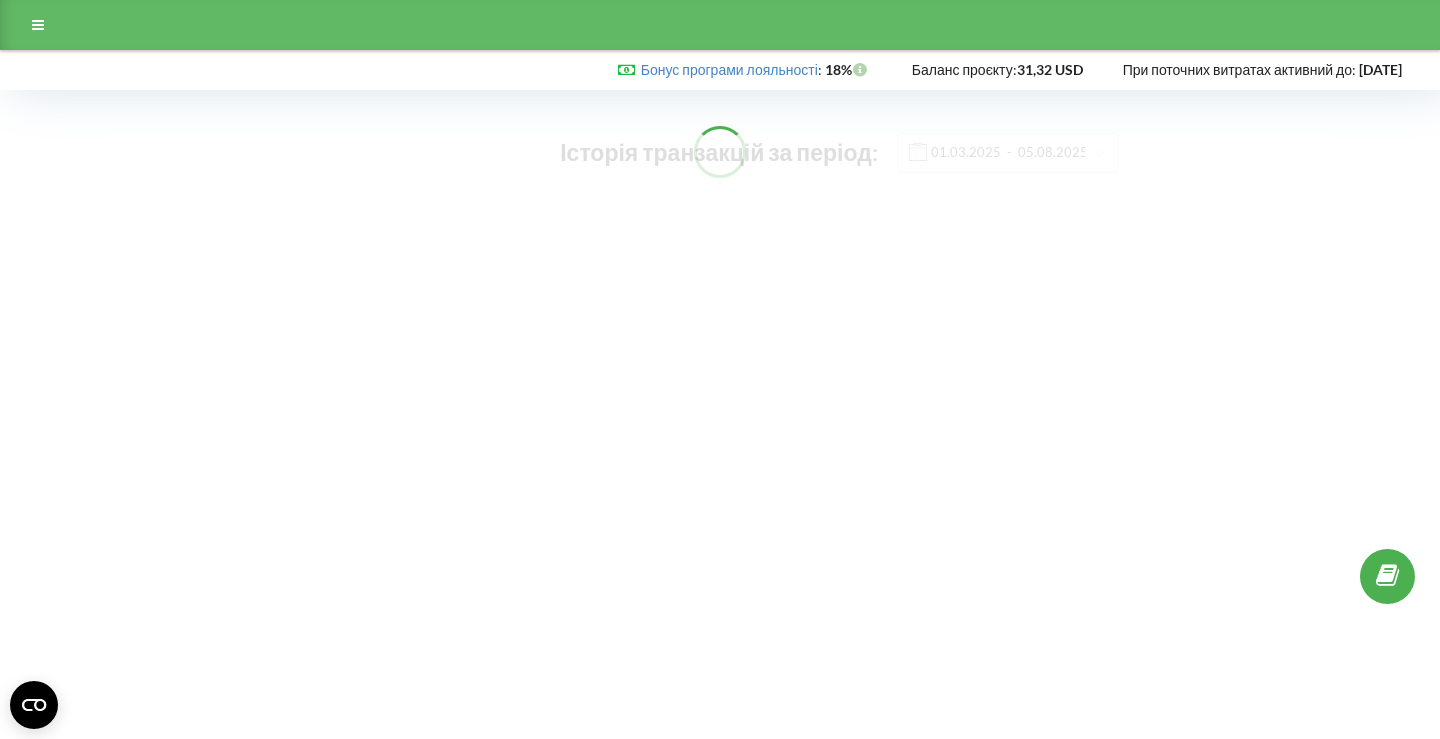 scroll, scrollTop: 0, scrollLeft: 0, axis: both 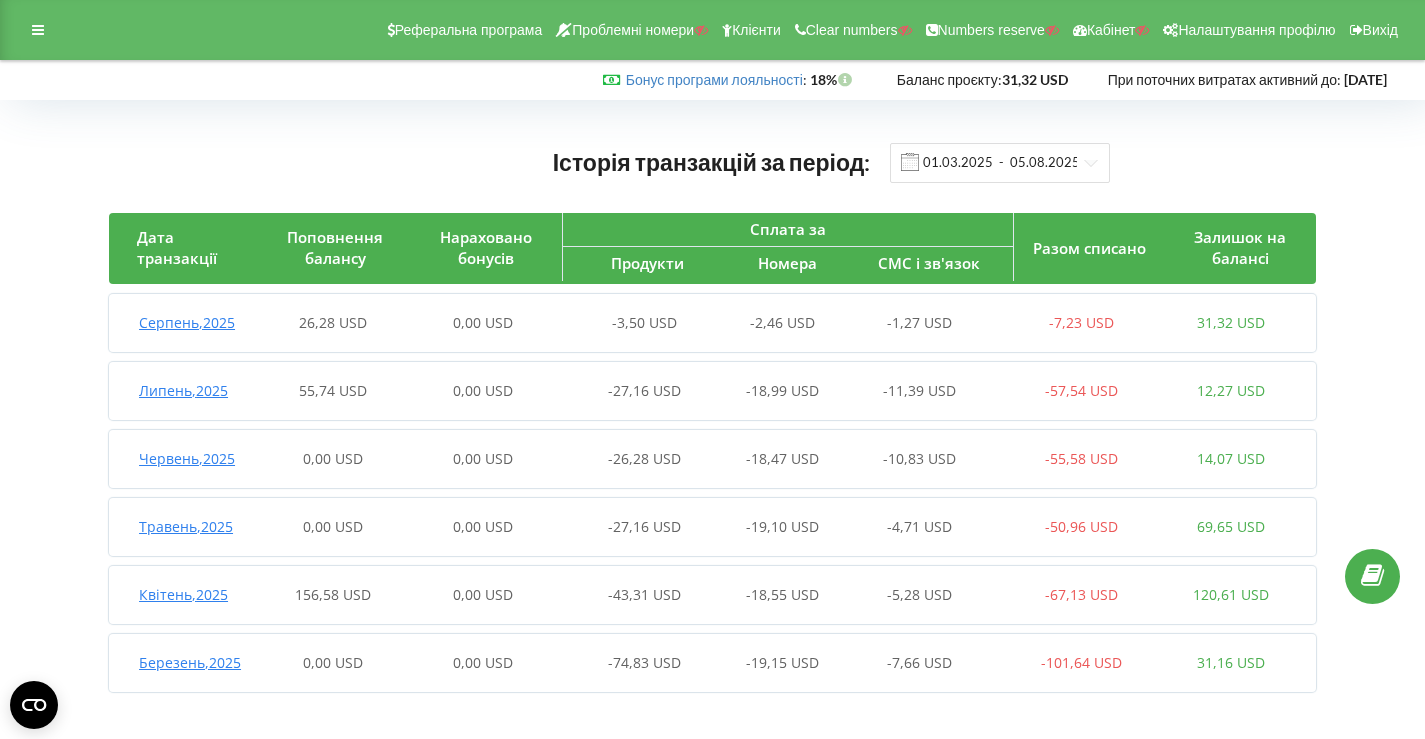 click on "0,00 USD" at bounding box center (483, 323) 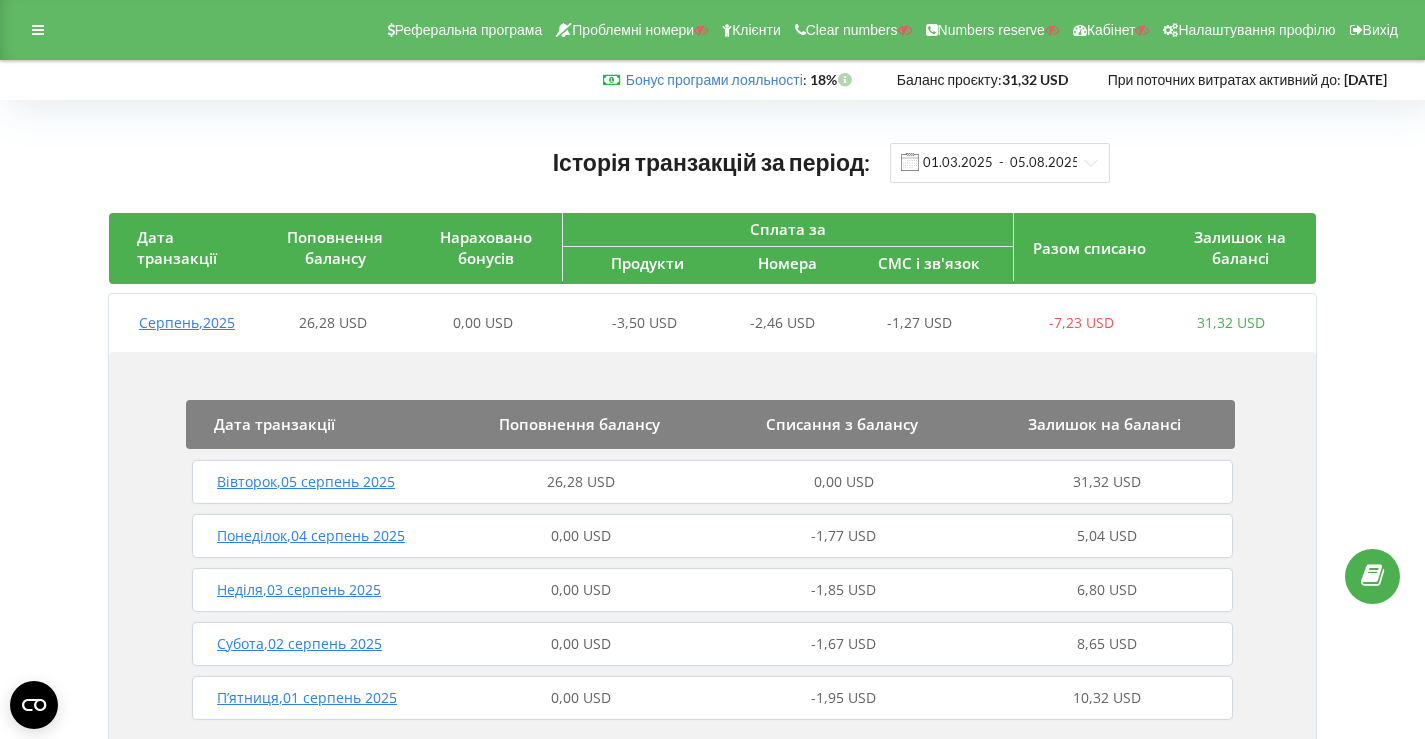 click on "26,28 USD" at bounding box center [581, 482] 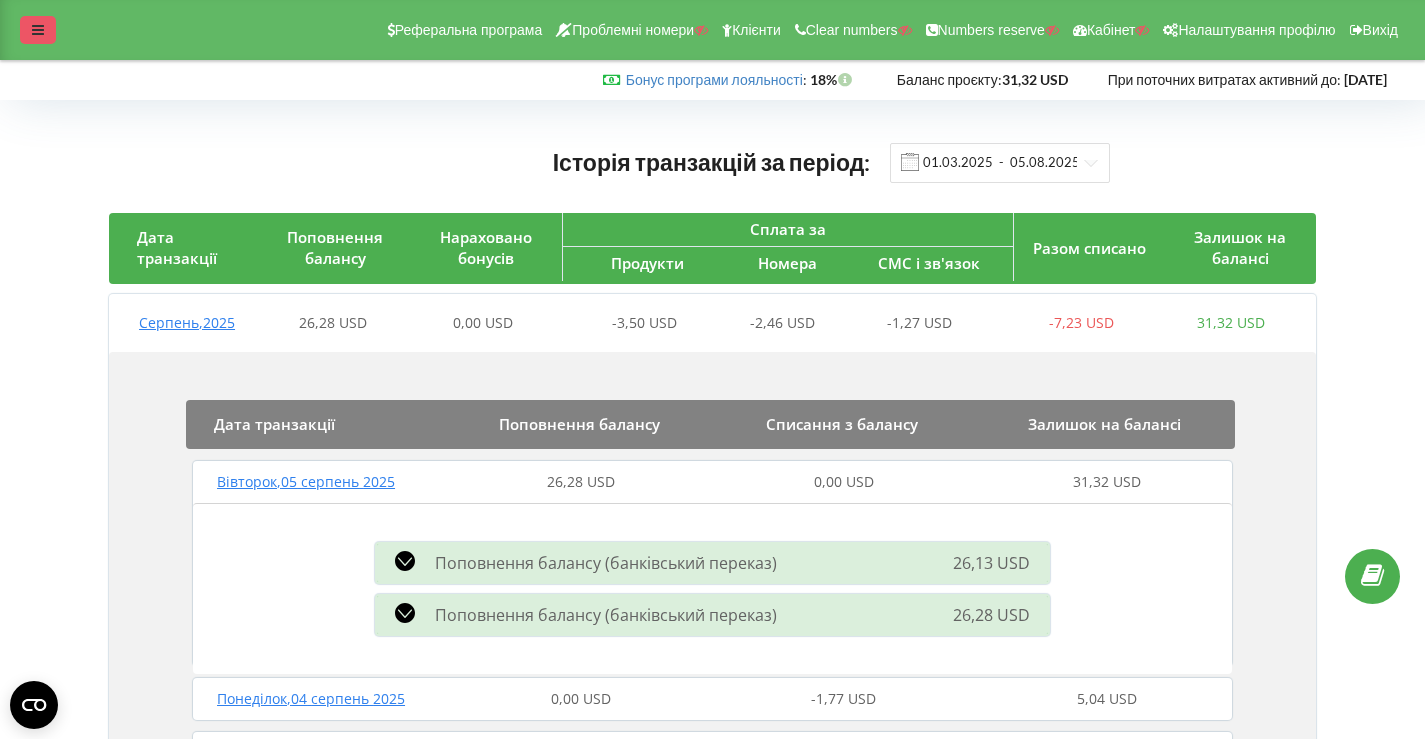 click at bounding box center (38, 30) 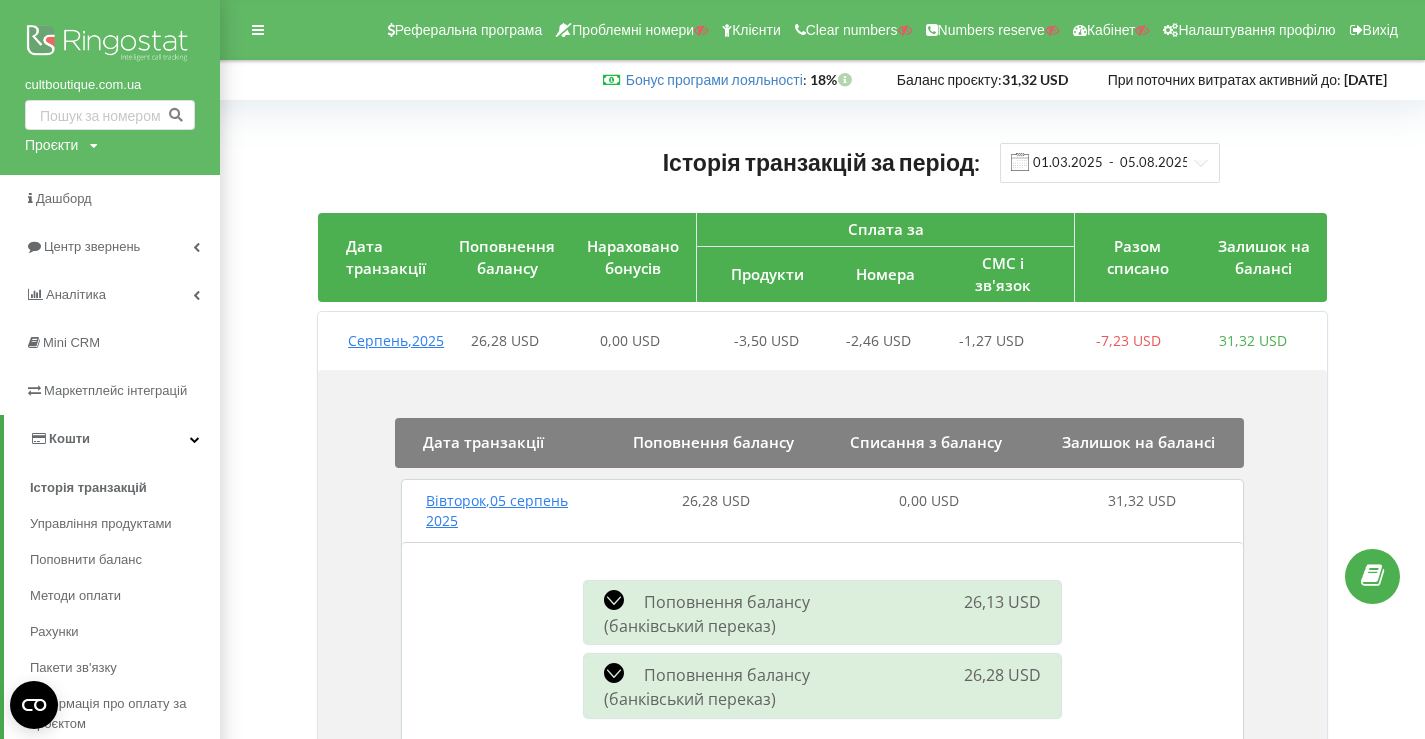 click at bounding box center [110, 45] 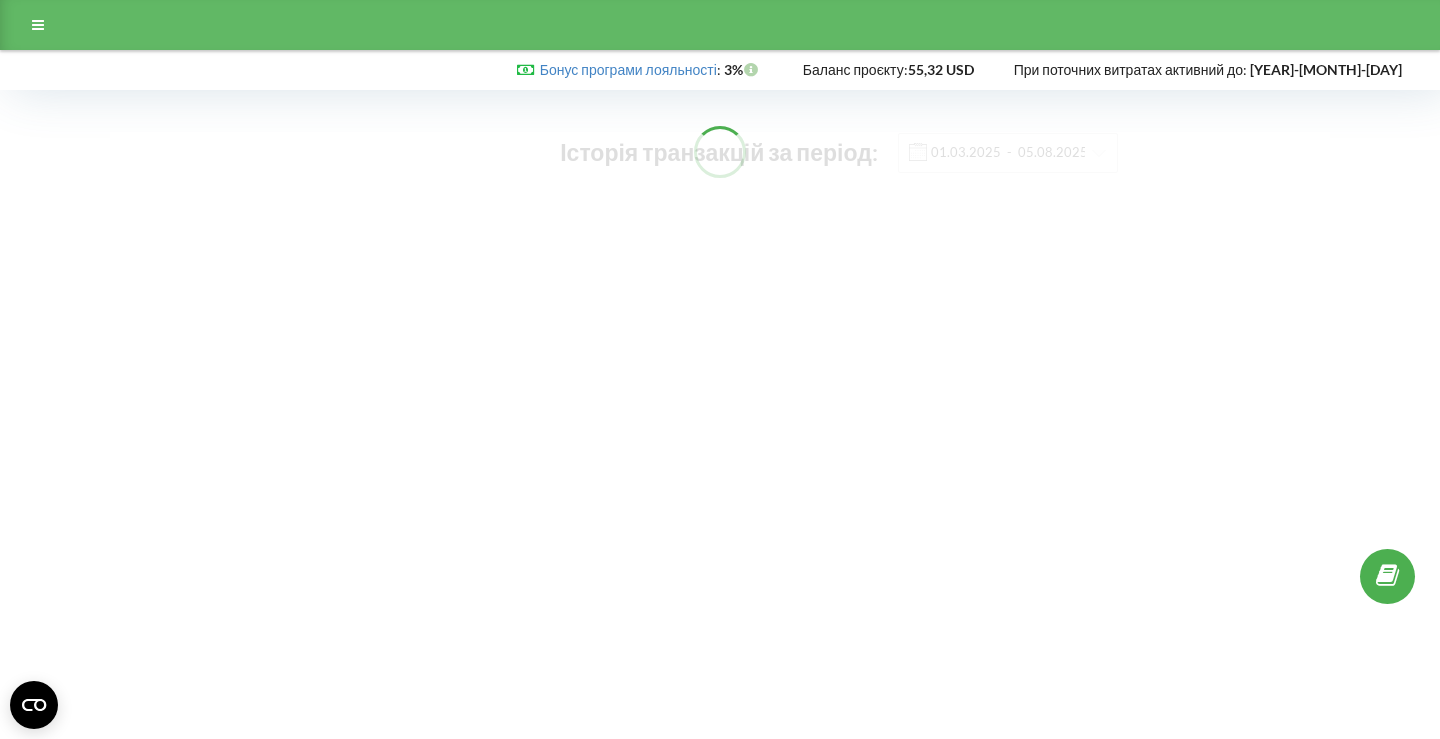scroll, scrollTop: 0, scrollLeft: 0, axis: both 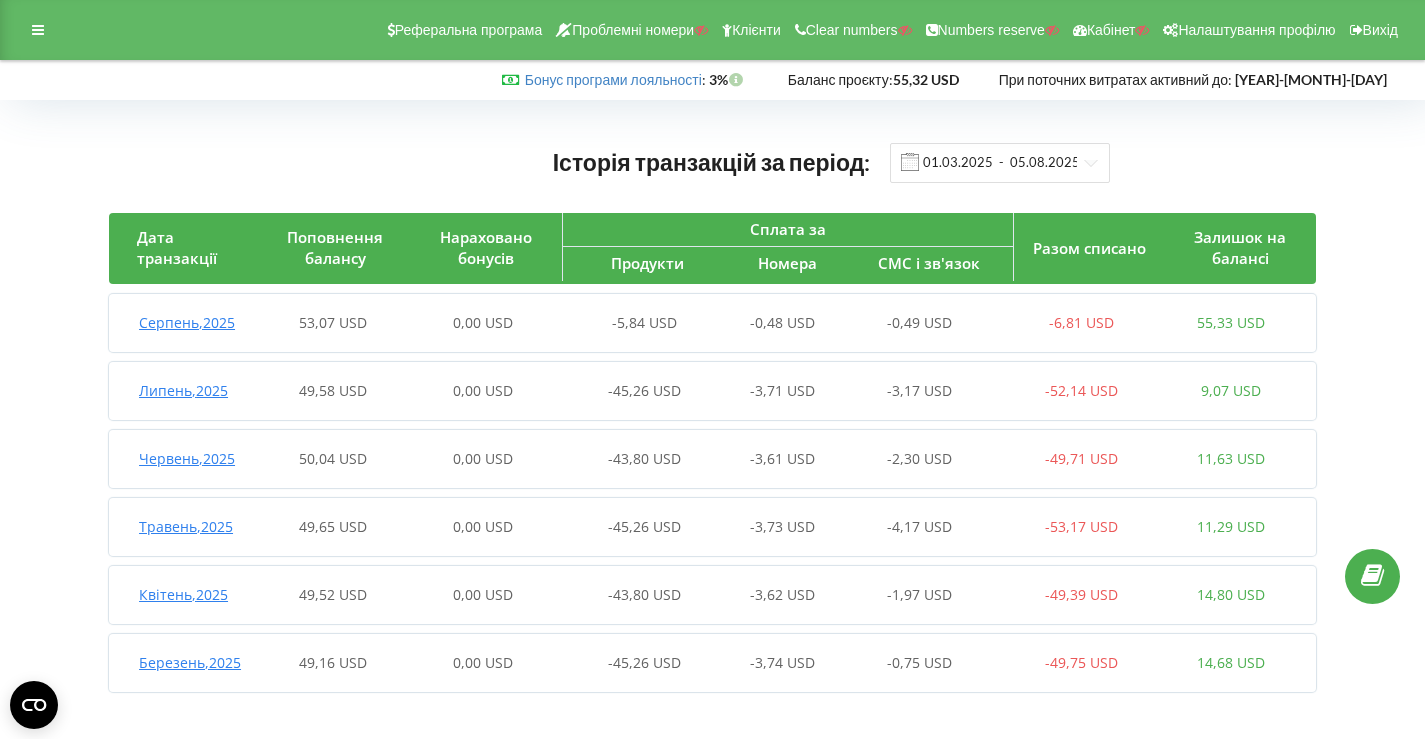 click on "Серпень , [YEAR] [PRICE] [PRICE] [PRICE] [PRICE] [PRICE] [PRICE] [PRICE]" at bounding box center [707, 323] 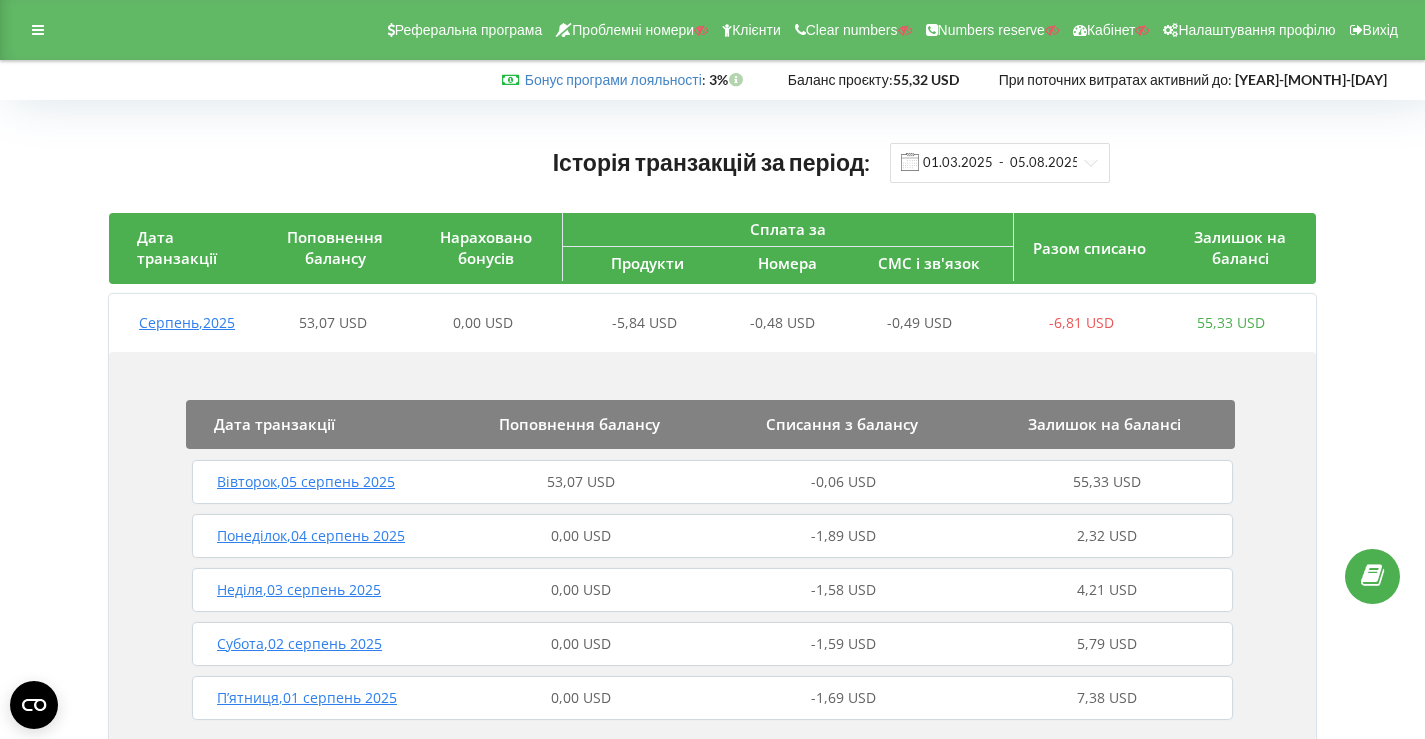 click on "53,07 USD" at bounding box center [581, 481] 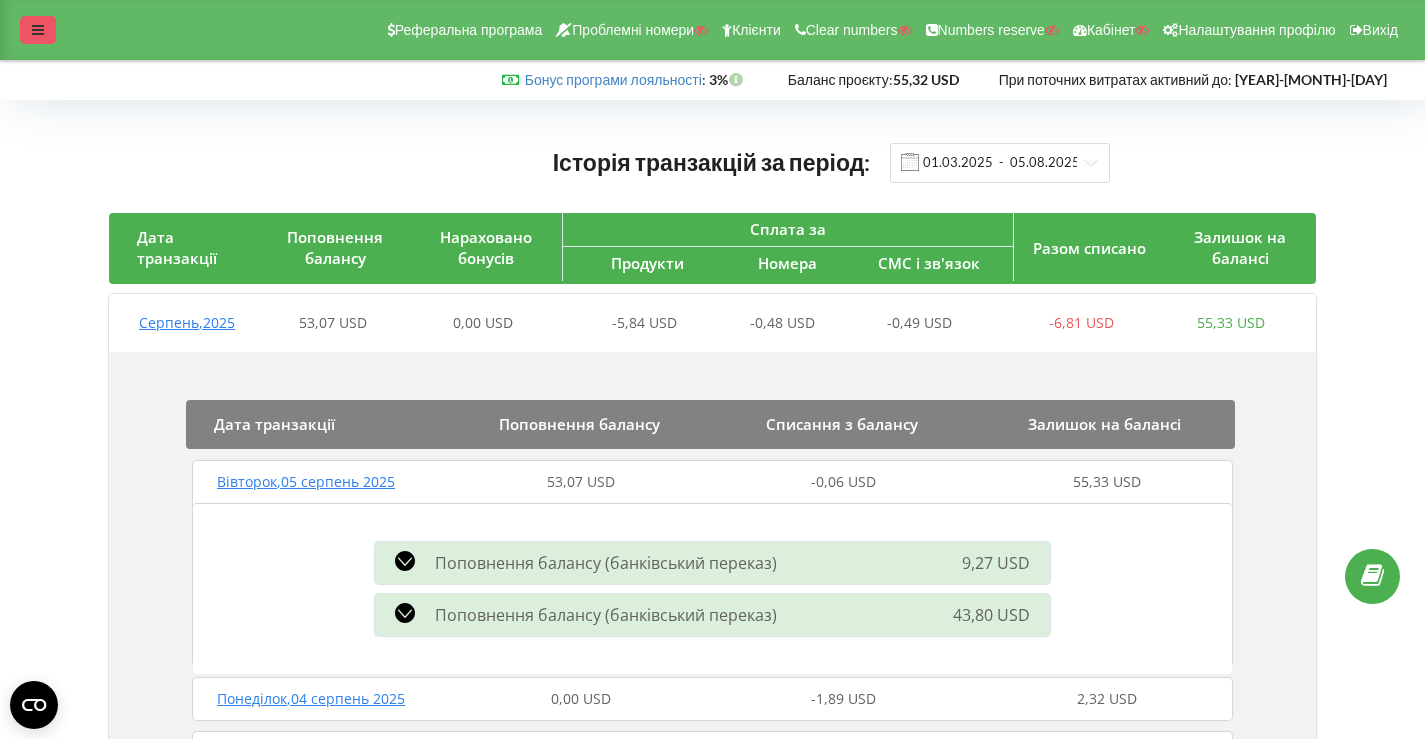 click at bounding box center [38, 30] 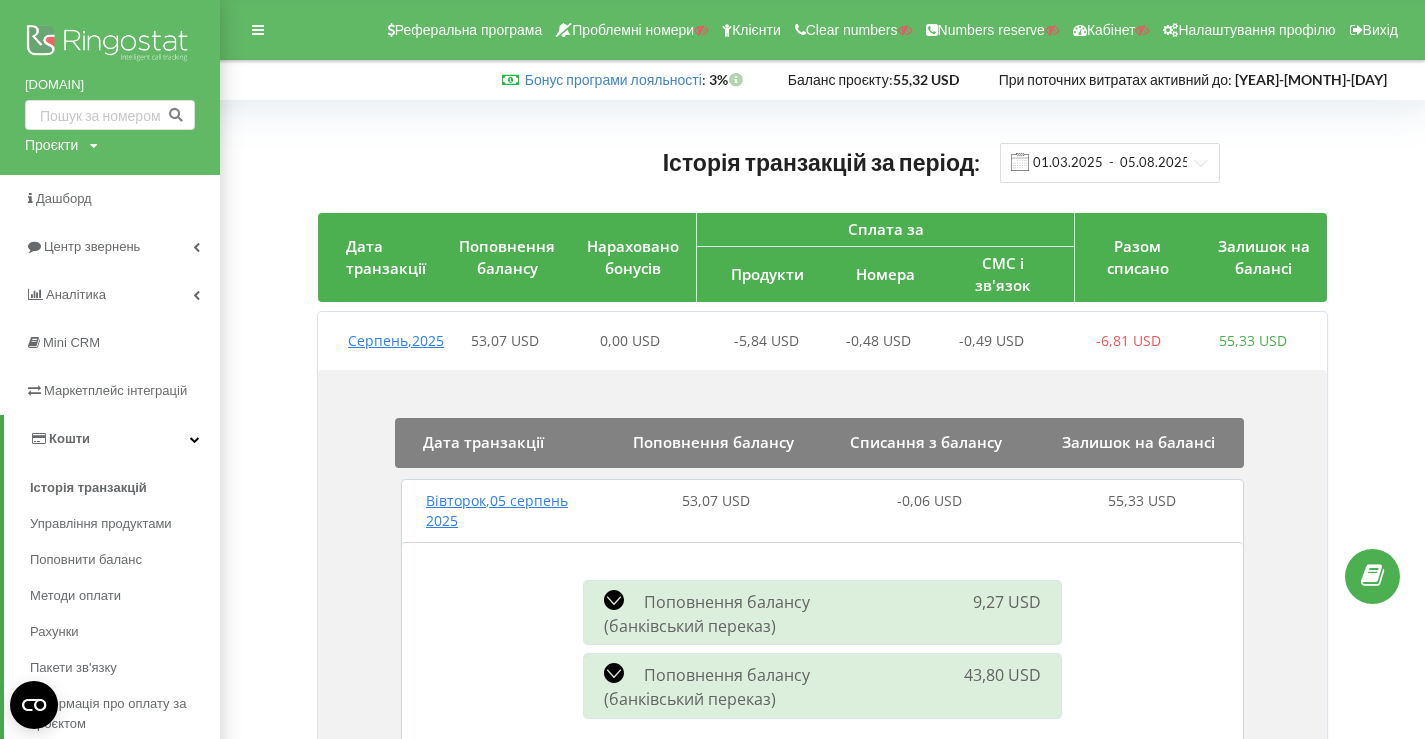 click at bounding box center [110, 45] 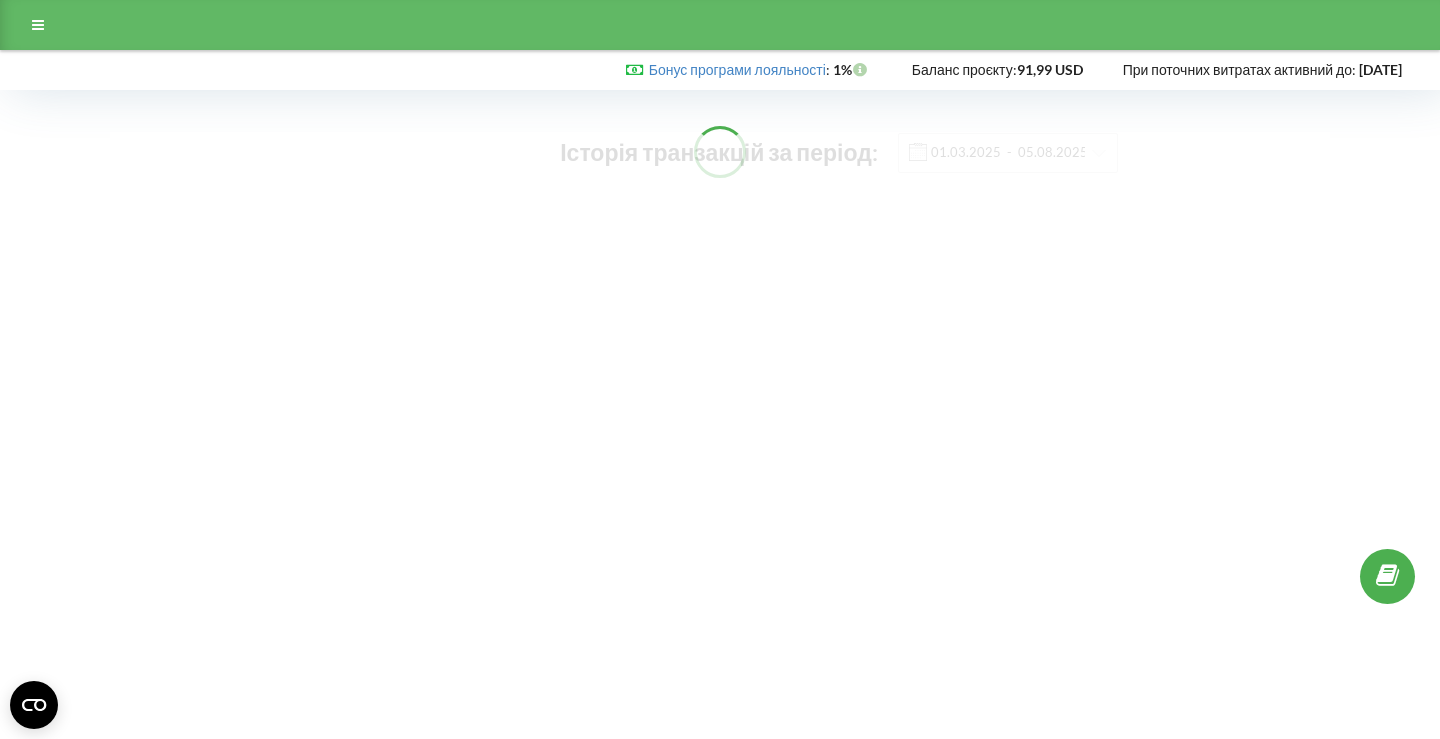 scroll, scrollTop: 0, scrollLeft: 0, axis: both 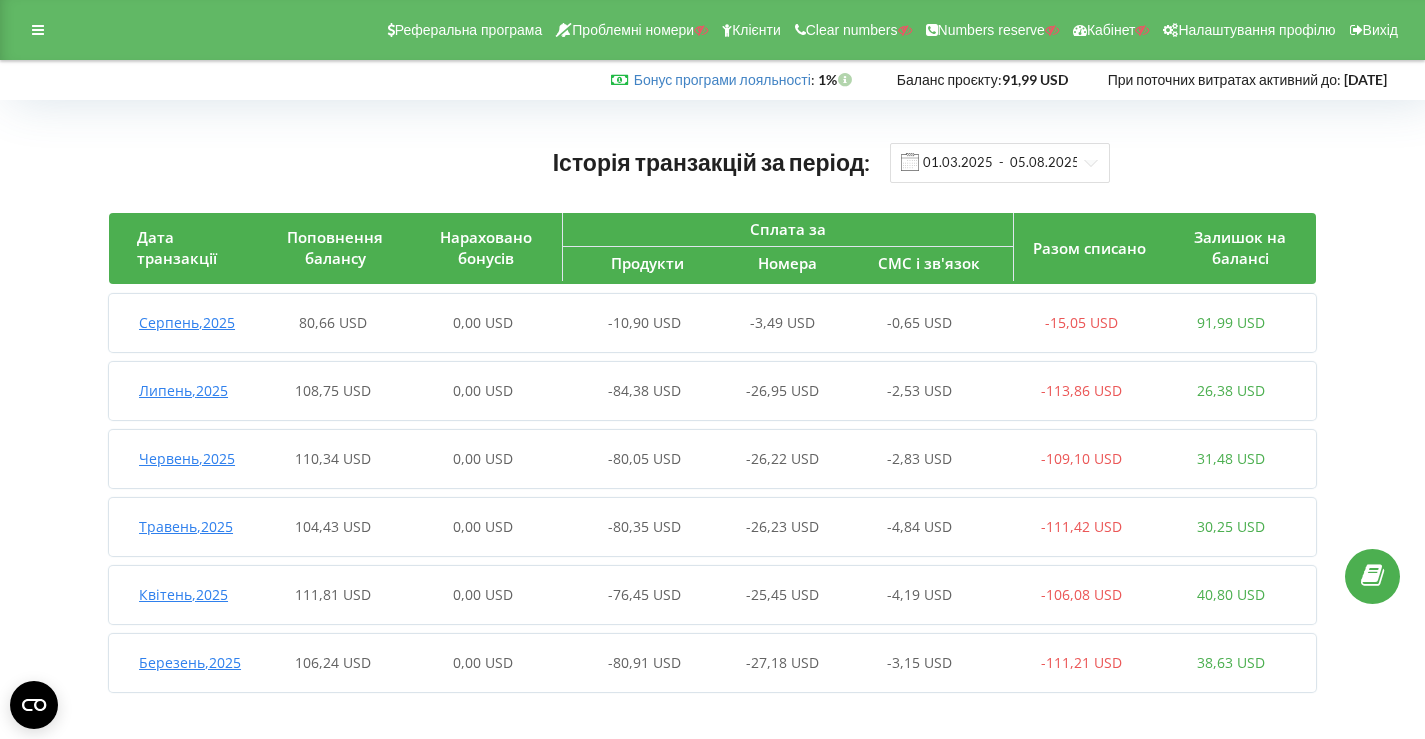 click on "-10,90 USD" at bounding box center (633, 323) 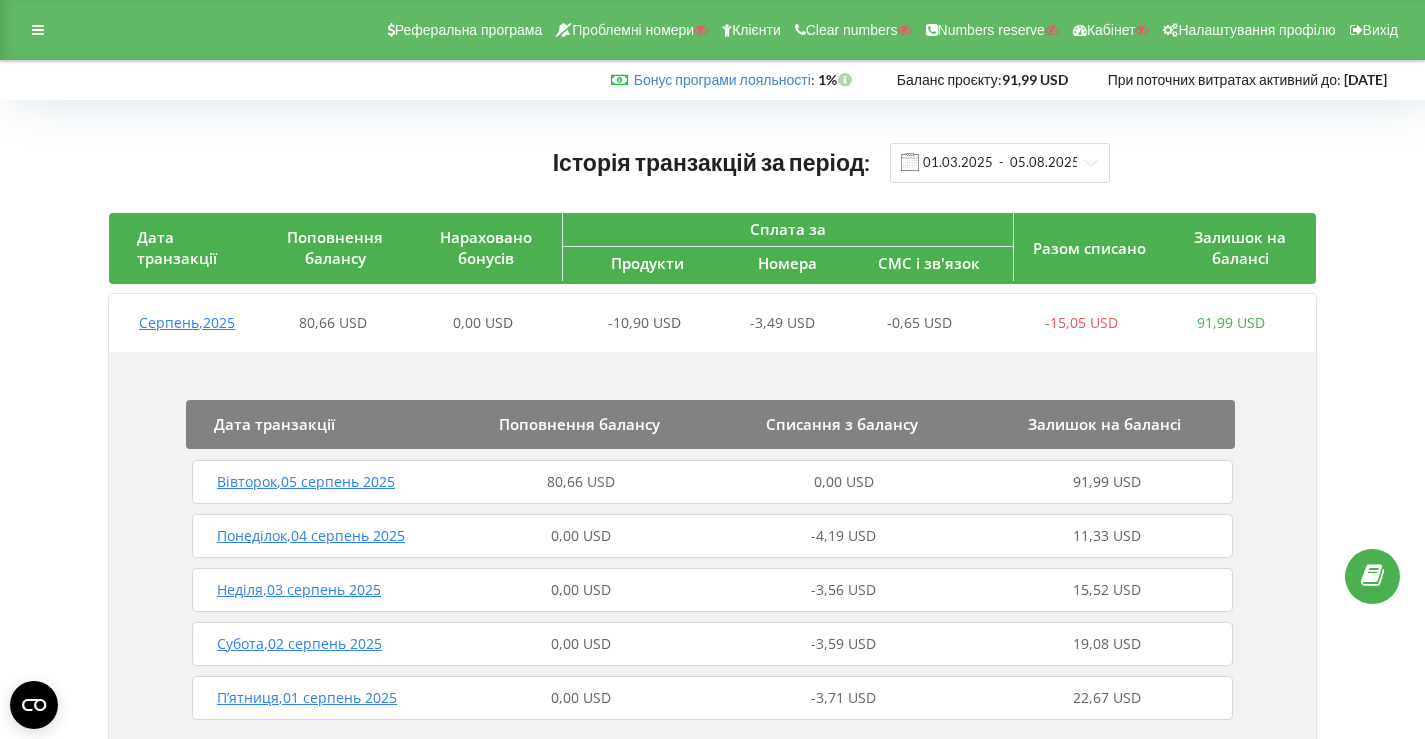 click on "Вівторок ,  05   серпень   2025 80,66 USD 0,00 USD 91,99 USD" at bounding box center [712, 482] 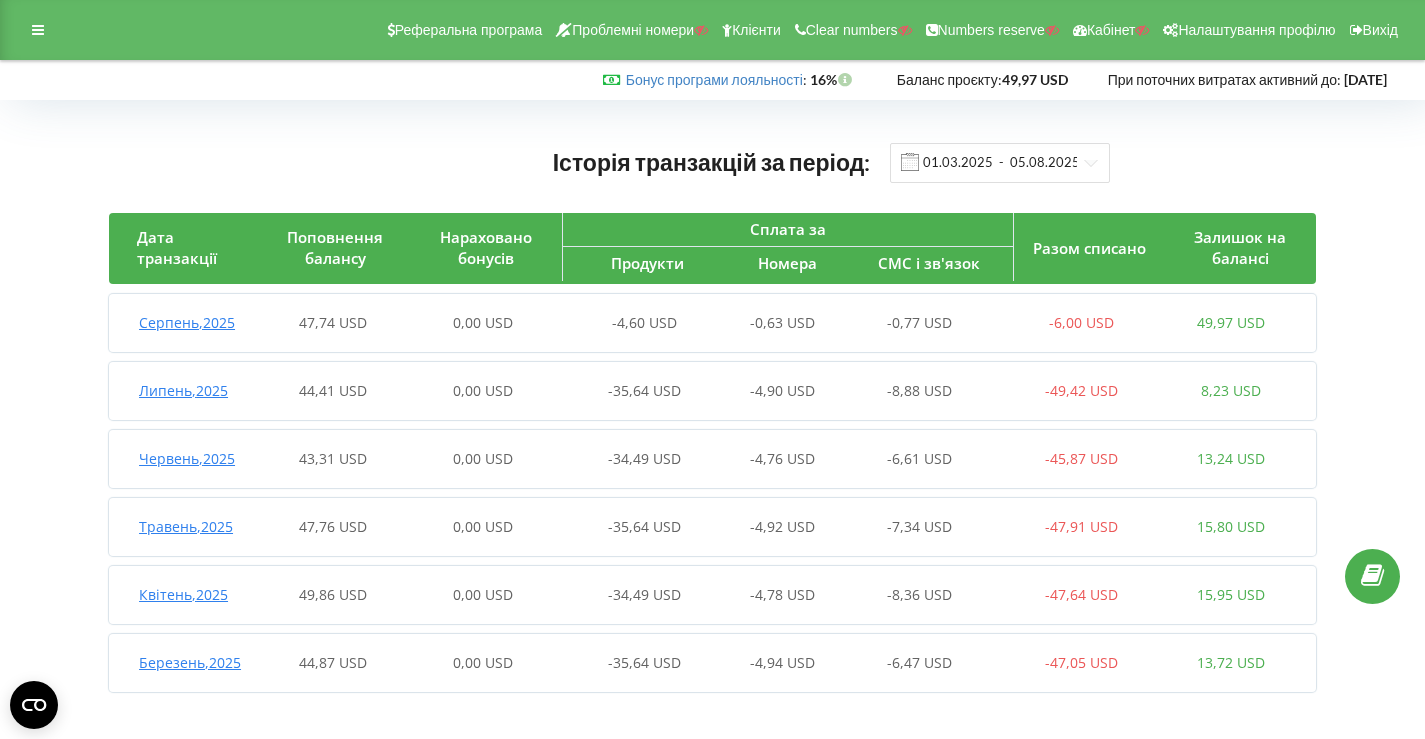 scroll, scrollTop: 0, scrollLeft: 0, axis: both 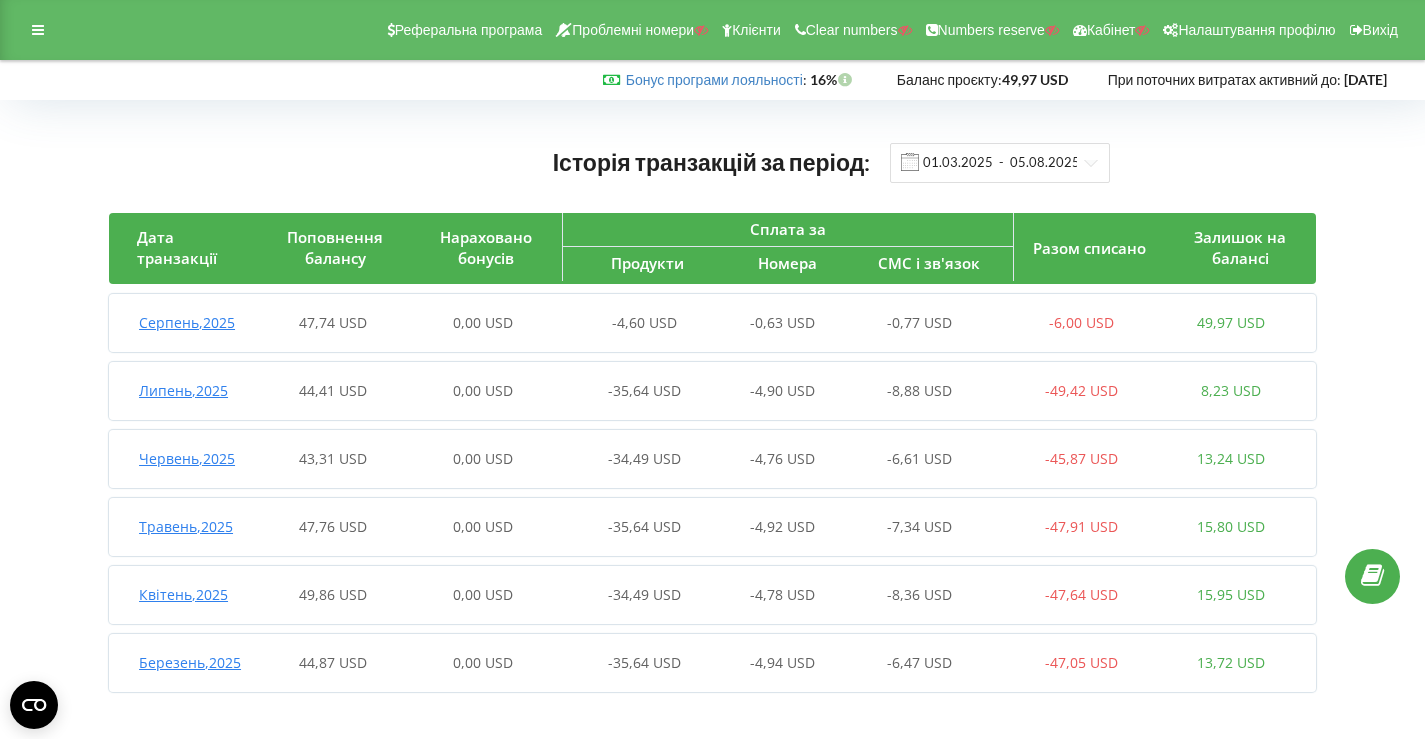 click on "[MONTH] ,  [YEAR] 47,74 USD 0,00 USD -4,60 USD -0,63 USD -0,77 USD -6,00 USD 49,97 USD" at bounding box center (707, 323) 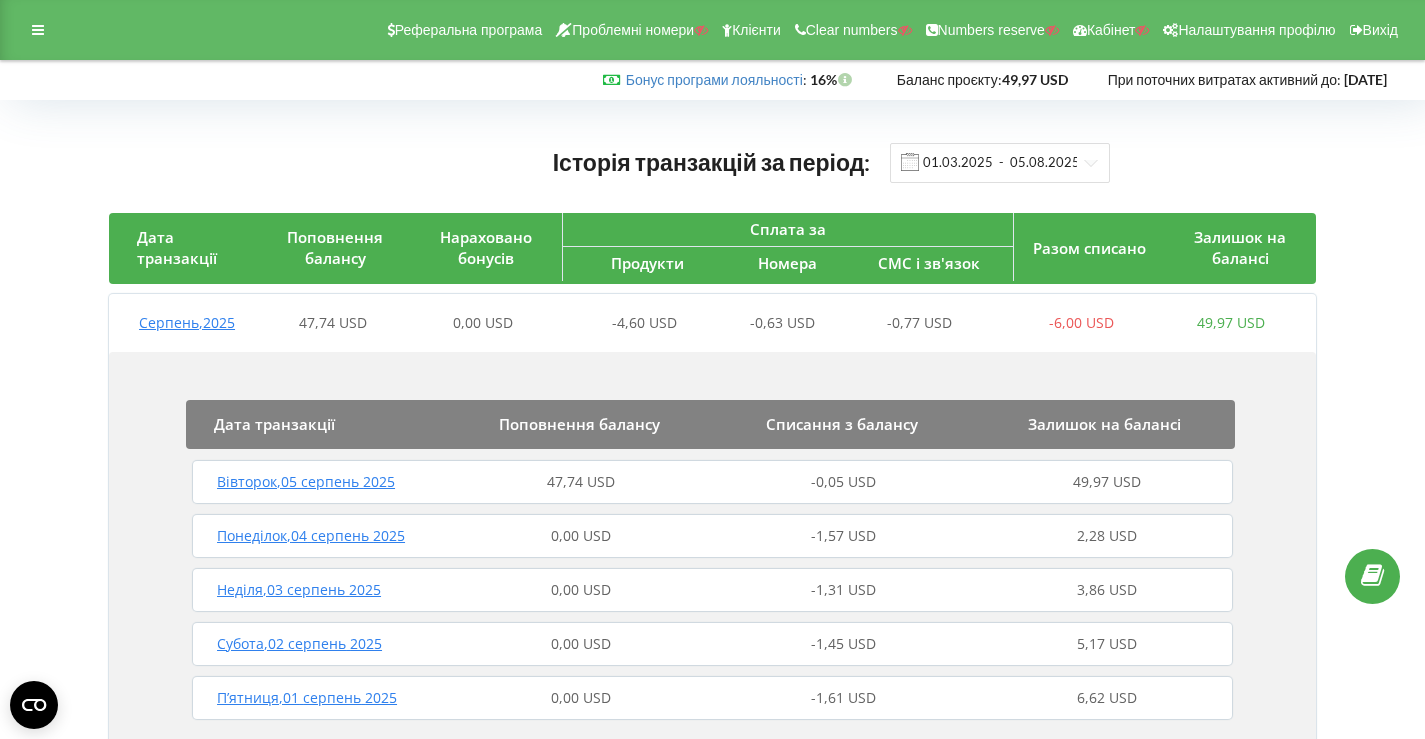 click on "Вівторок ,  05   серпень   2025" at bounding box center [318, 482] 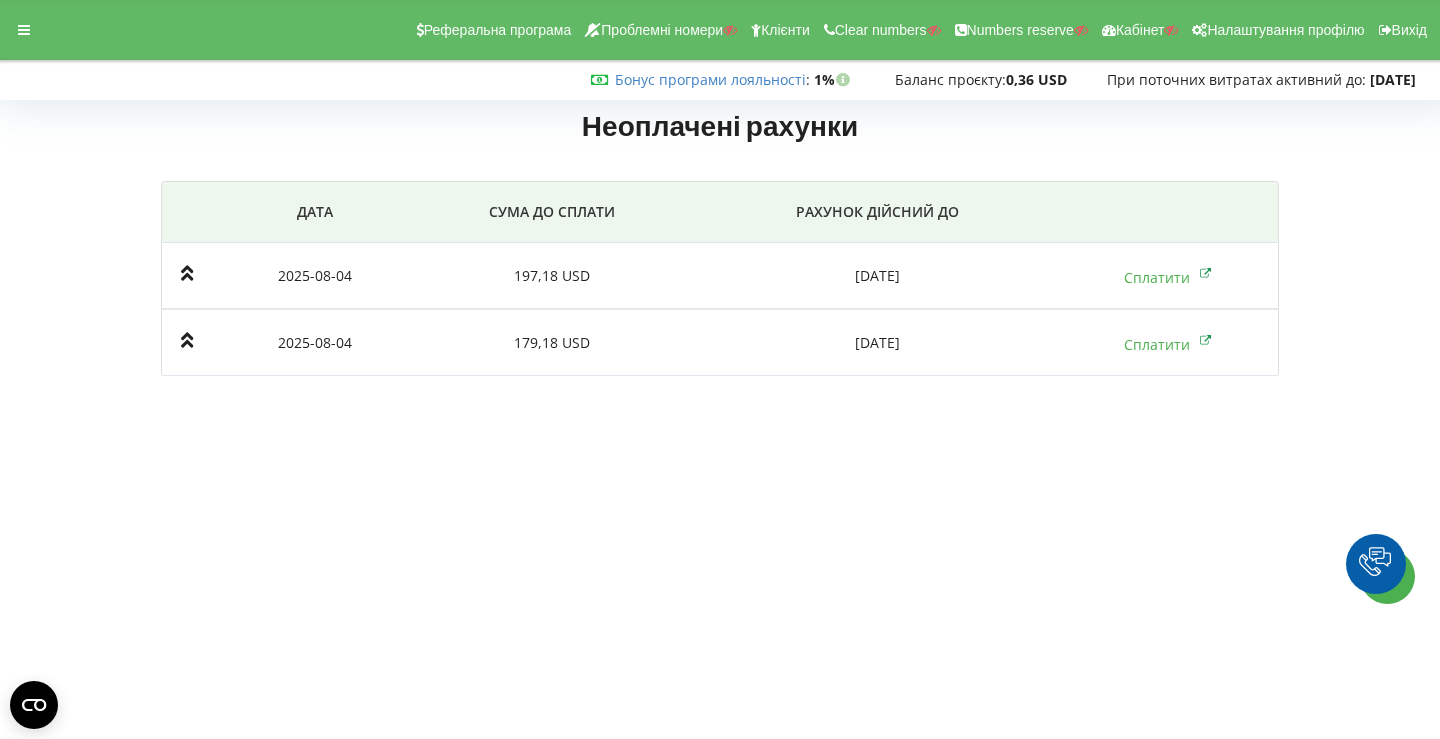scroll, scrollTop: 0, scrollLeft: 0, axis: both 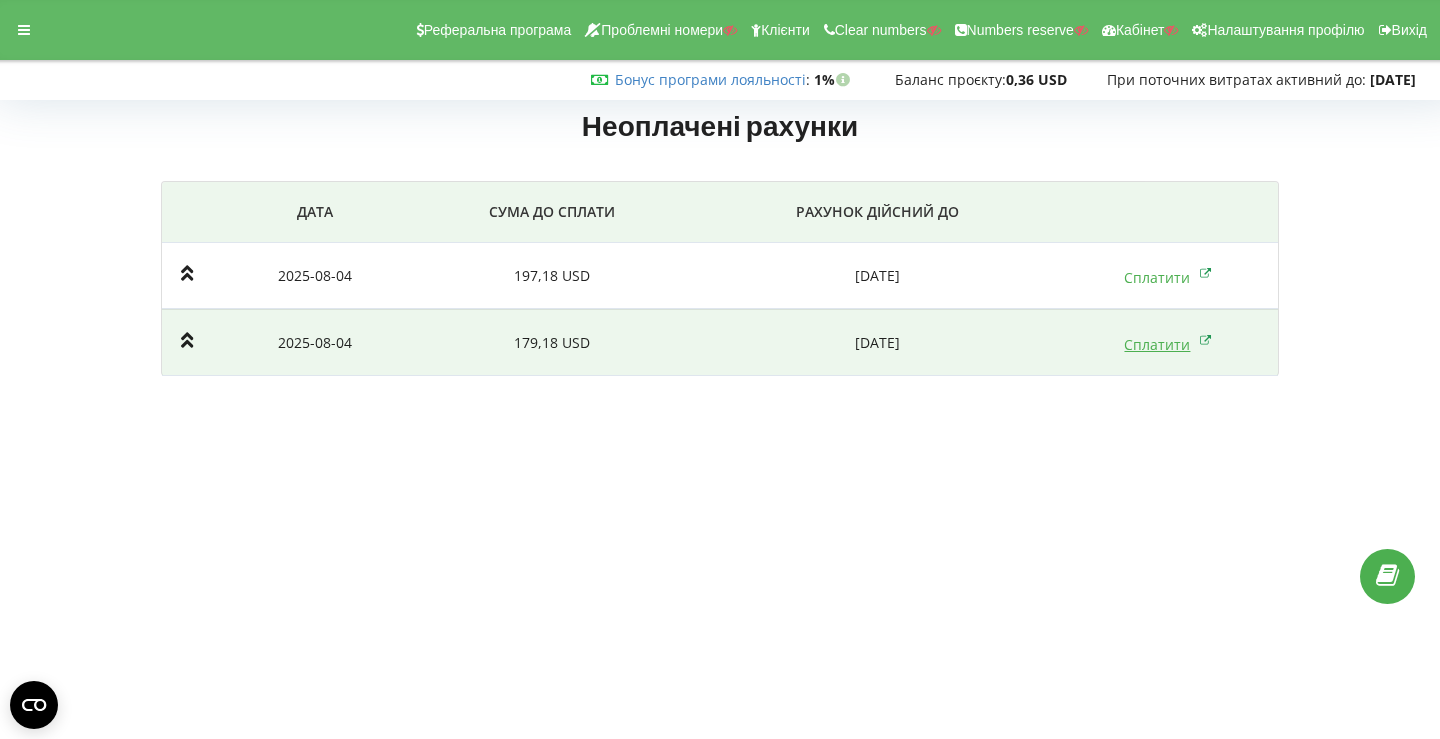 click on "Сплатити" at bounding box center (1168, 344) 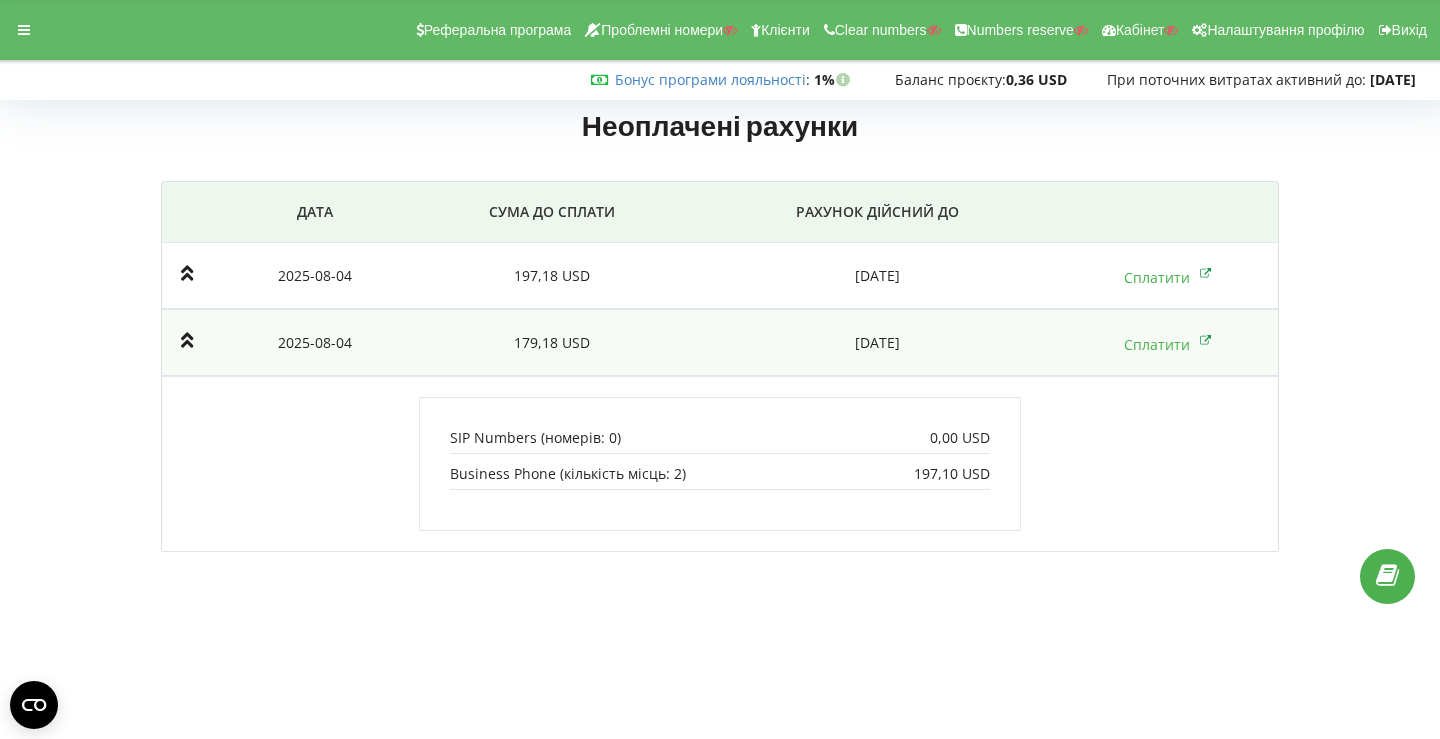 click on "2025-08-18" at bounding box center (878, 342) 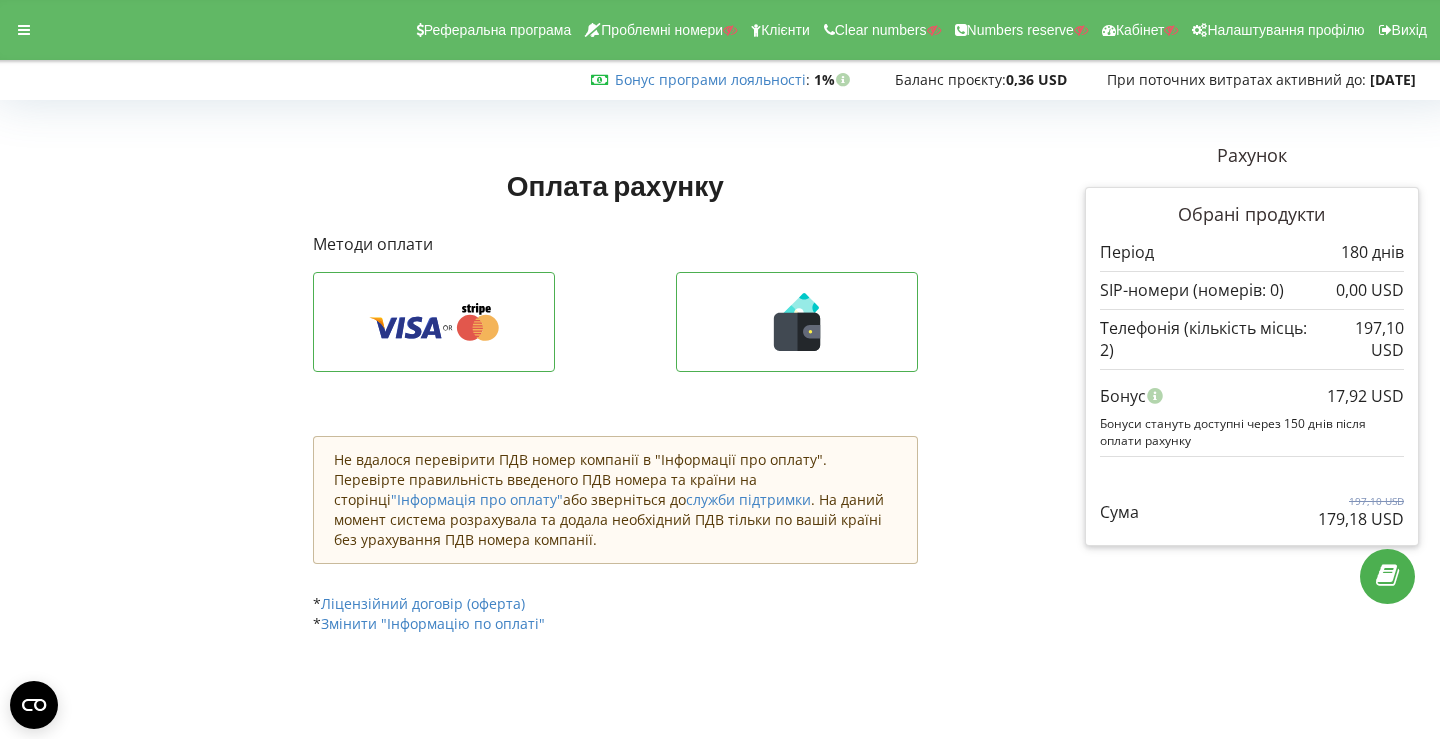scroll, scrollTop: 0, scrollLeft: 0, axis: both 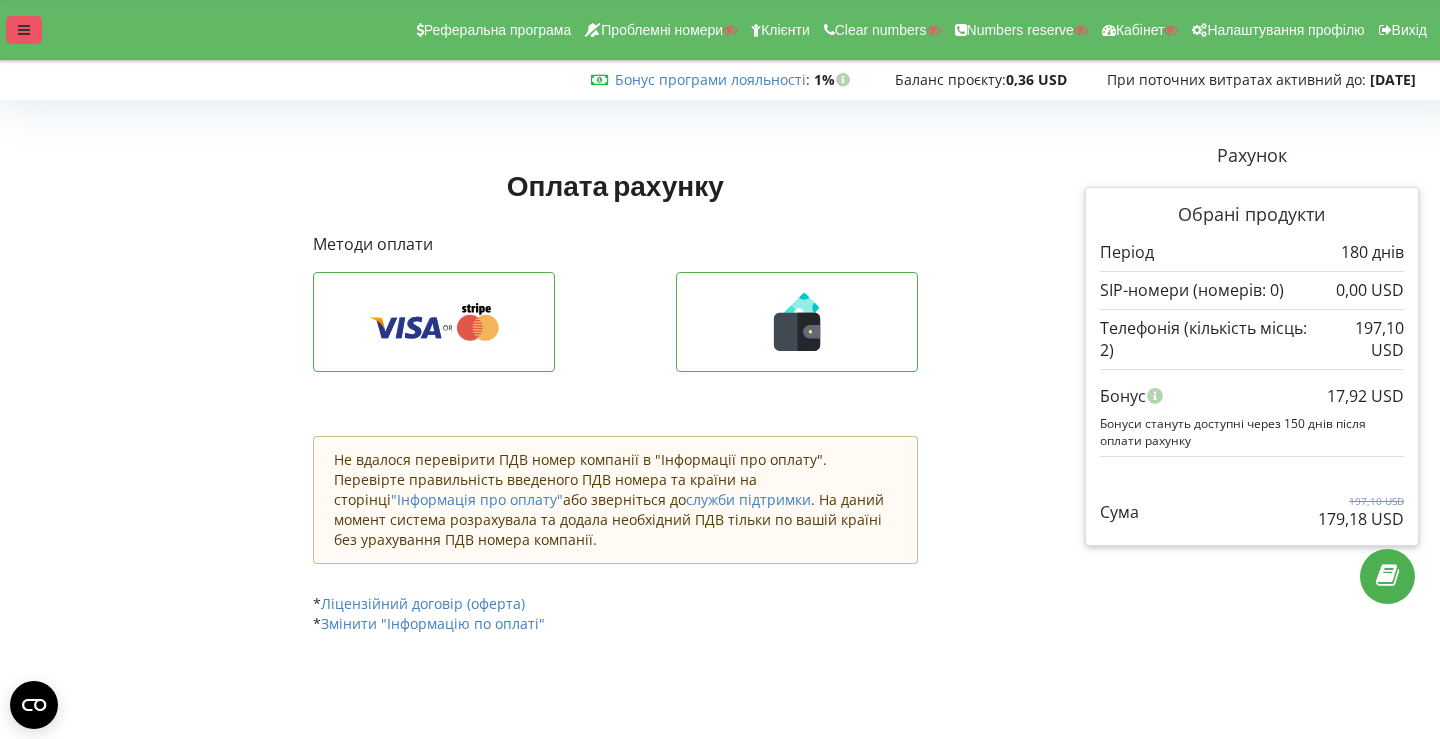 click at bounding box center (24, 30) 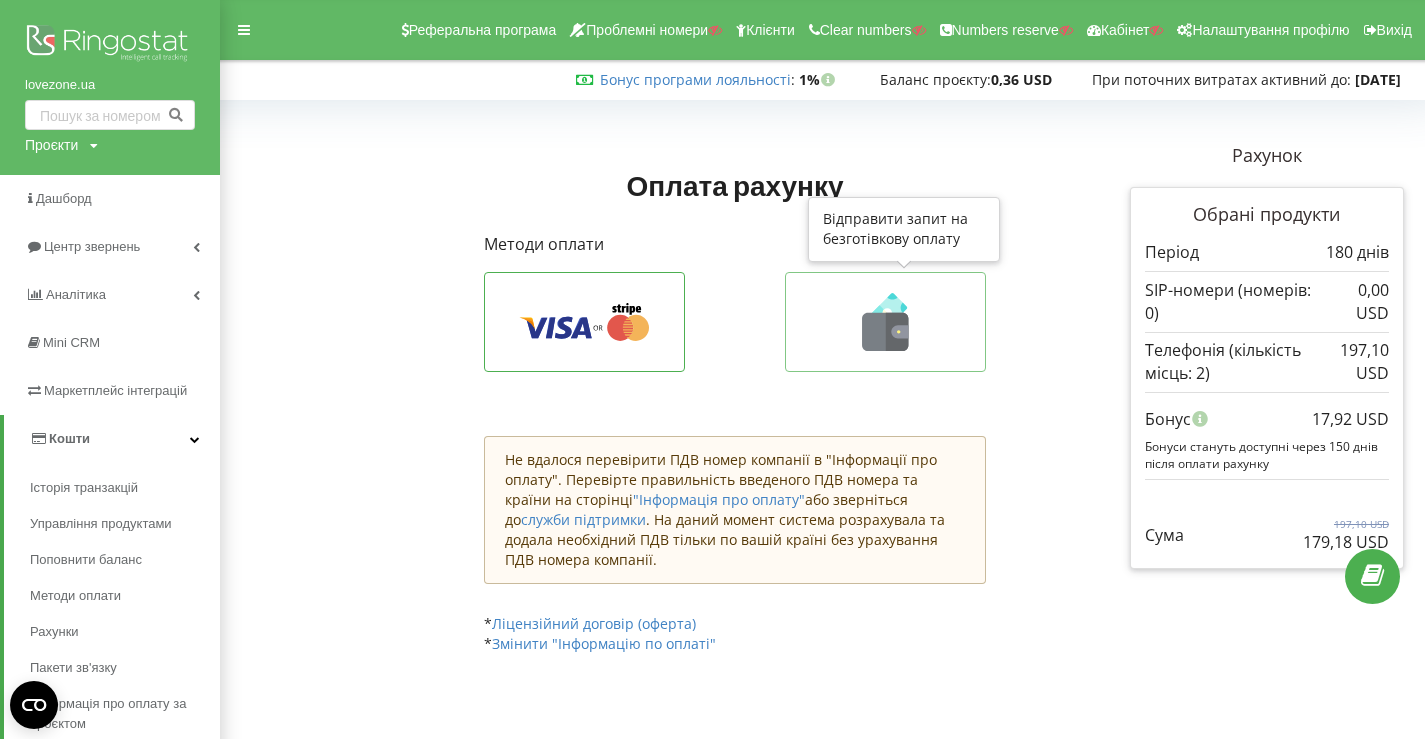 click 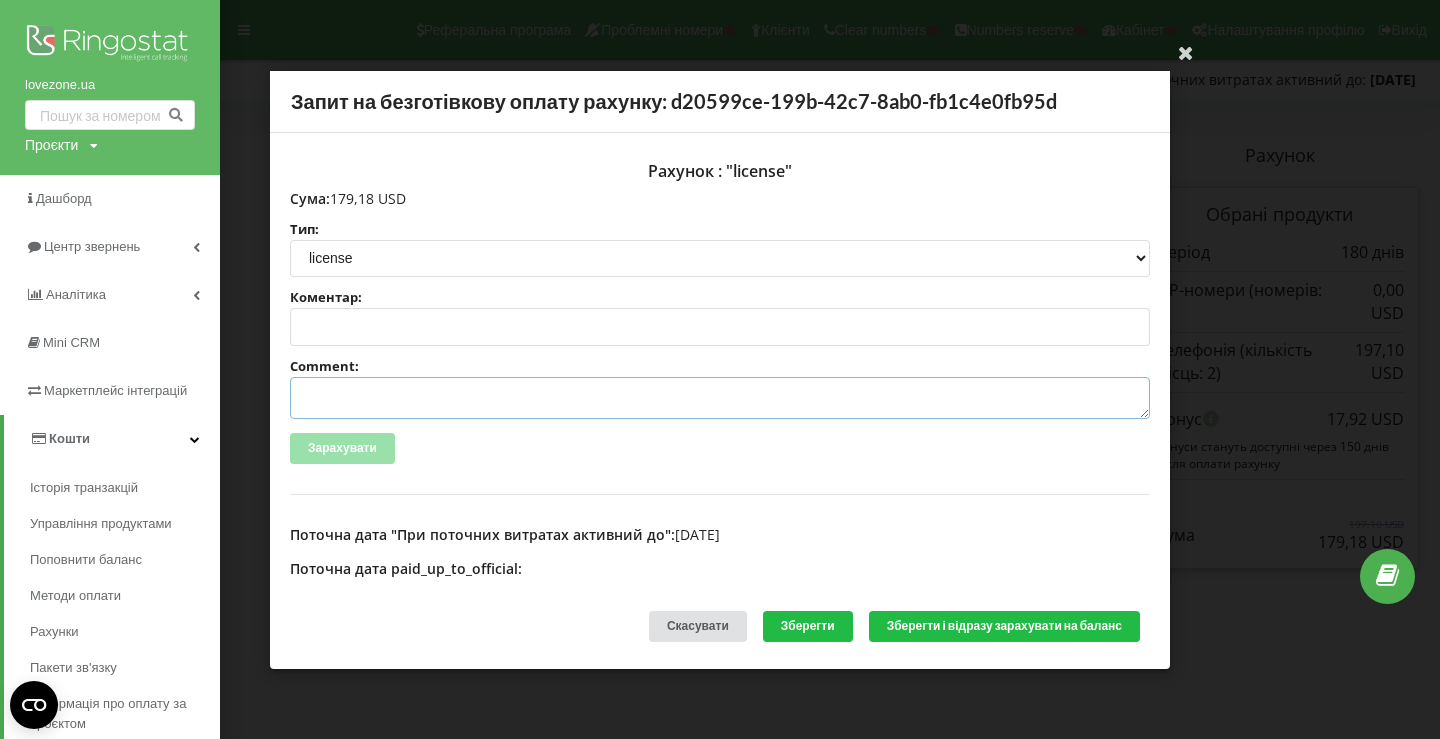 click on "Comment:" at bounding box center (720, 398) 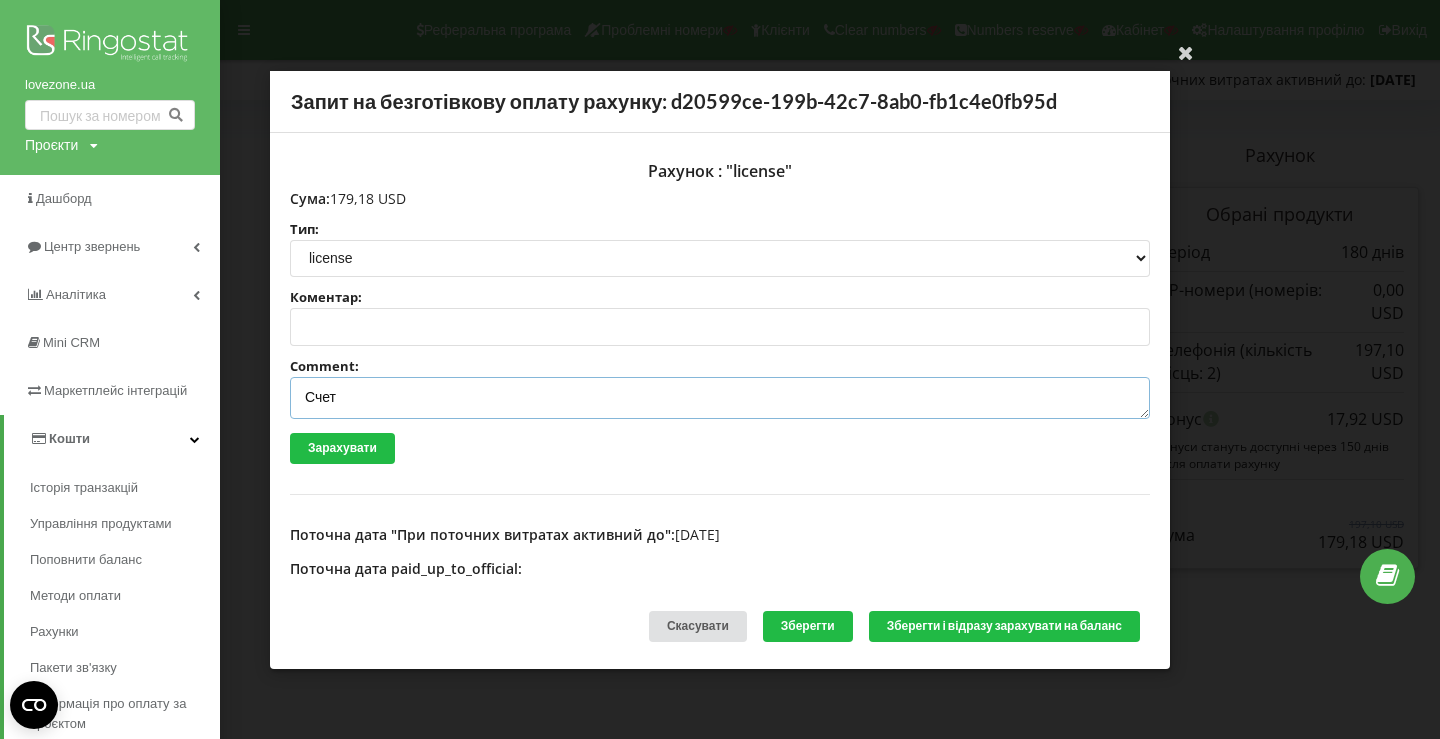 paste on "№R-5462 від [DATE]" 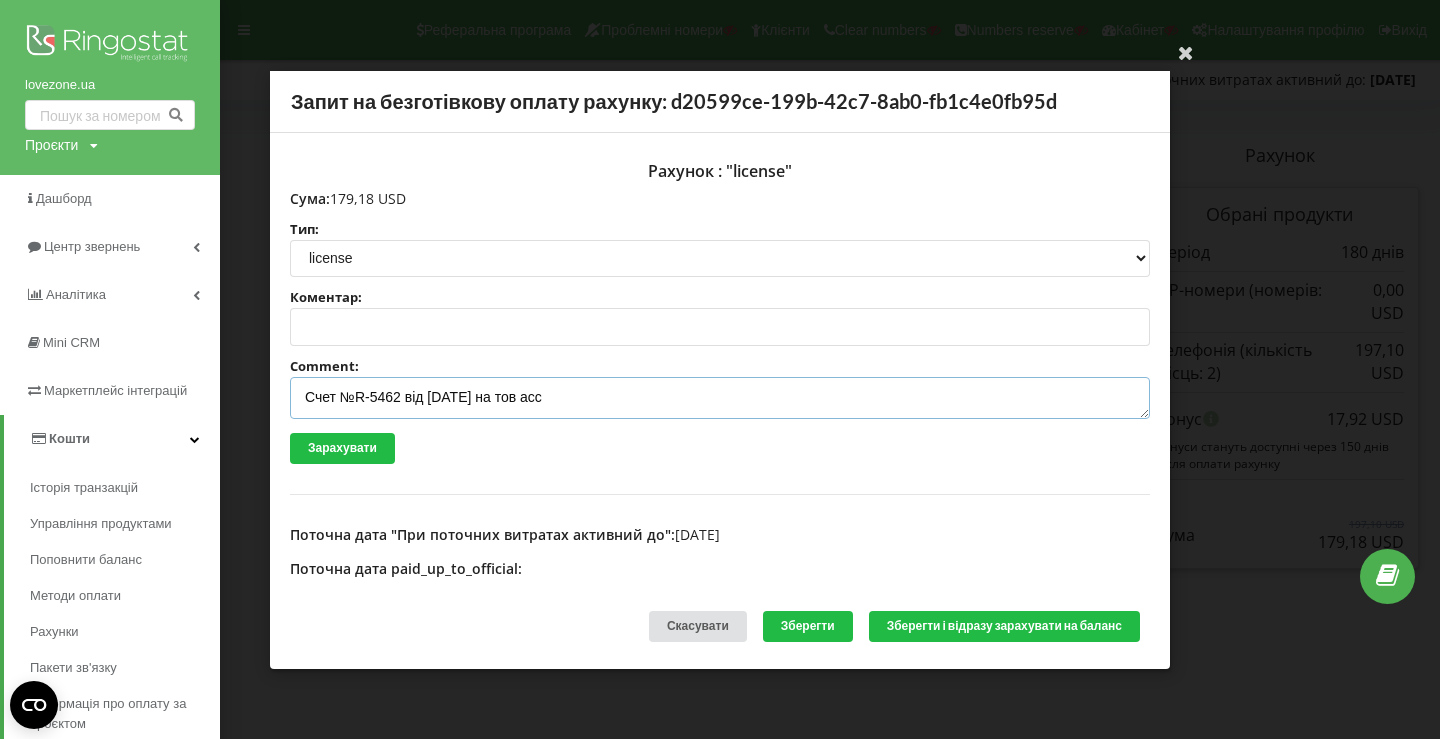 scroll, scrollTop: 49, scrollLeft: 0, axis: vertical 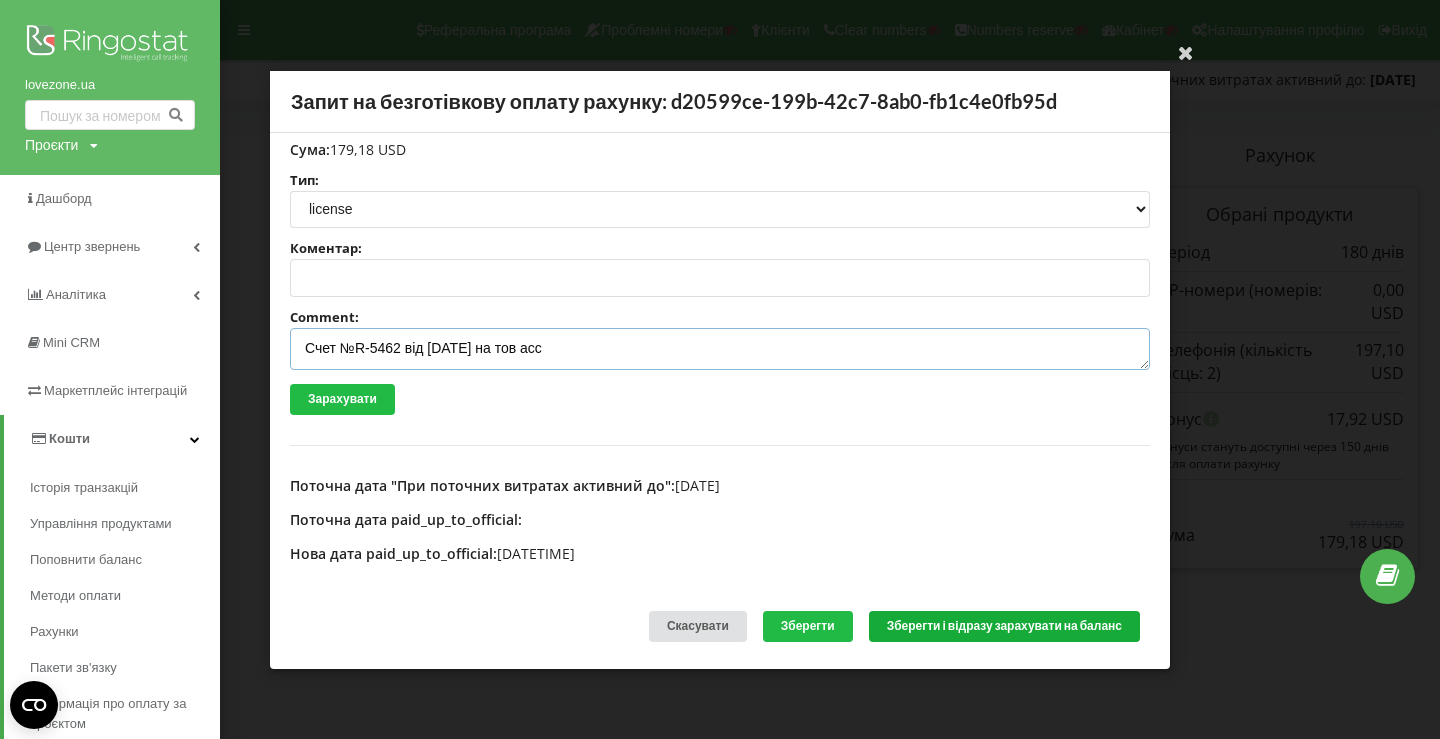 type on "Счет №R-5462 від [DATE] на тов асс" 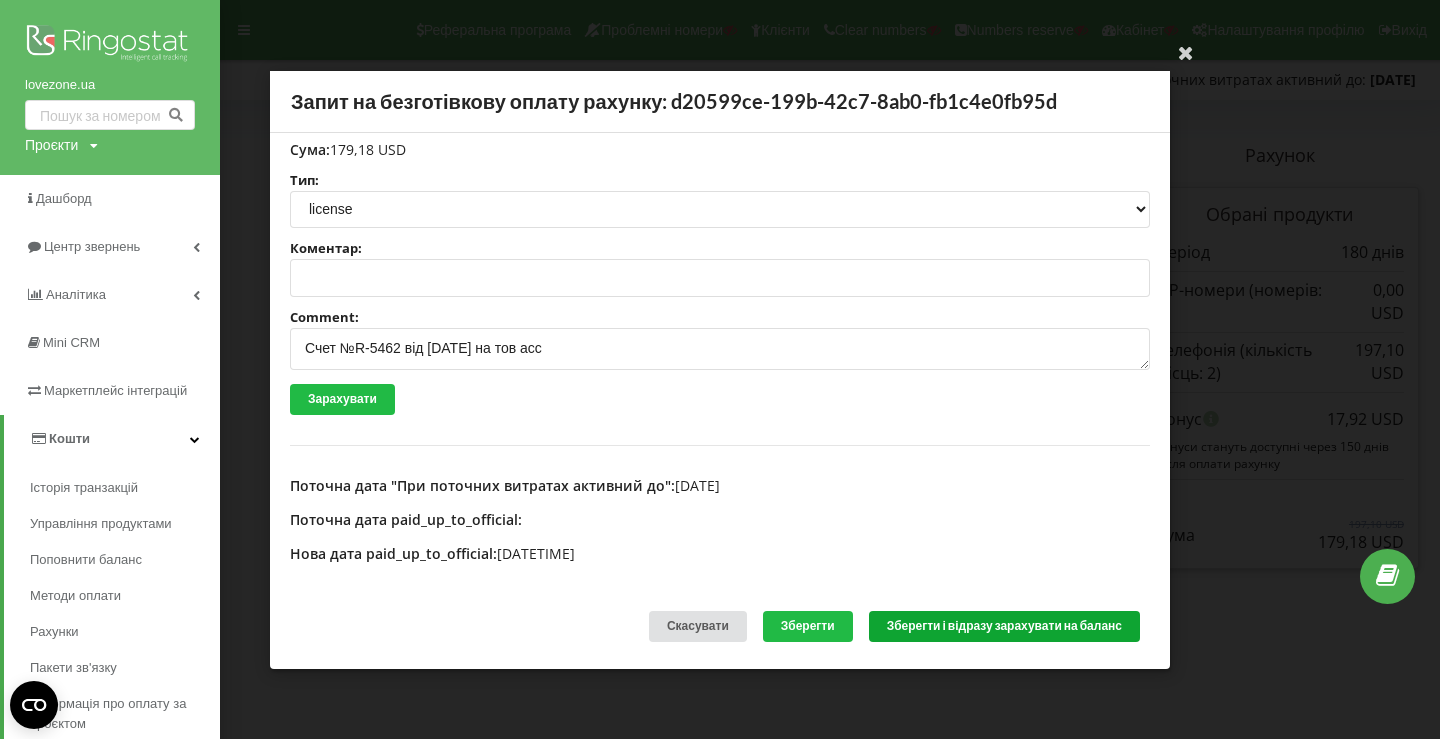 click on "Зберегти і відразу зарахувати на баланс" at bounding box center (1004, 626) 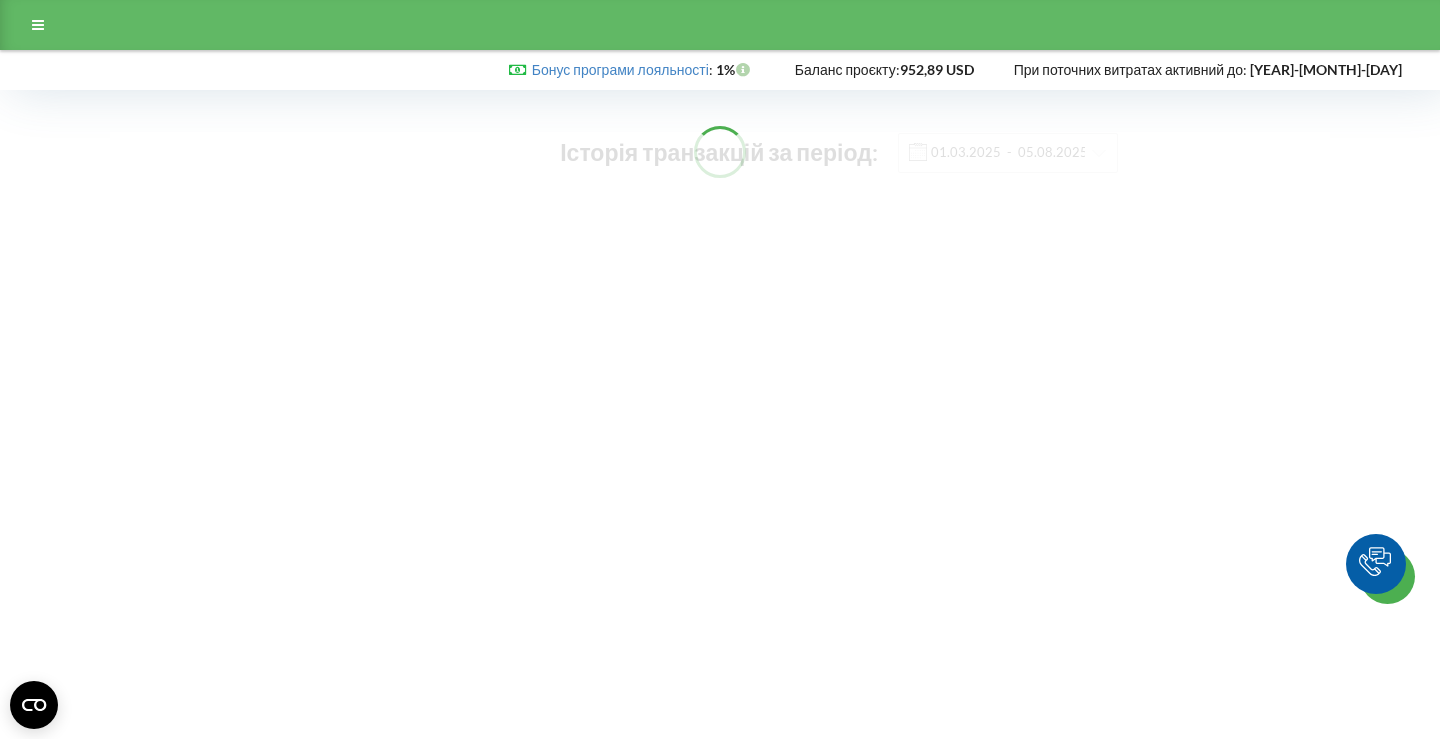 scroll, scrollTop: 0, scrollLeft: 0, axis: both 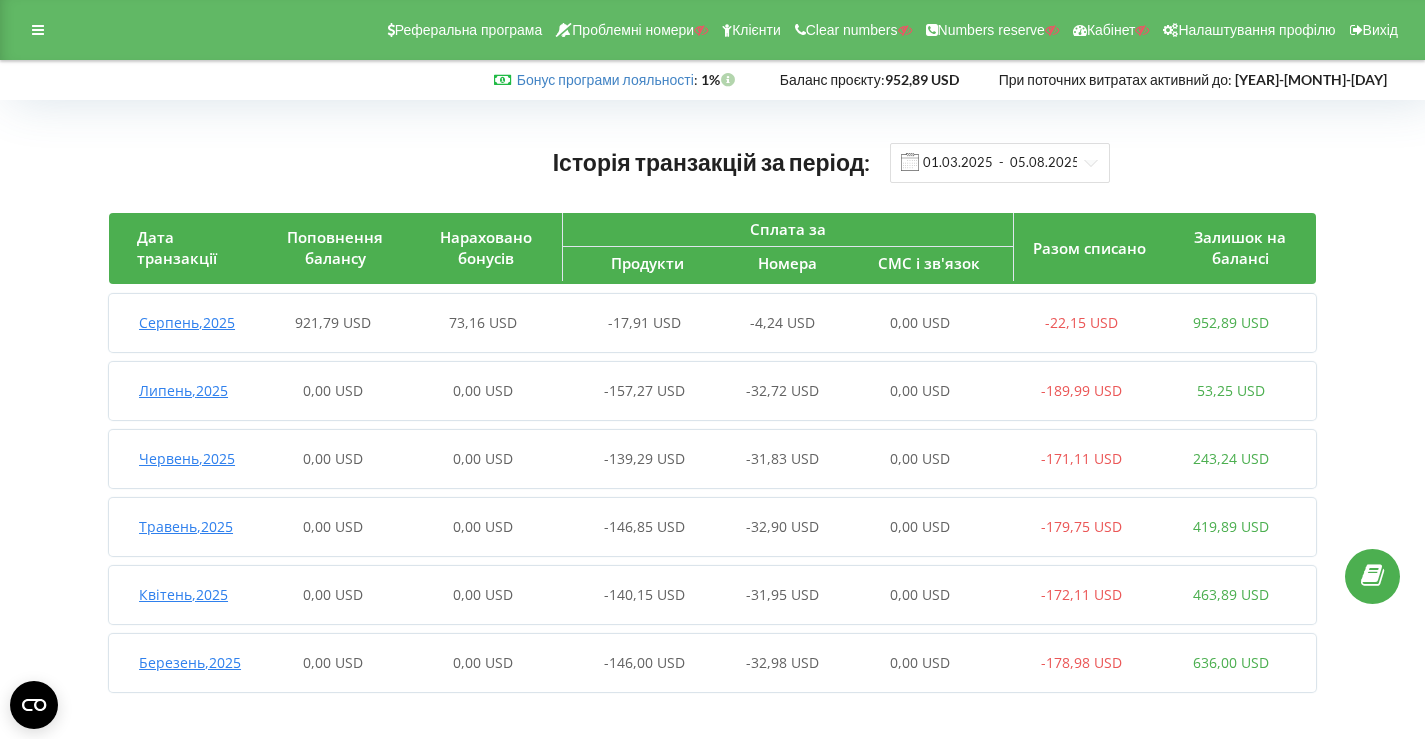 click on "Серпень ,  2025 921,79 USD 73,16 USD -17,91 USD -4,24 USD 0,00 USD -22,15 USD 952,89 USD" at bounding box center (707, 323) 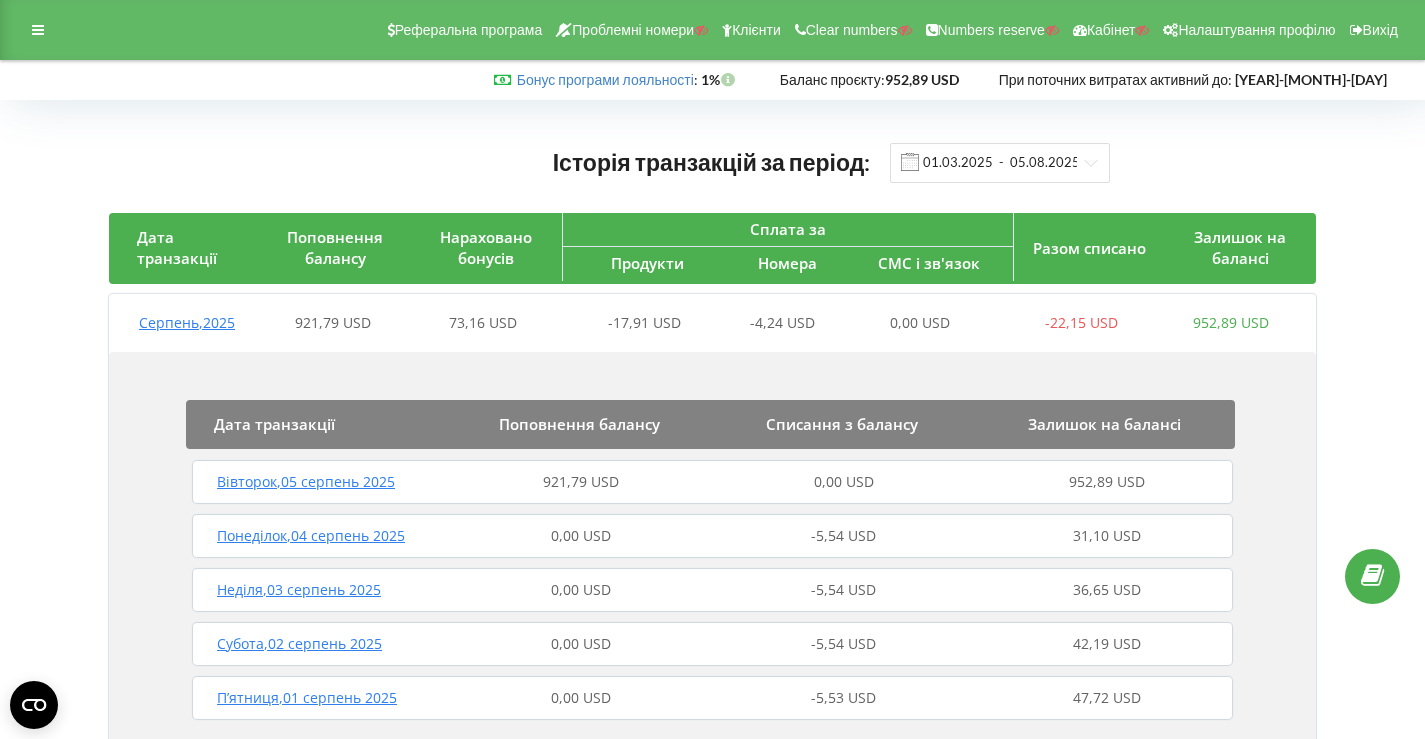 click on "921,79 USD" at bounding box center [581, 482] 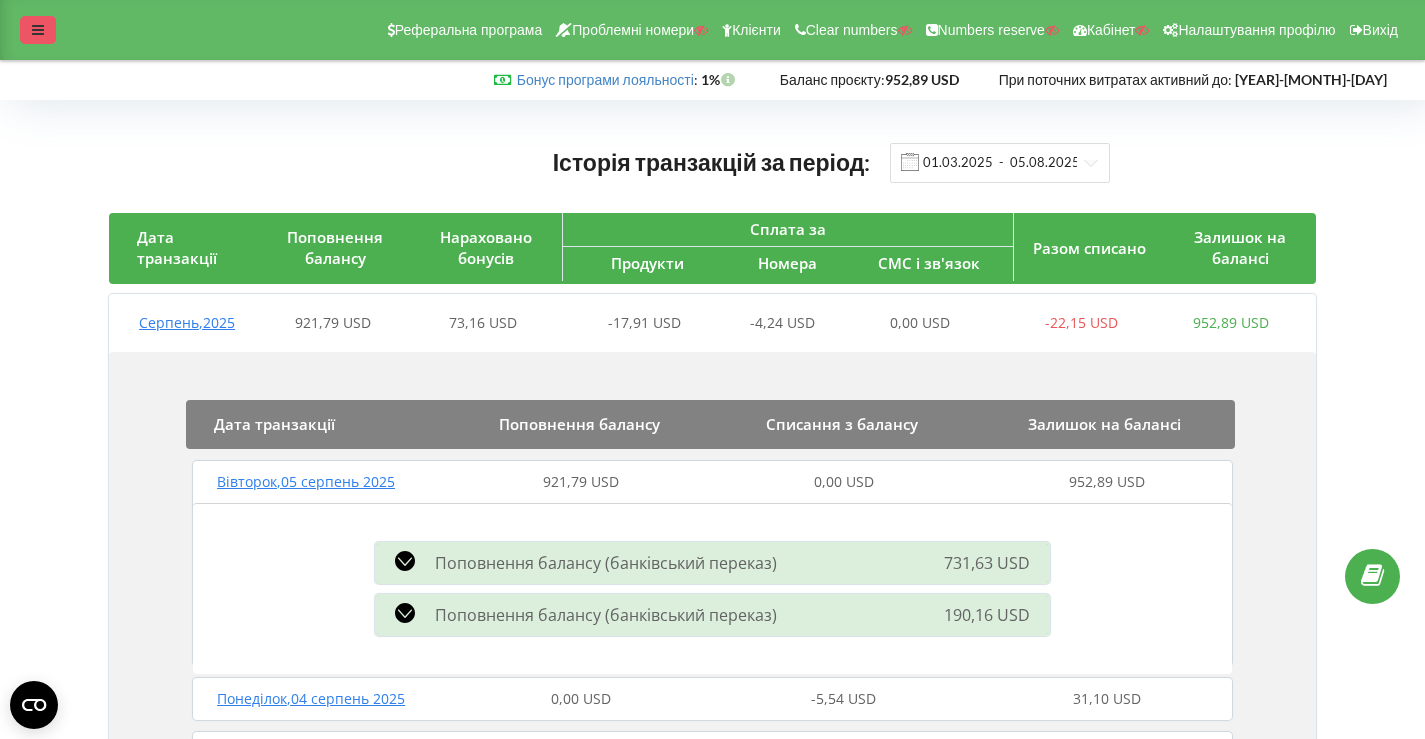 click at bounding box center (38, 30) 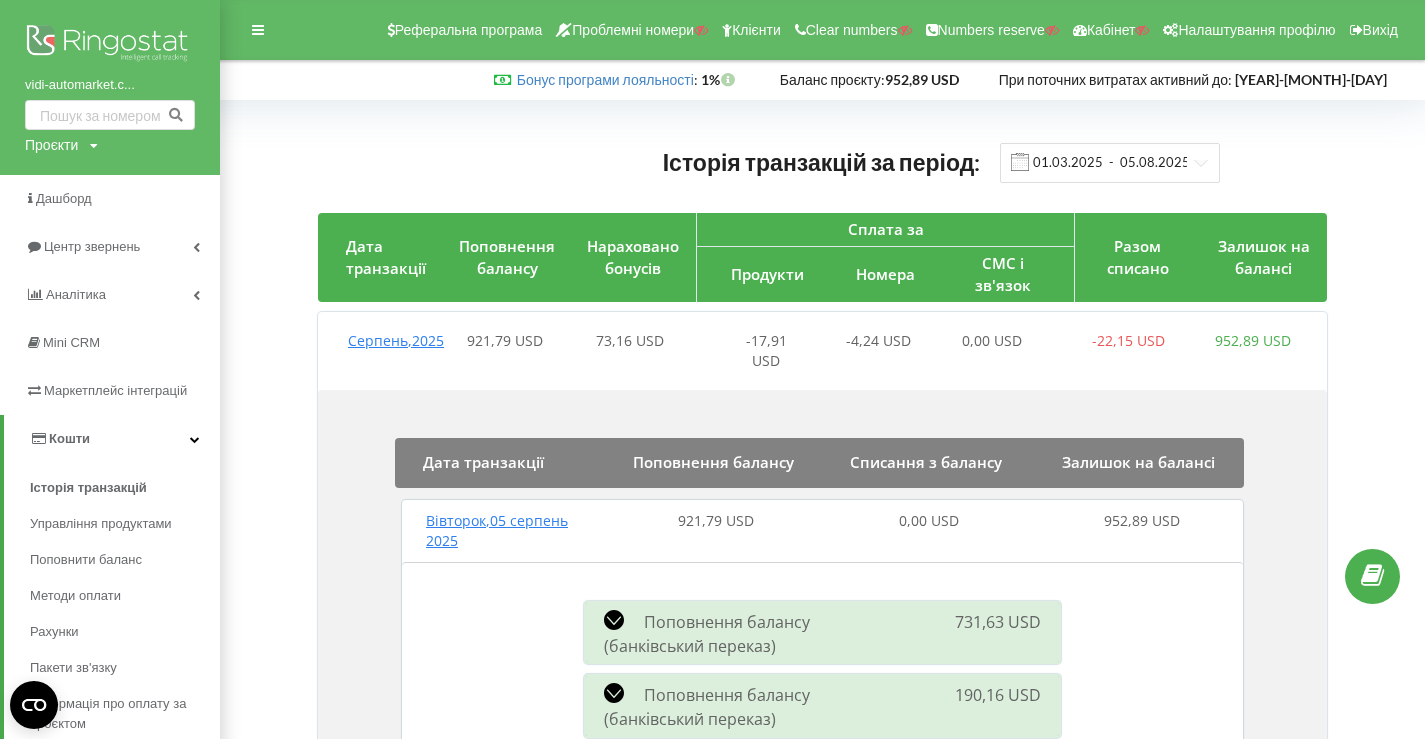 click at bounding box center (110, 45) 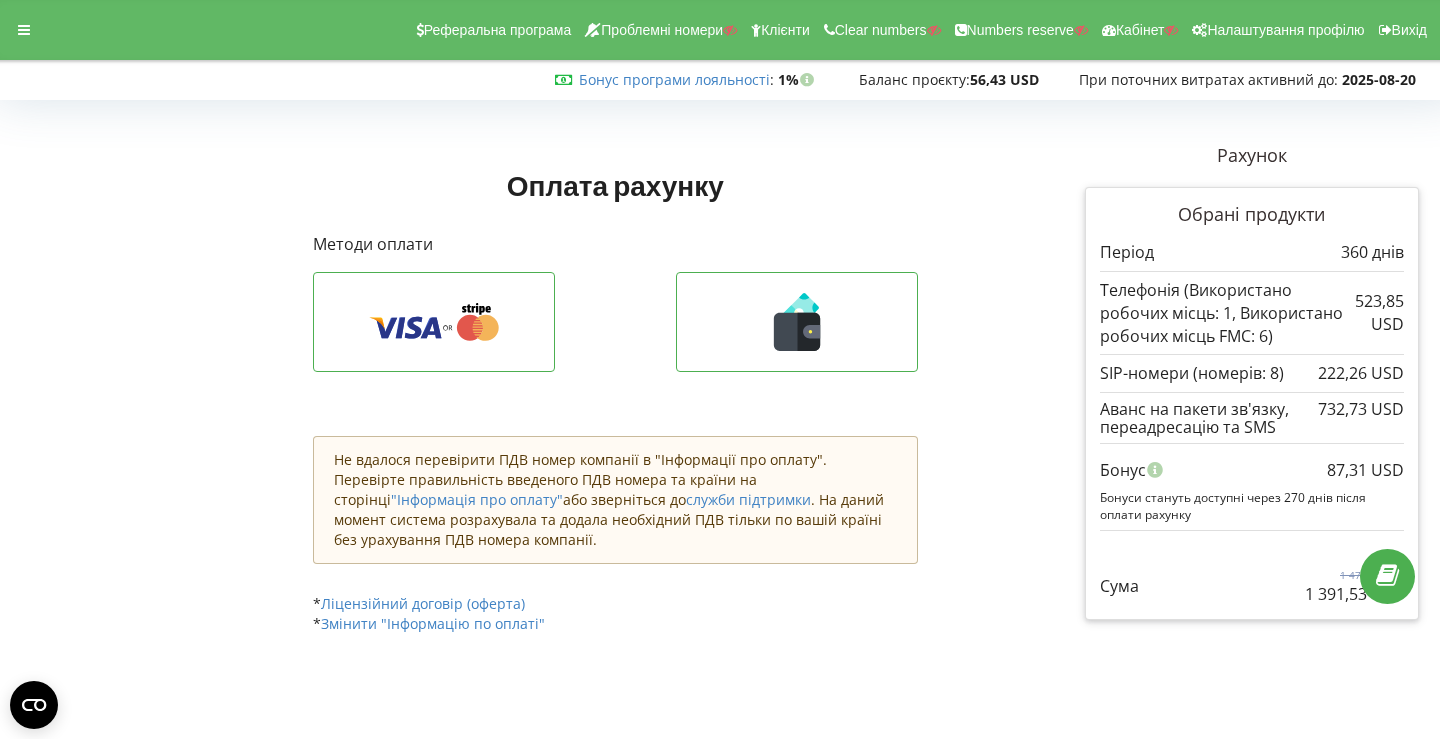 scroll, scrollTop: 0, scrollLeft: 0, axis: both 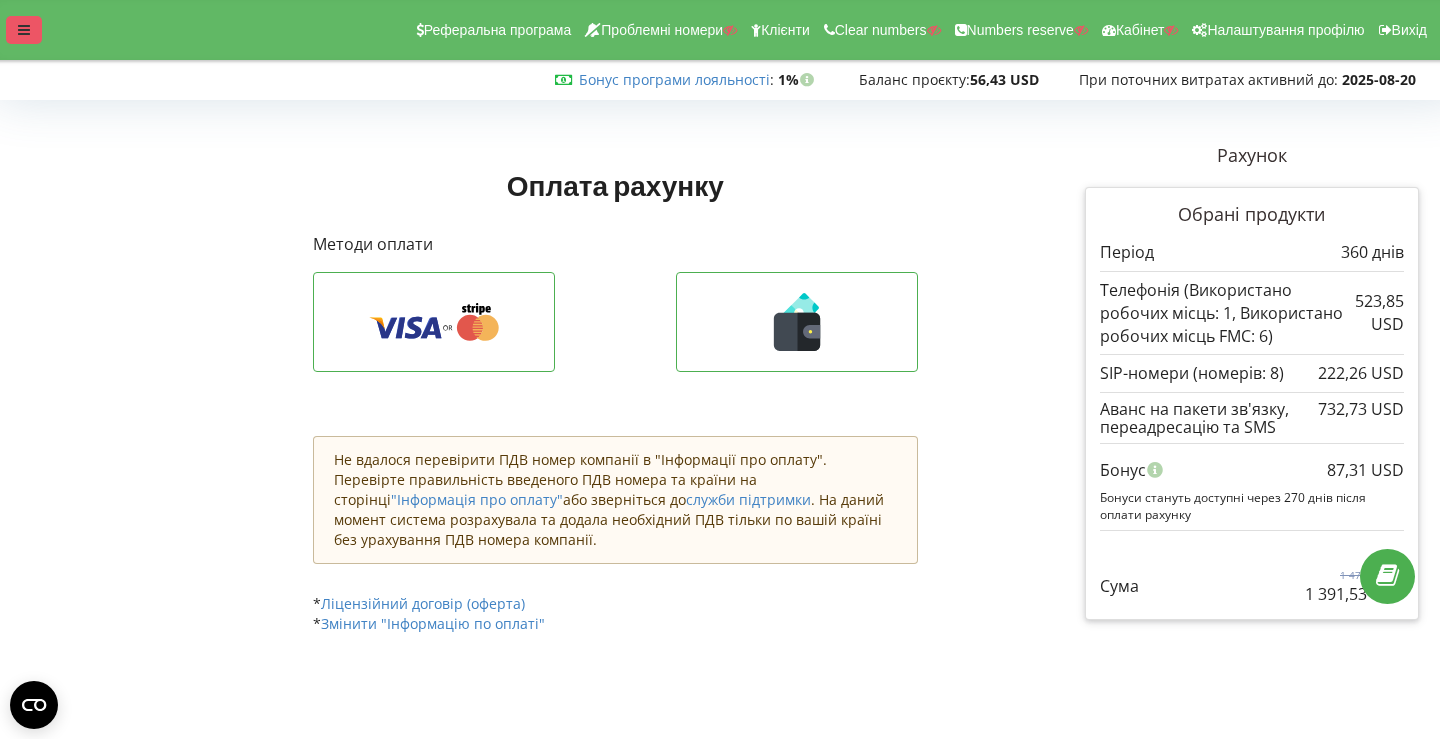 click at bounding box center (24, 30) 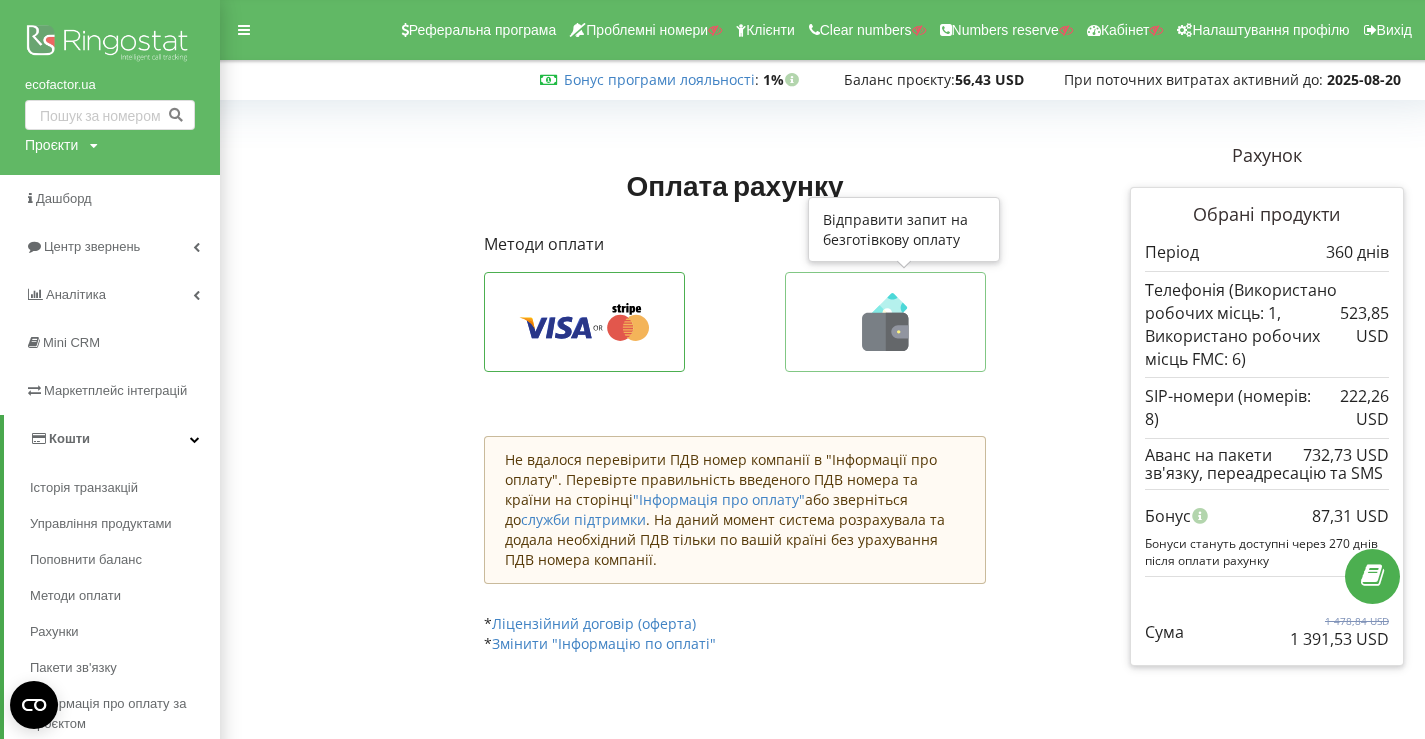 click 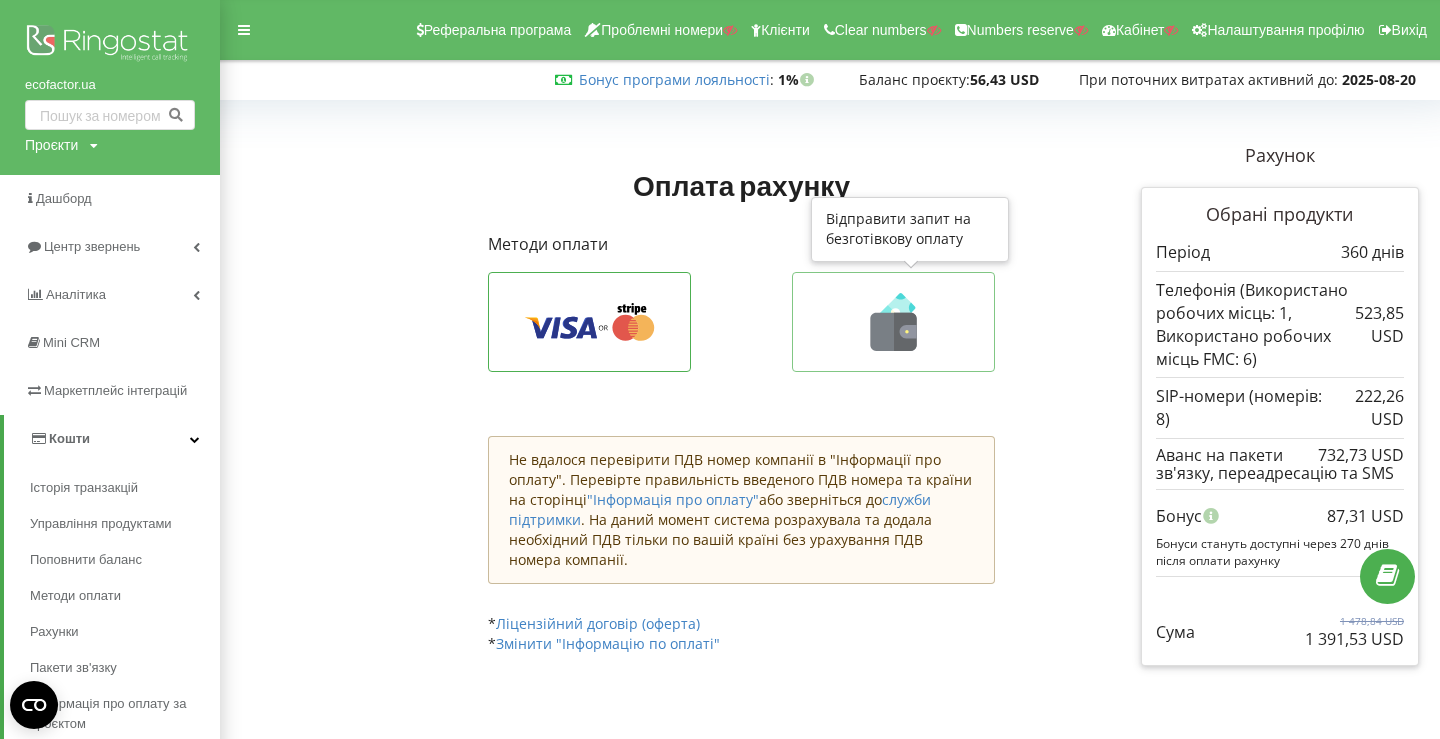 click on "Коментар:" at bounding box center [0, 0] 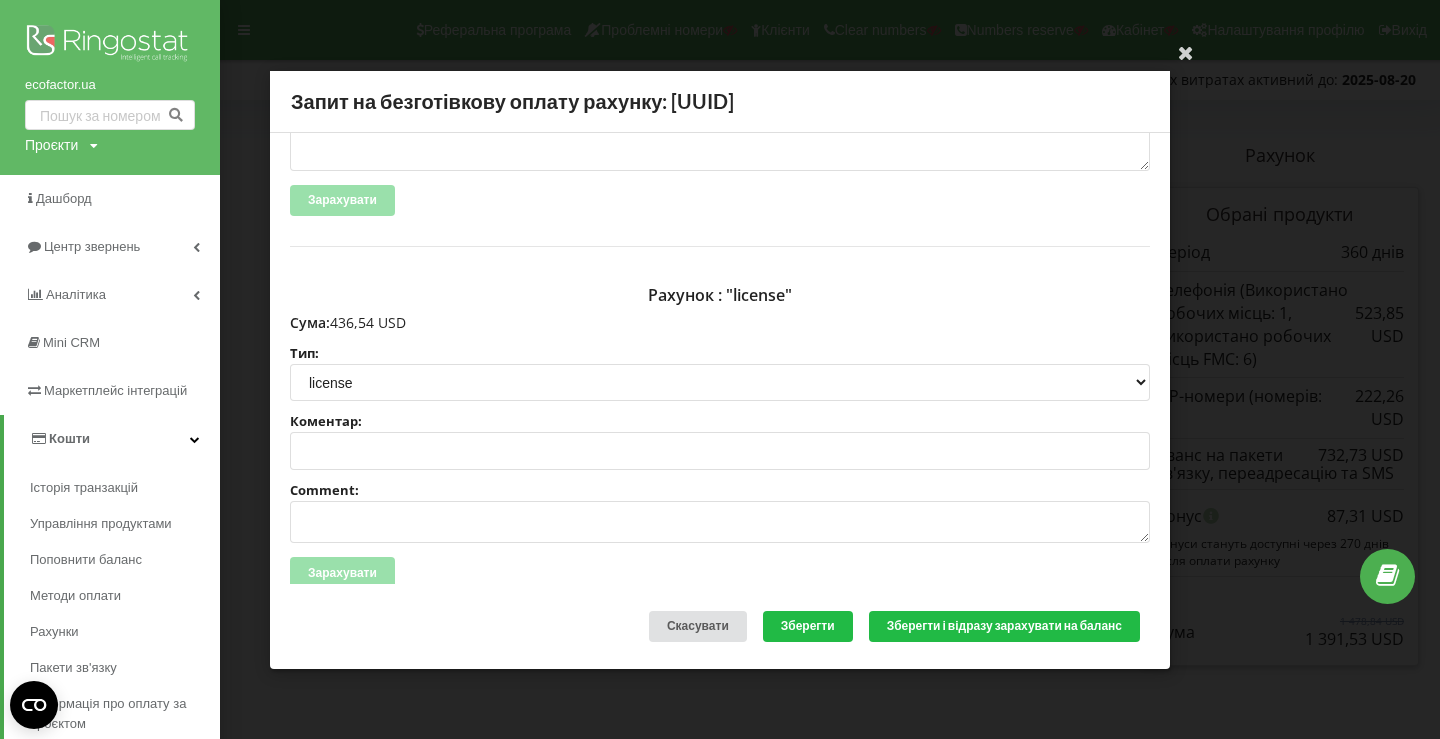 scroll, scrollTop: 421, scrollLeft: 0, axis: vertical 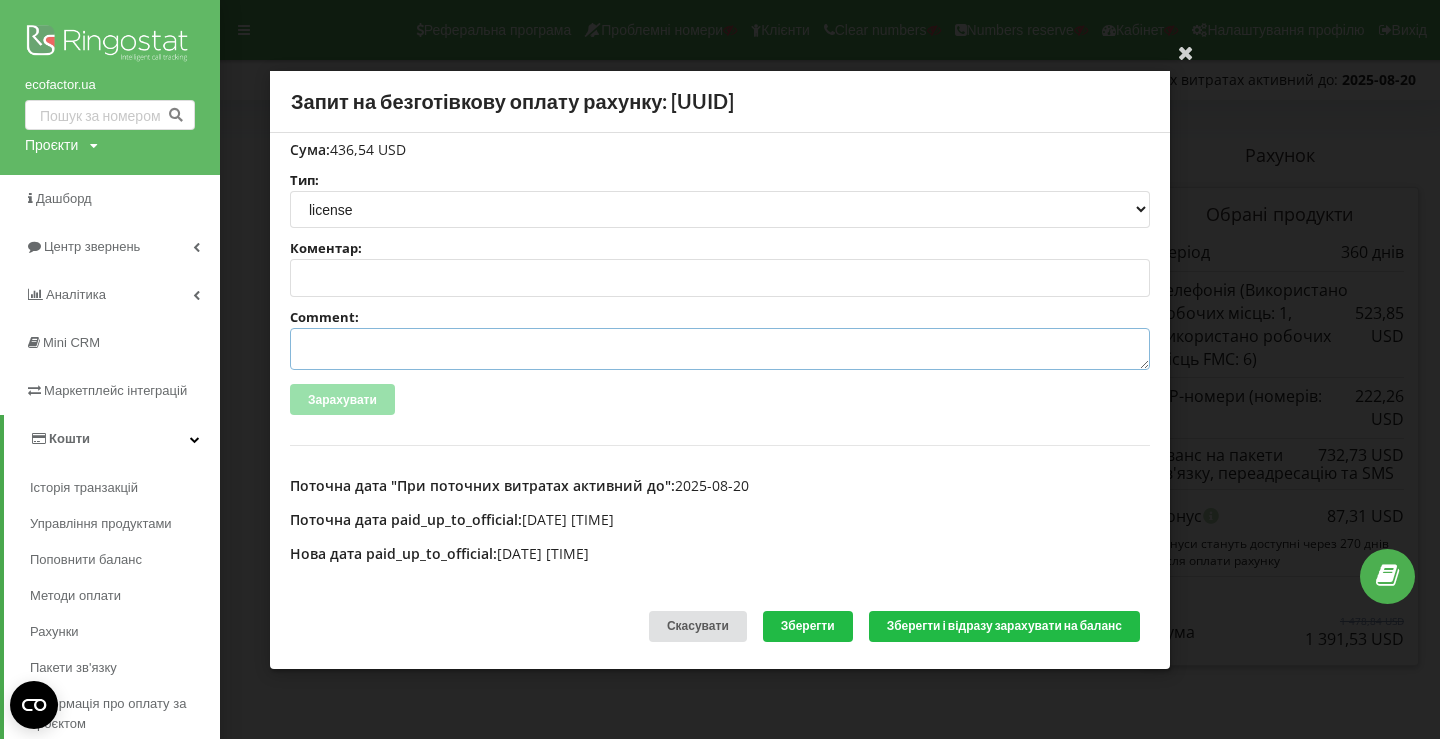 click on "Comment:" at bounding box center (720, 349) 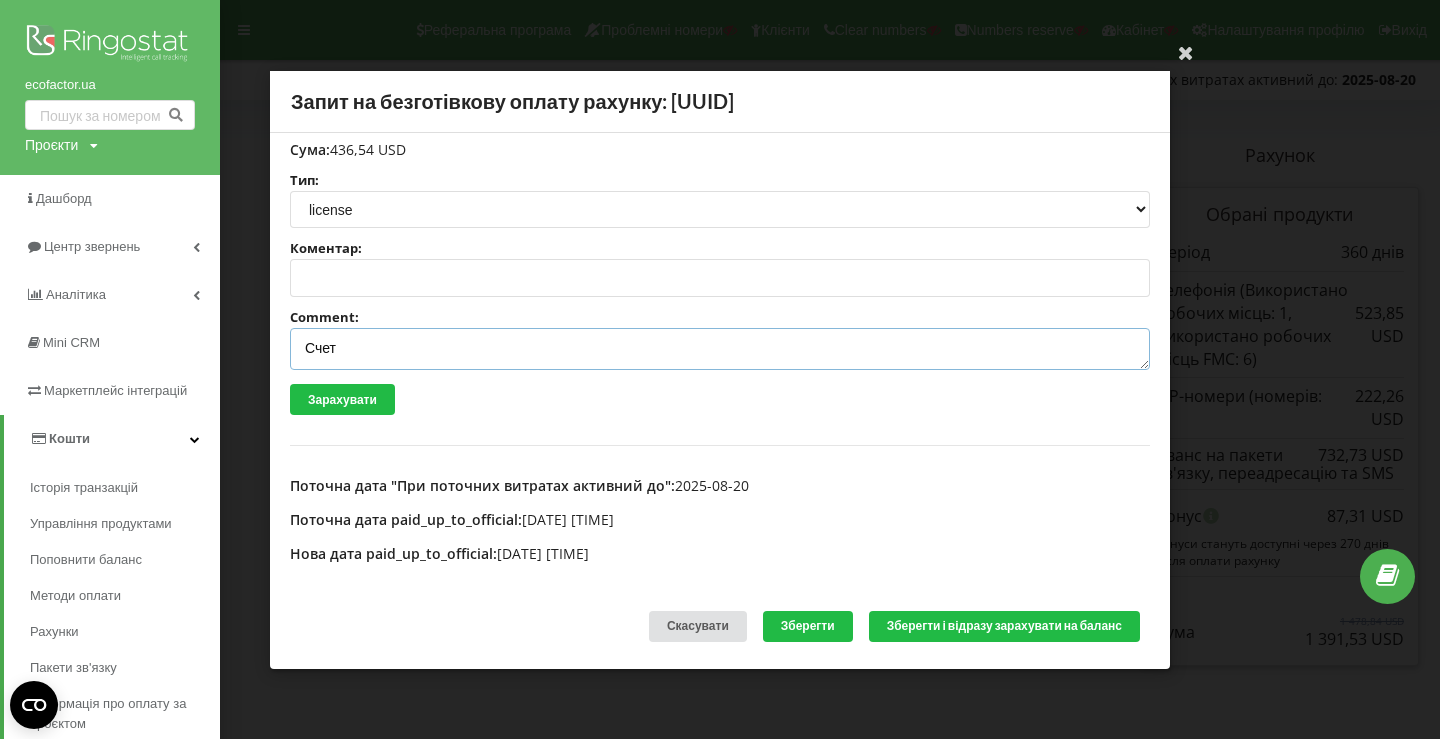 paste on "№R-05256 від 30.07.2025" 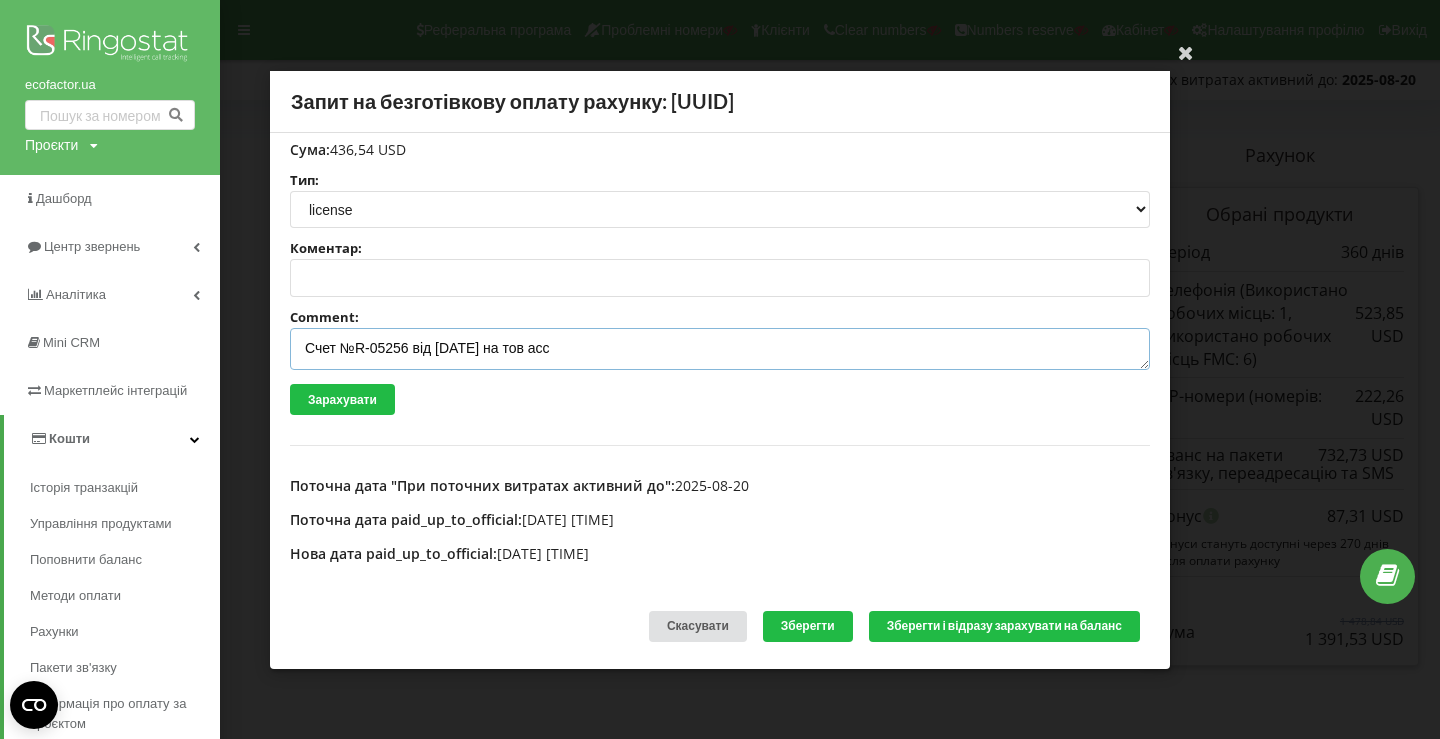 scroll, scrollTop: 0, scrollLeft: 0, axis: both 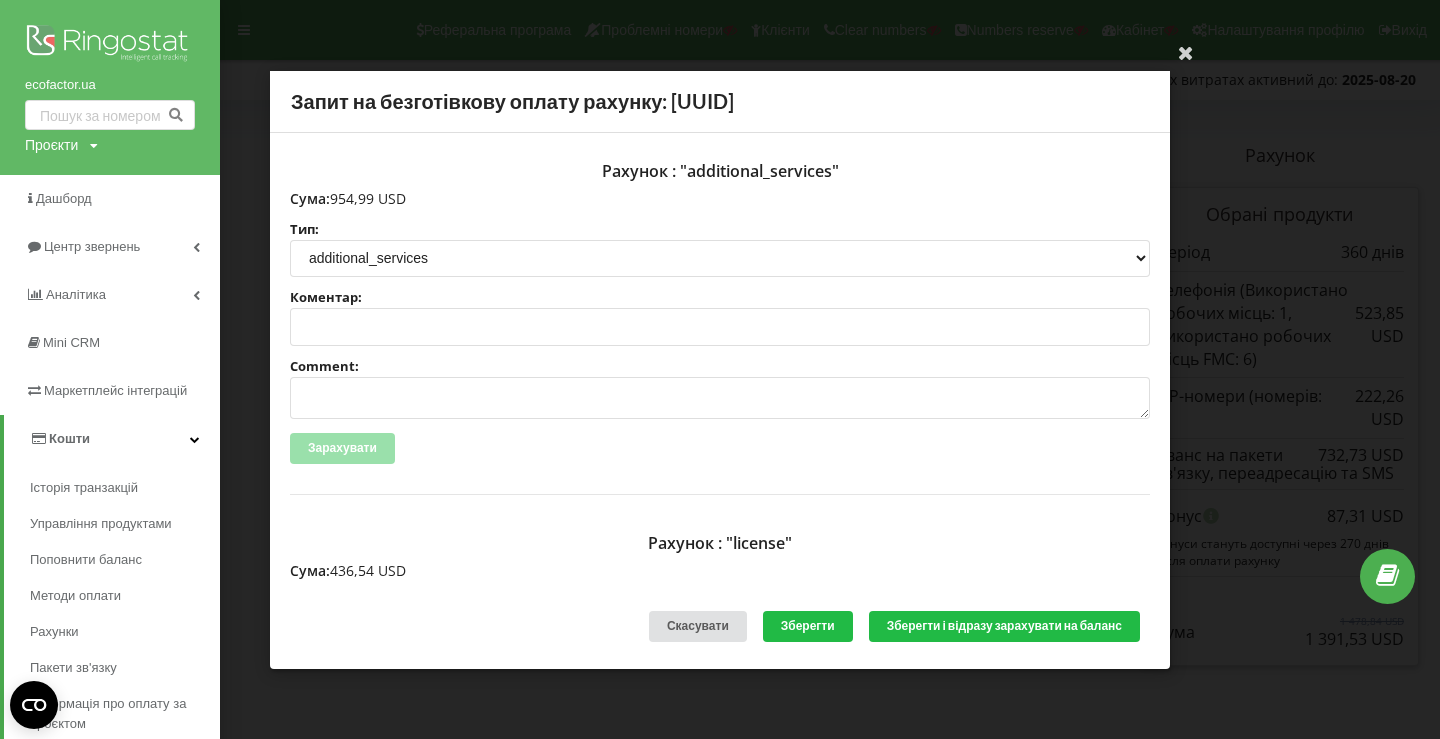 type on "Счет №R-05256 від 30.07.2025 на тов асс" 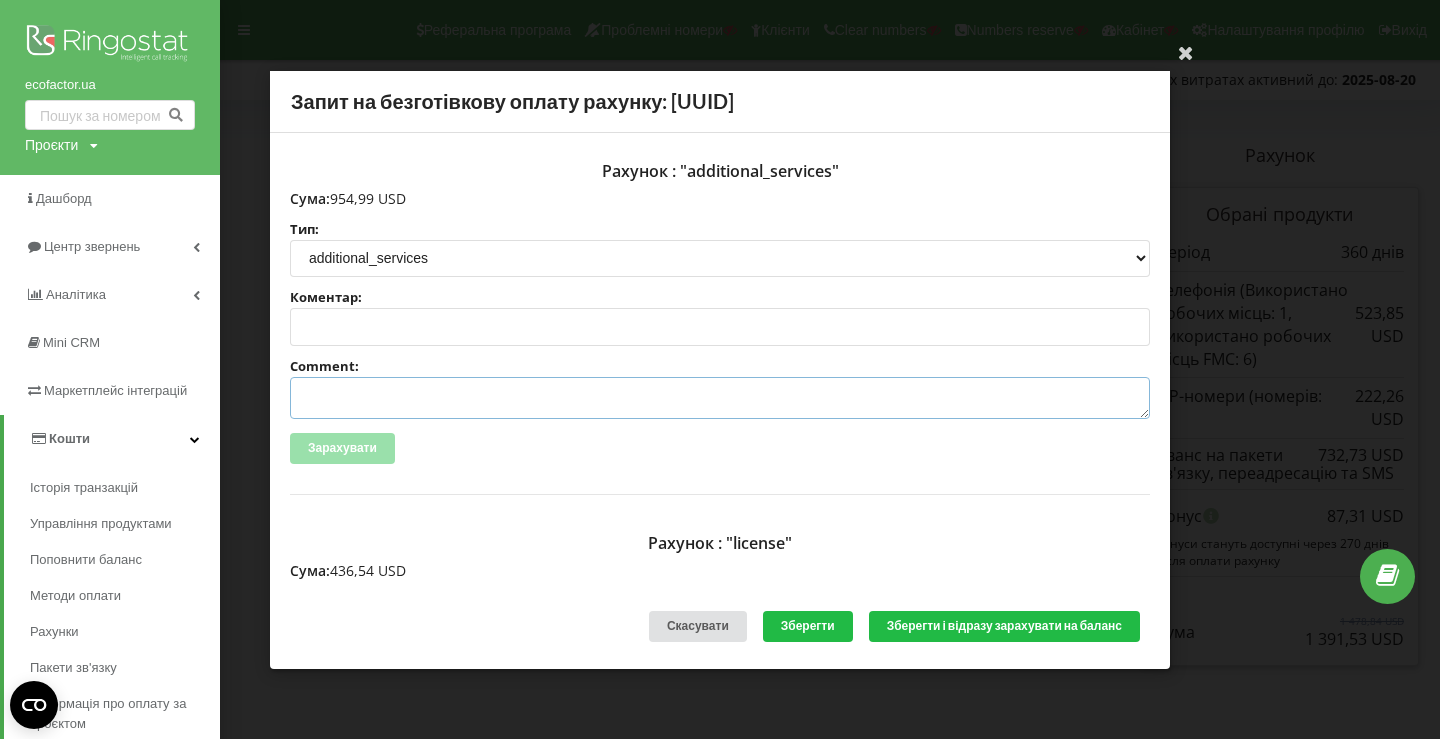 click on "Comment:" at bounding box center (720, 398) 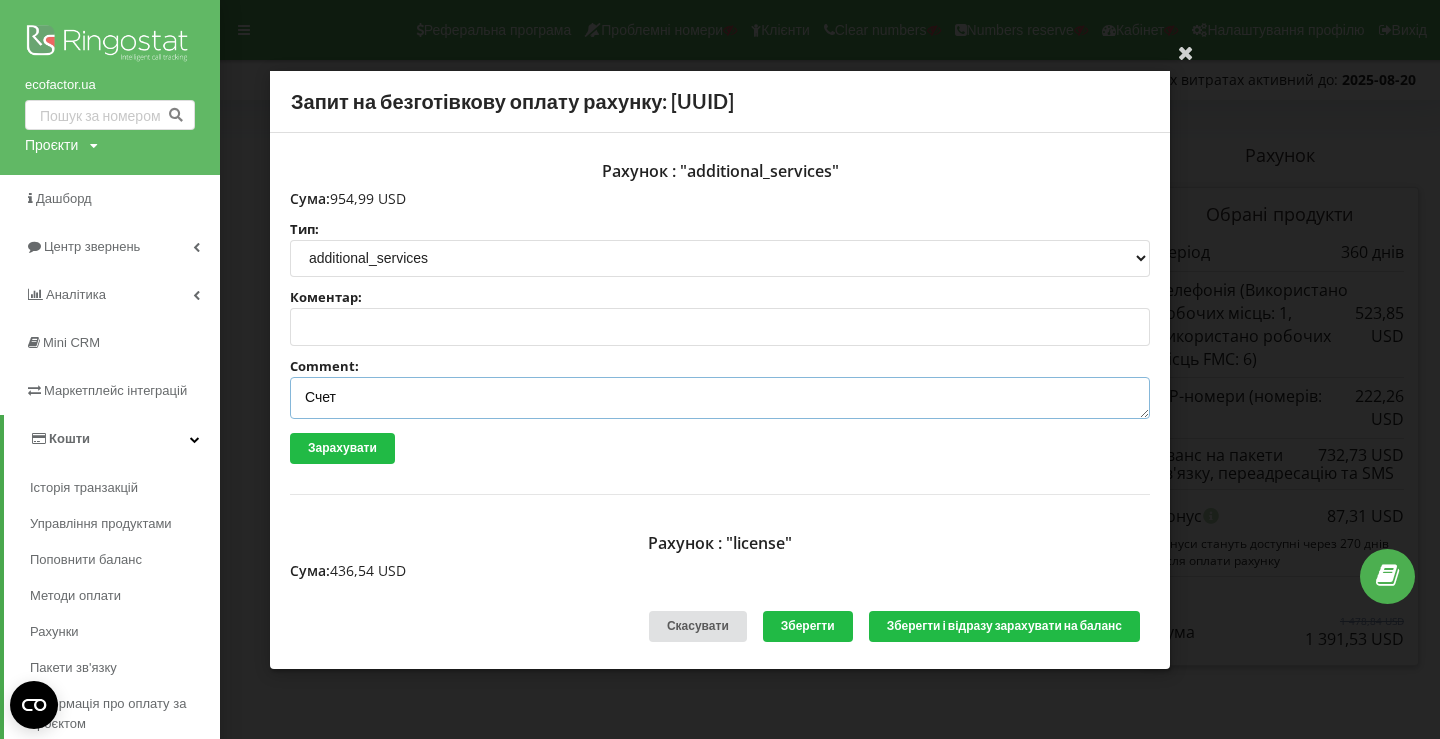paste on "№R-05258 від 30.07.2025" 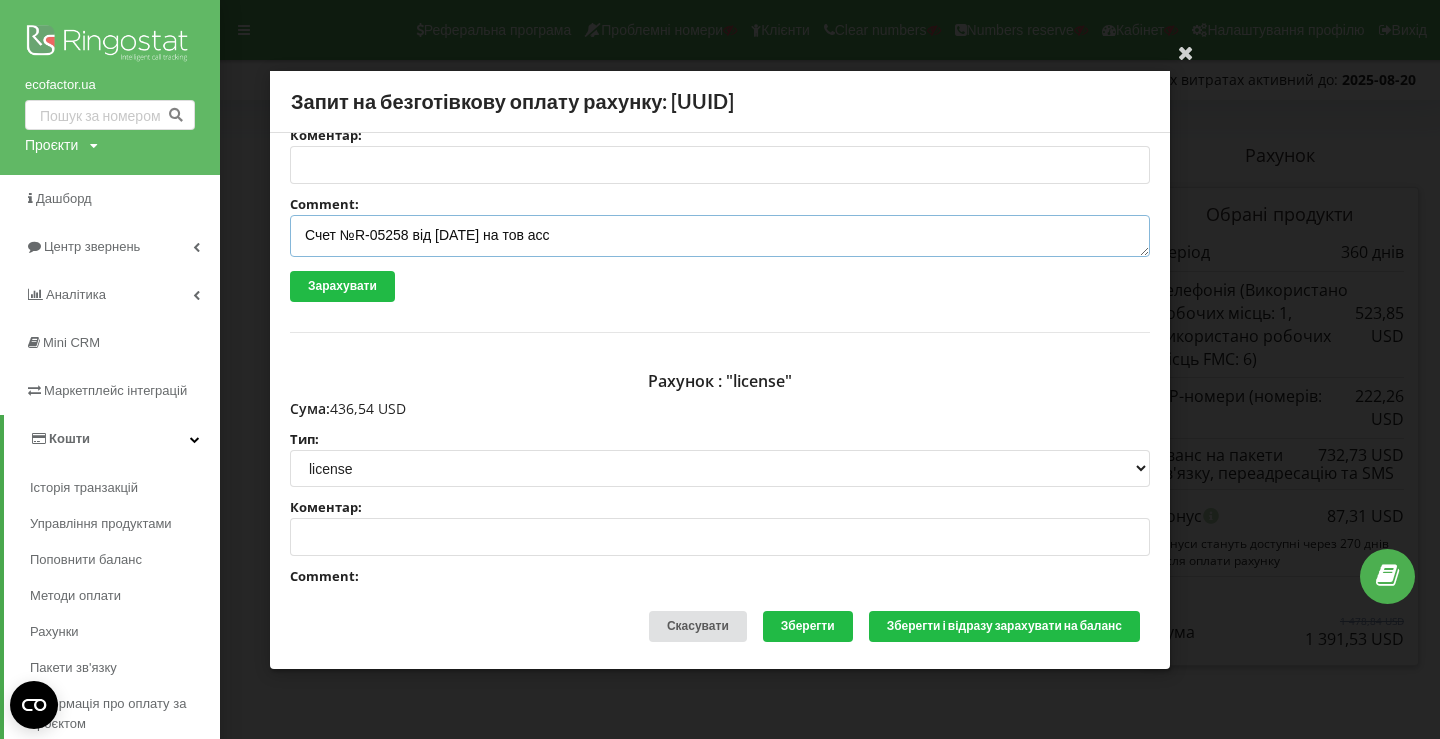 scroll, scrollTop: 421, scrollLeft: 0, axis: vertical 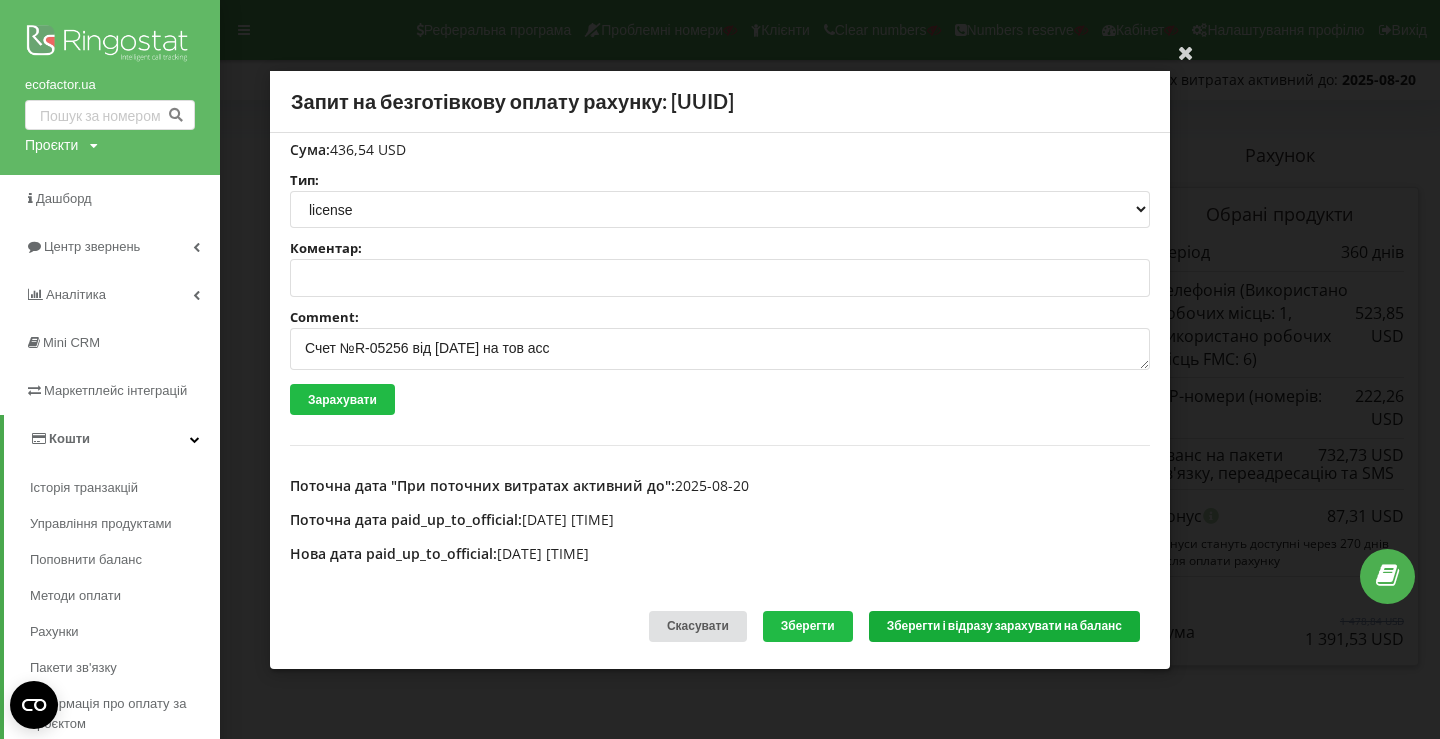 type on "Счет №R-05258 від 30.07.2025 на тов асс" 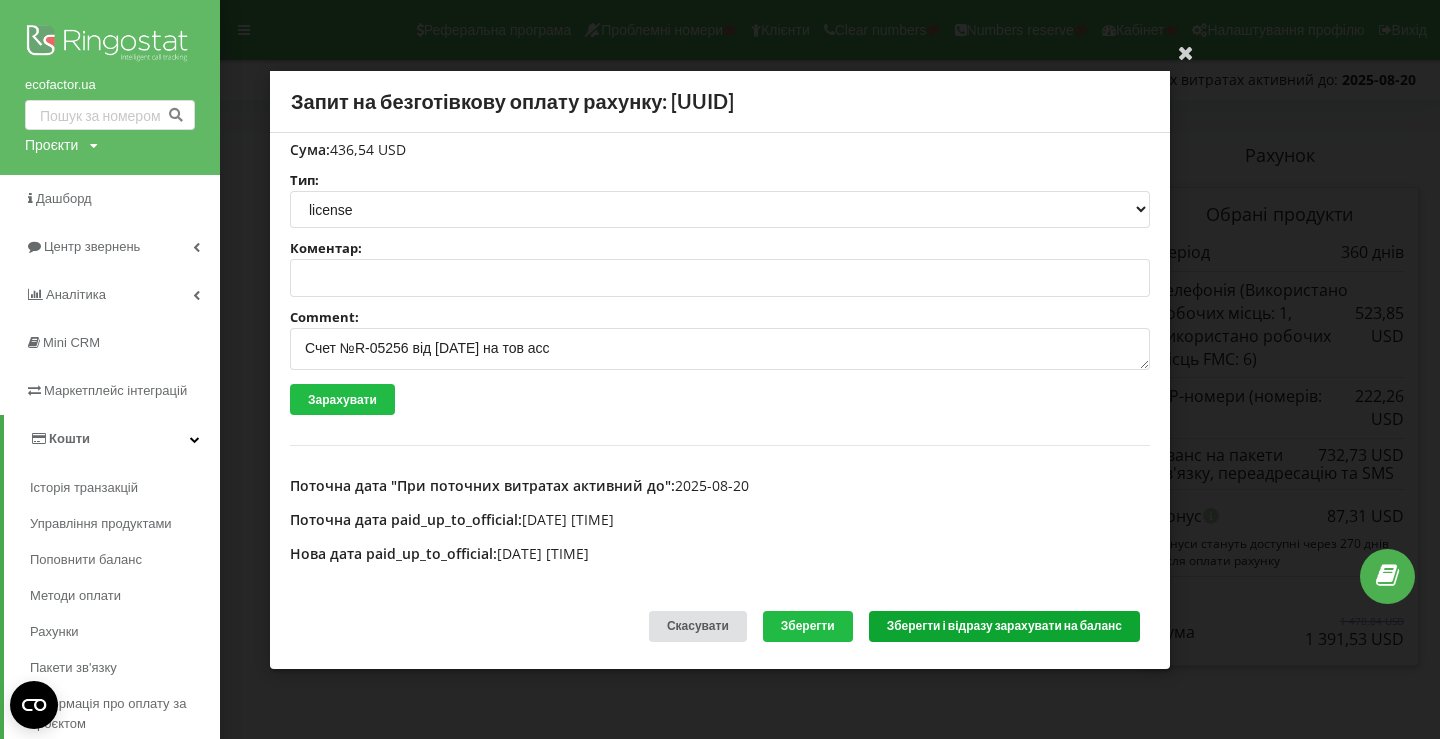 click on "Зберегти і відразу зарахувати на баланс" at bounding box center (1004, 626) 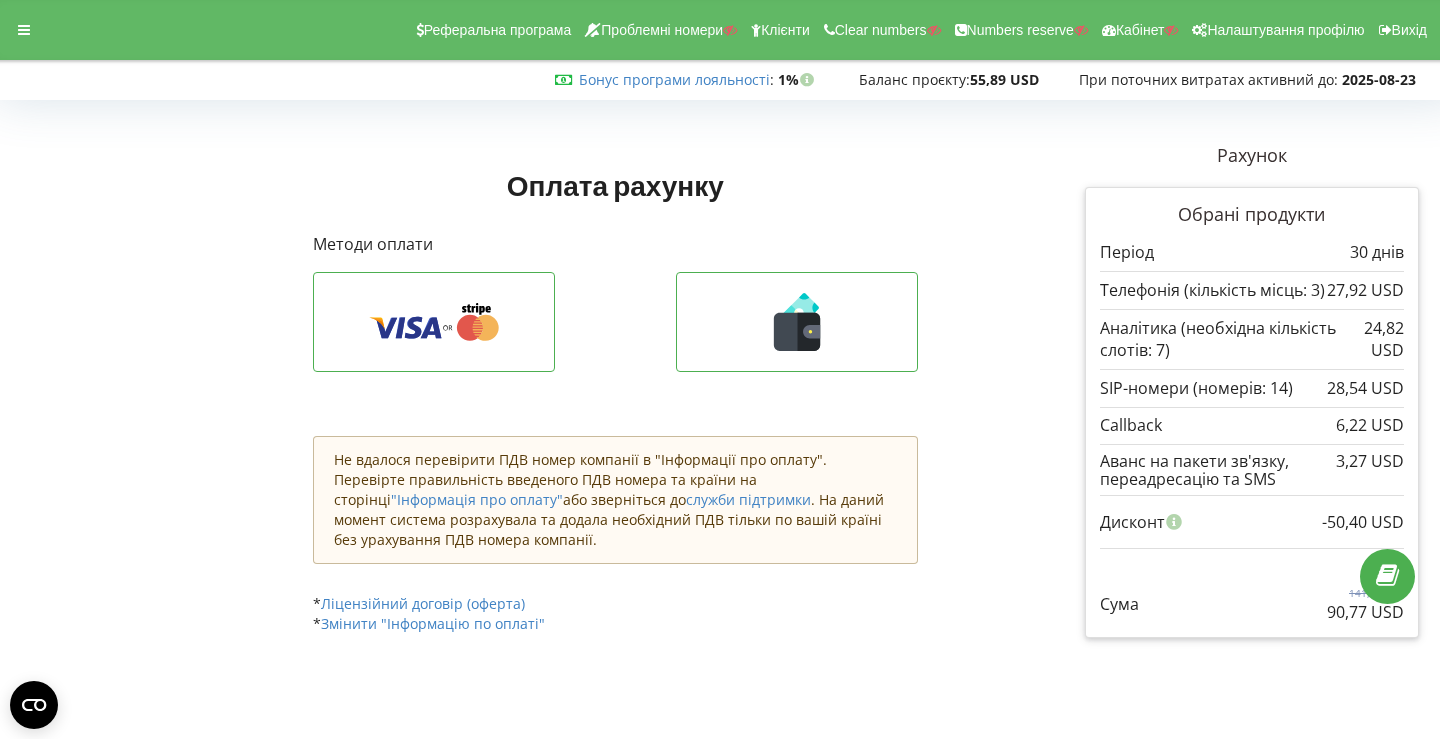 scroll, scrollTop: 0, scrollLeft: 0, axis: both 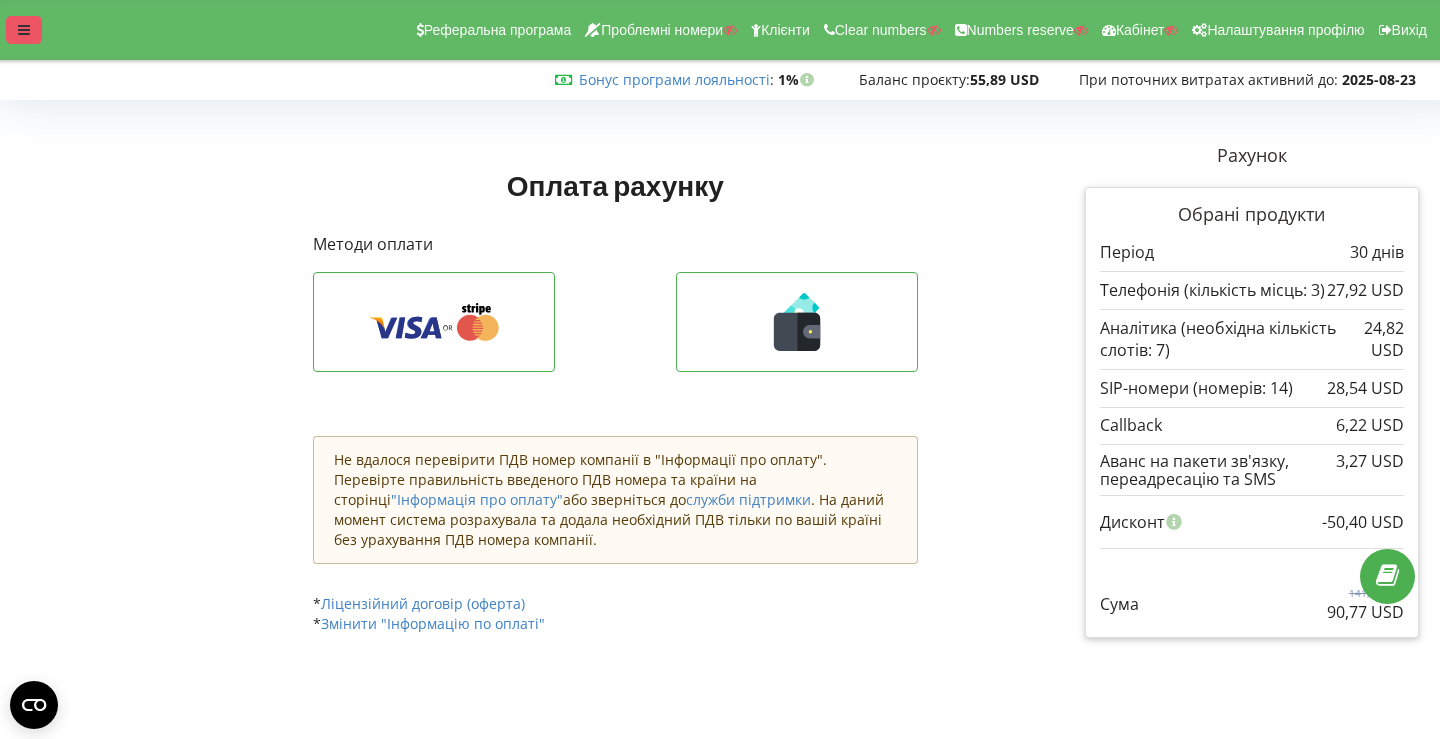 click at bounding box center [24, 30] 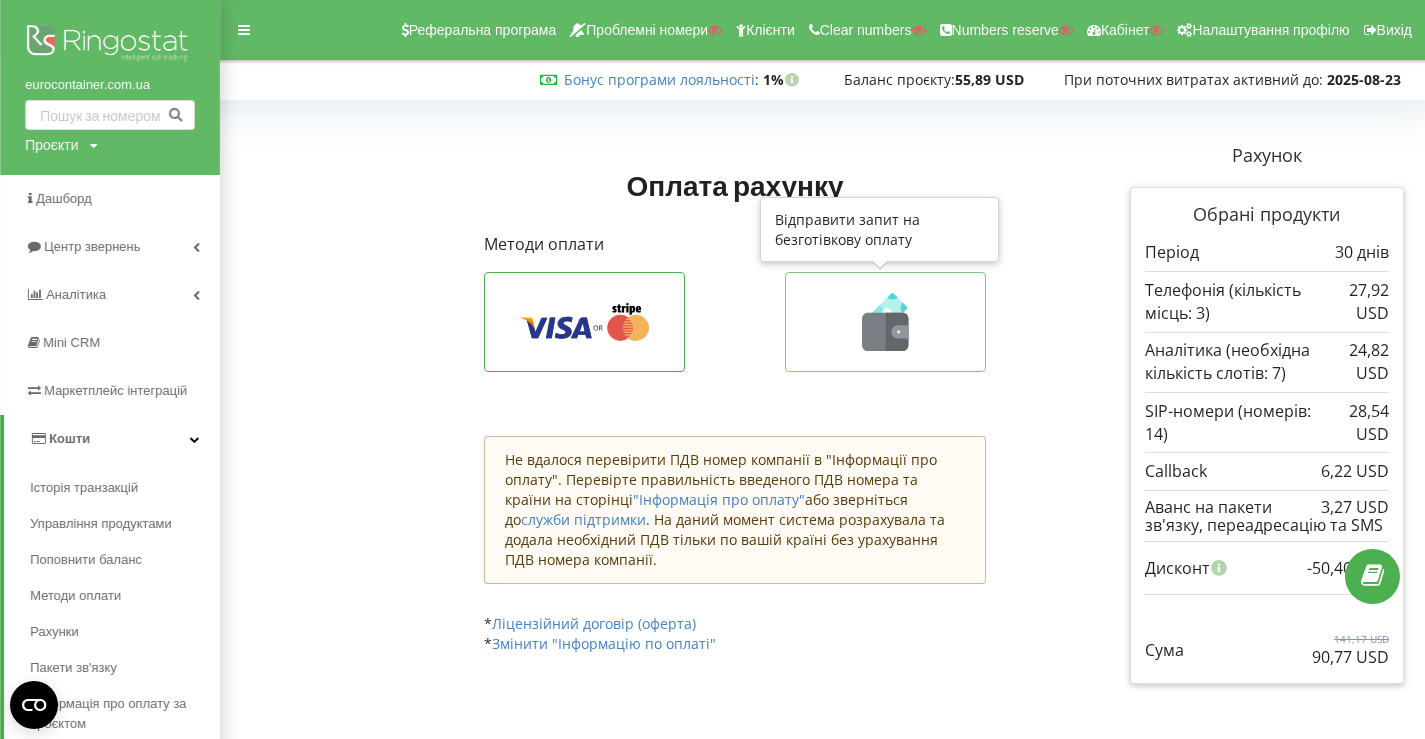 click 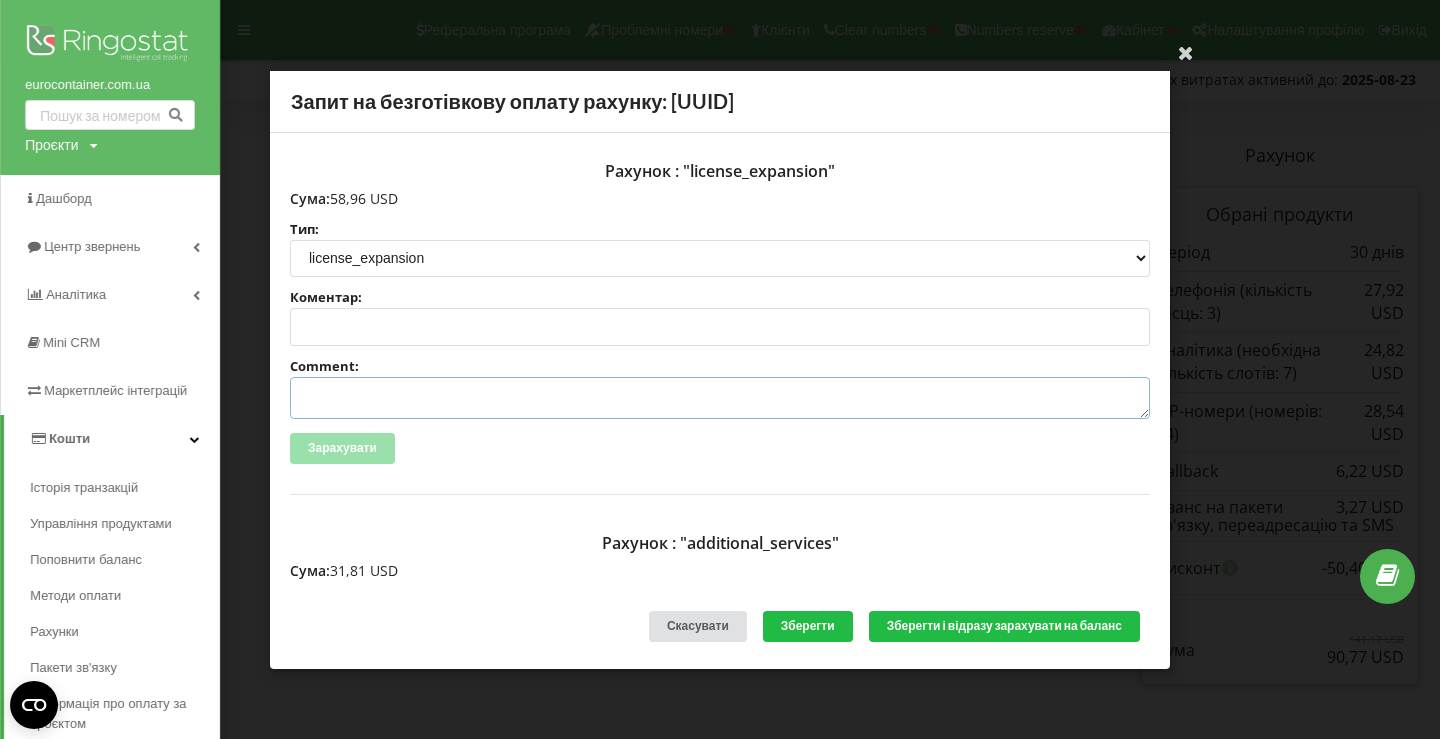 click on "Comment:" at bounding box center [720, 398] 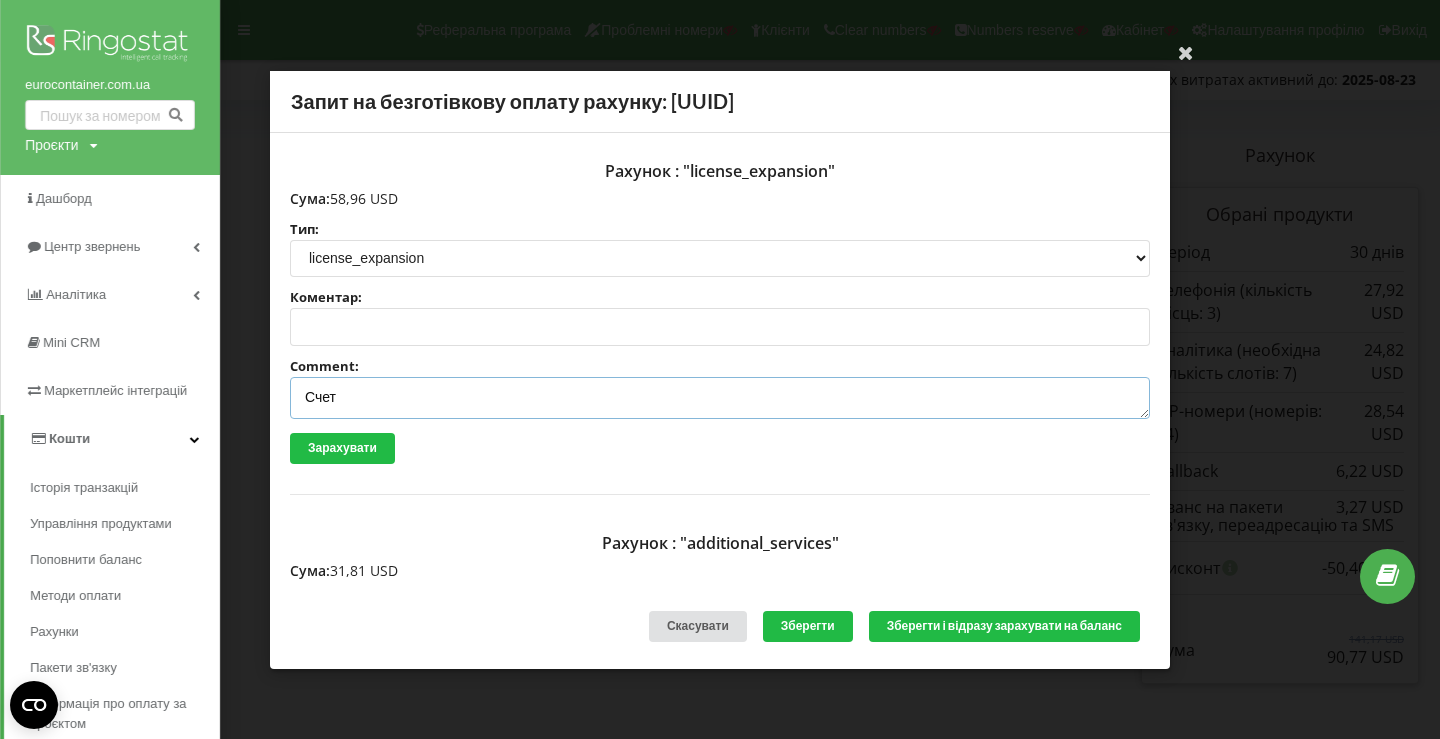 paste on "№R-05324 від 31.07.2025" 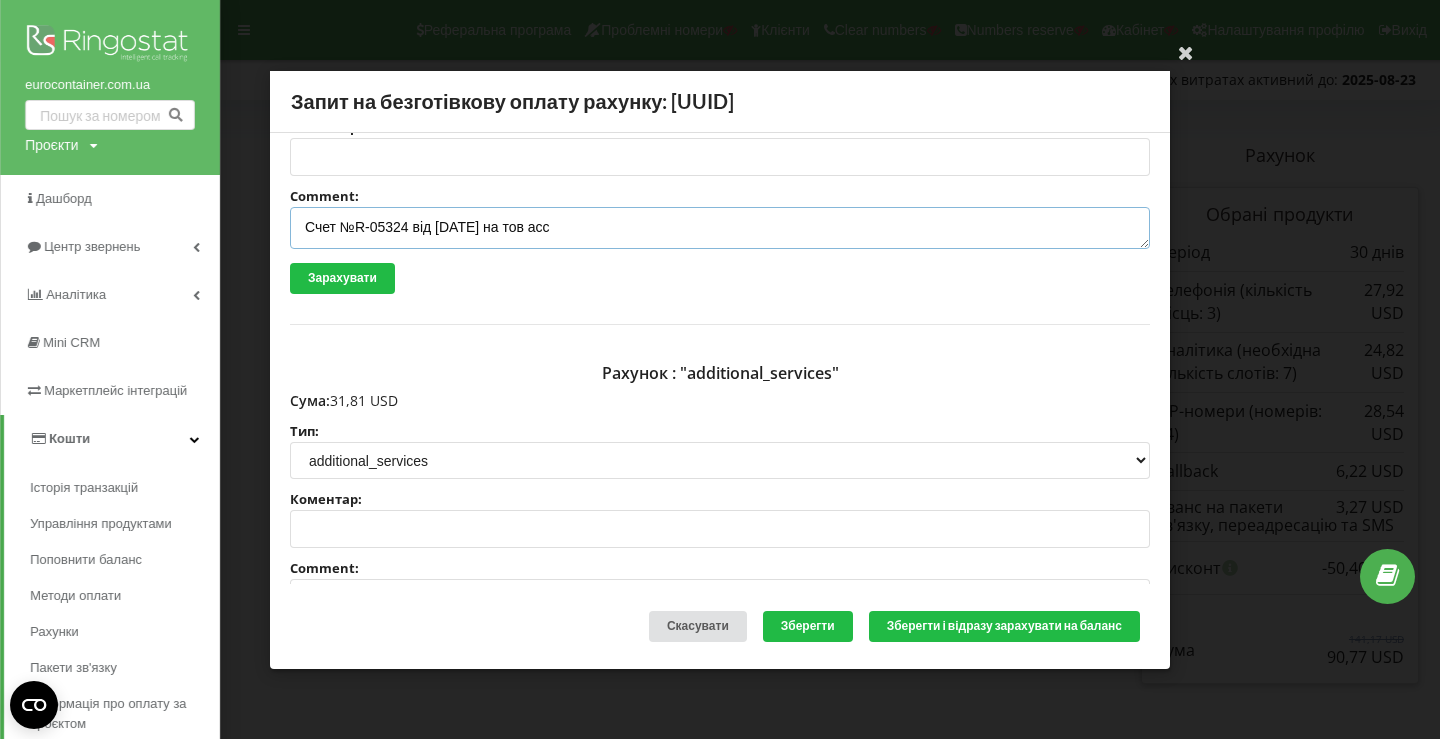 scroll, scrollTop: 290, scrollLeft: 0, axis: vertical 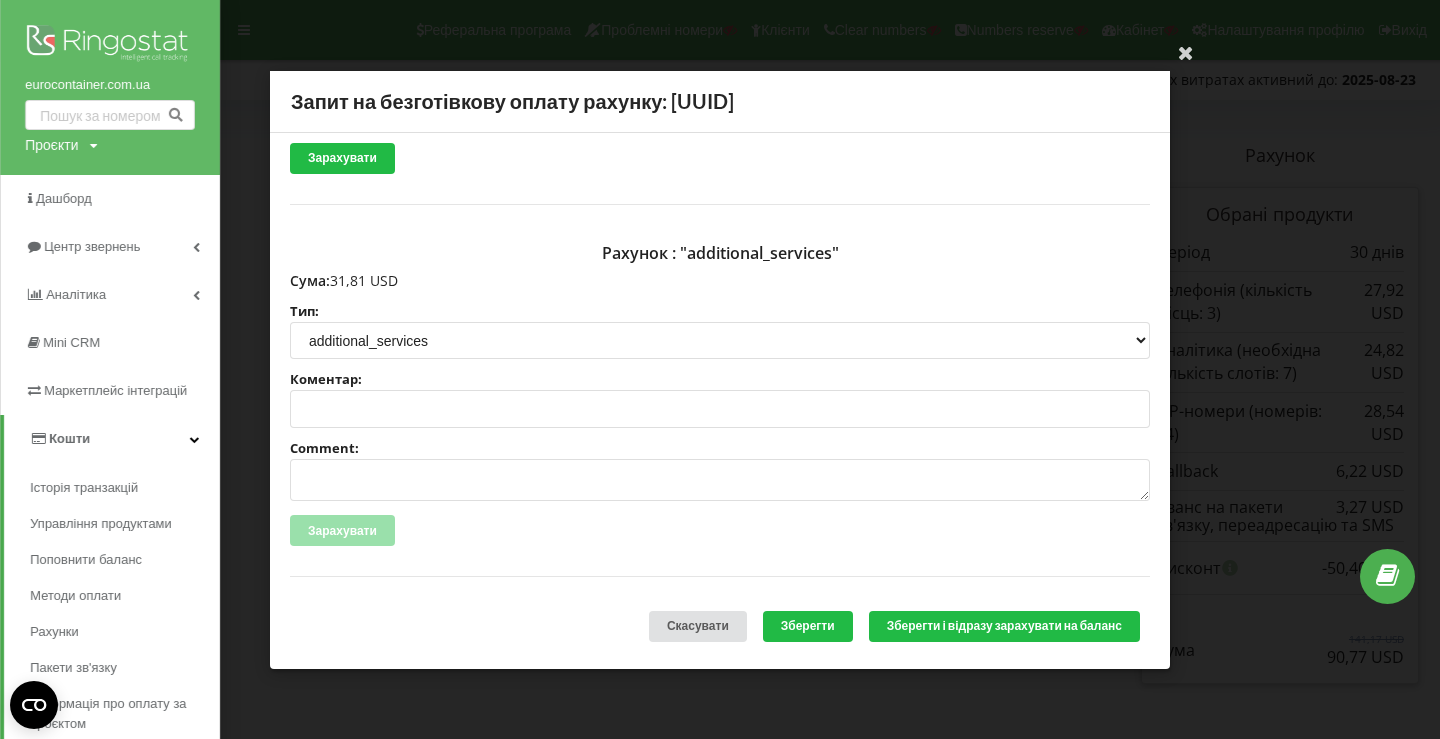 type on "Счет №R-05324 від 31.07.2025 на тов асс" 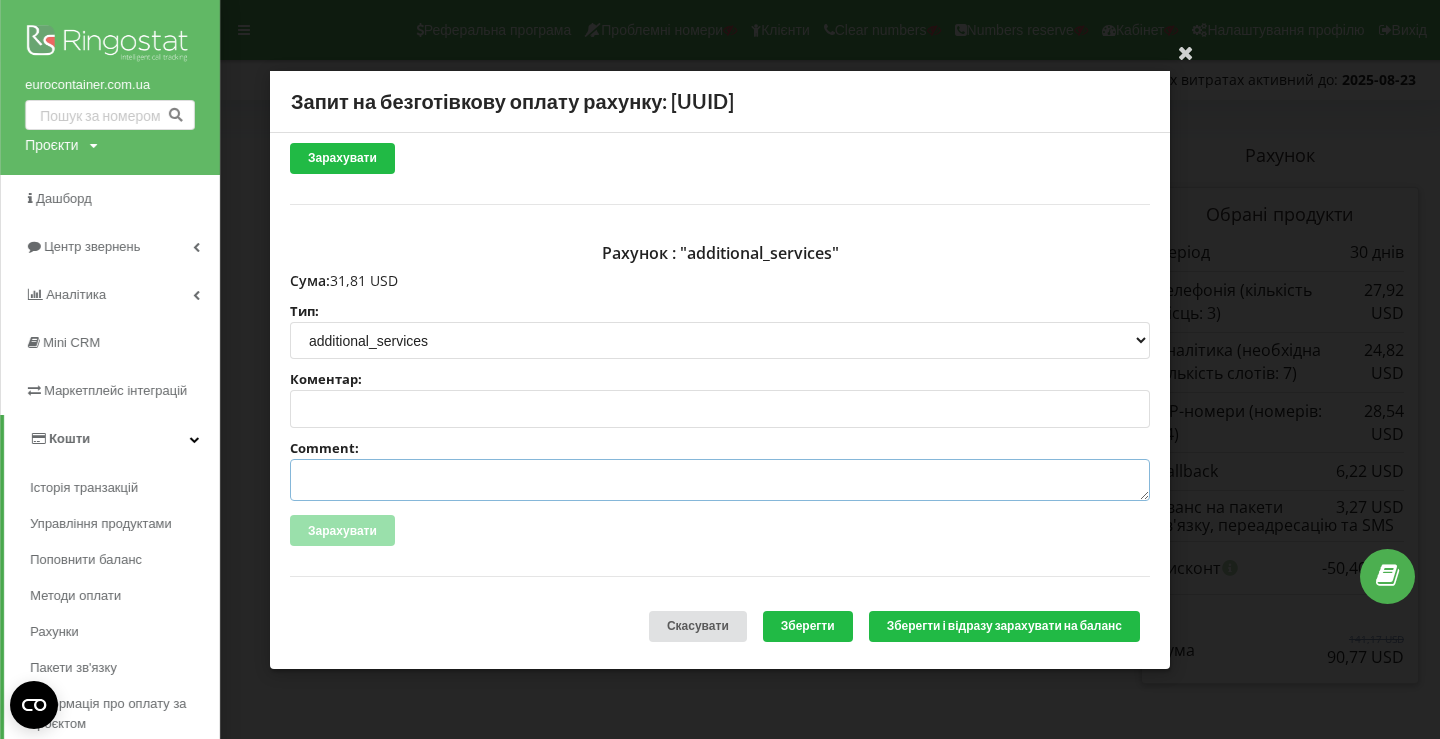 click on "Comment:" at bounding box center (720, 480) 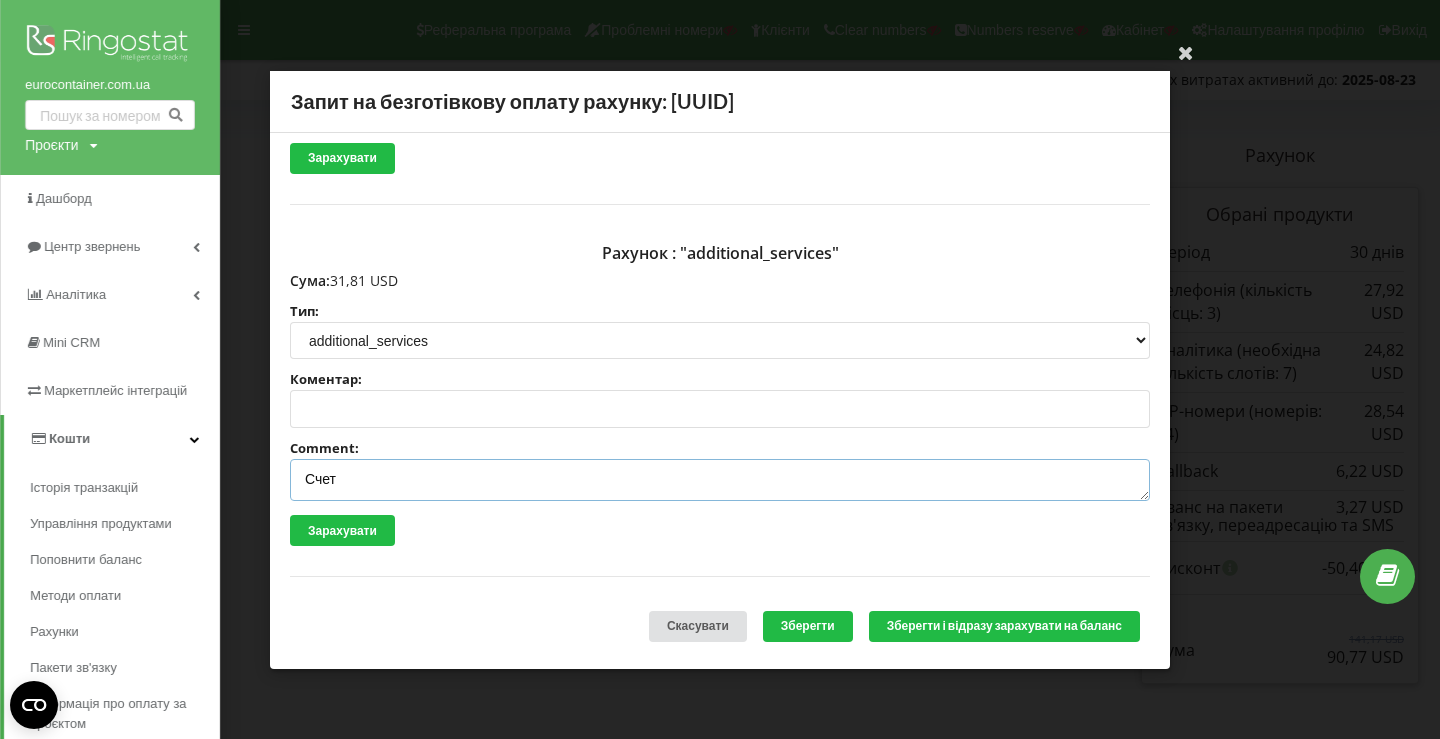 paste on "№R-05325 від 31.07.2025" 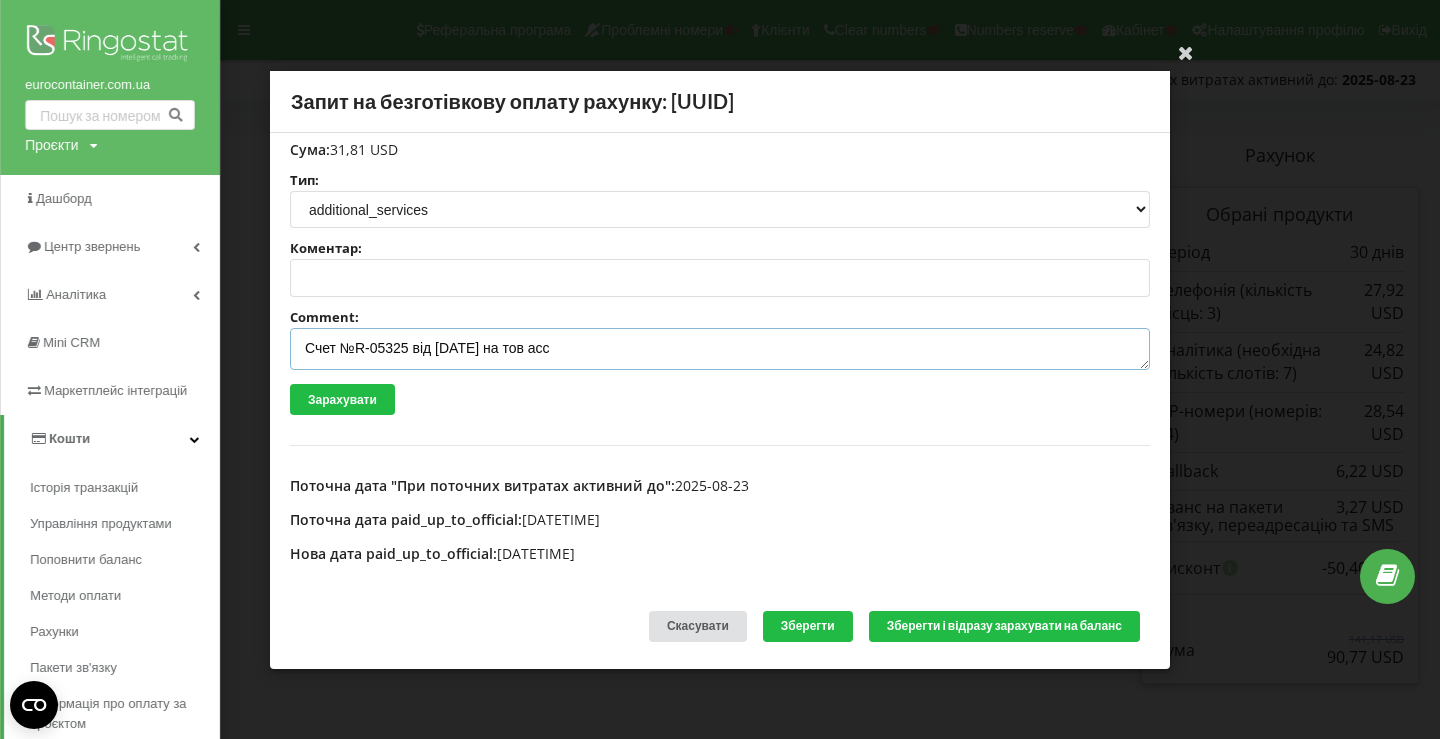 scroll, scrollTop: 0, scrollLeft: 0, axis: both 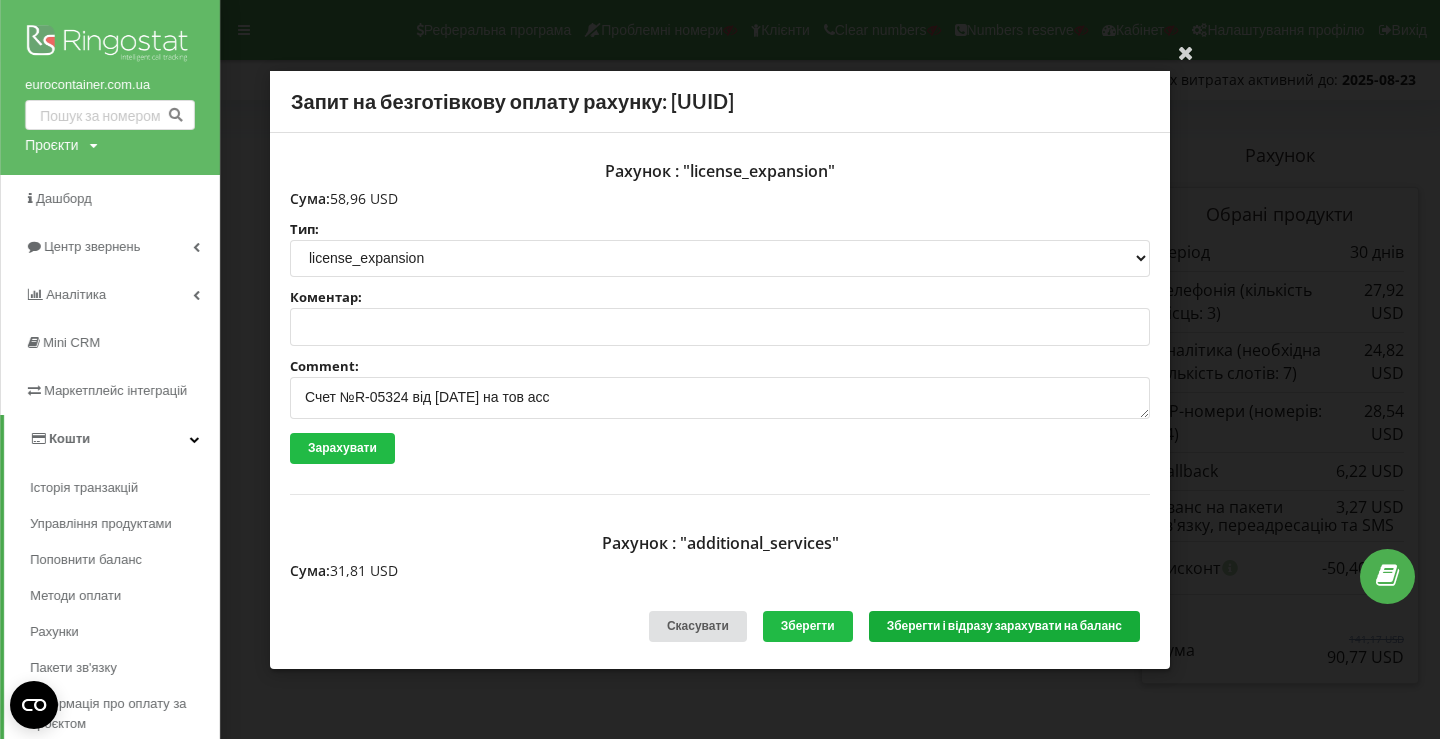 type on "Счет №R-05325 від 31.07.2025 на тов асс" 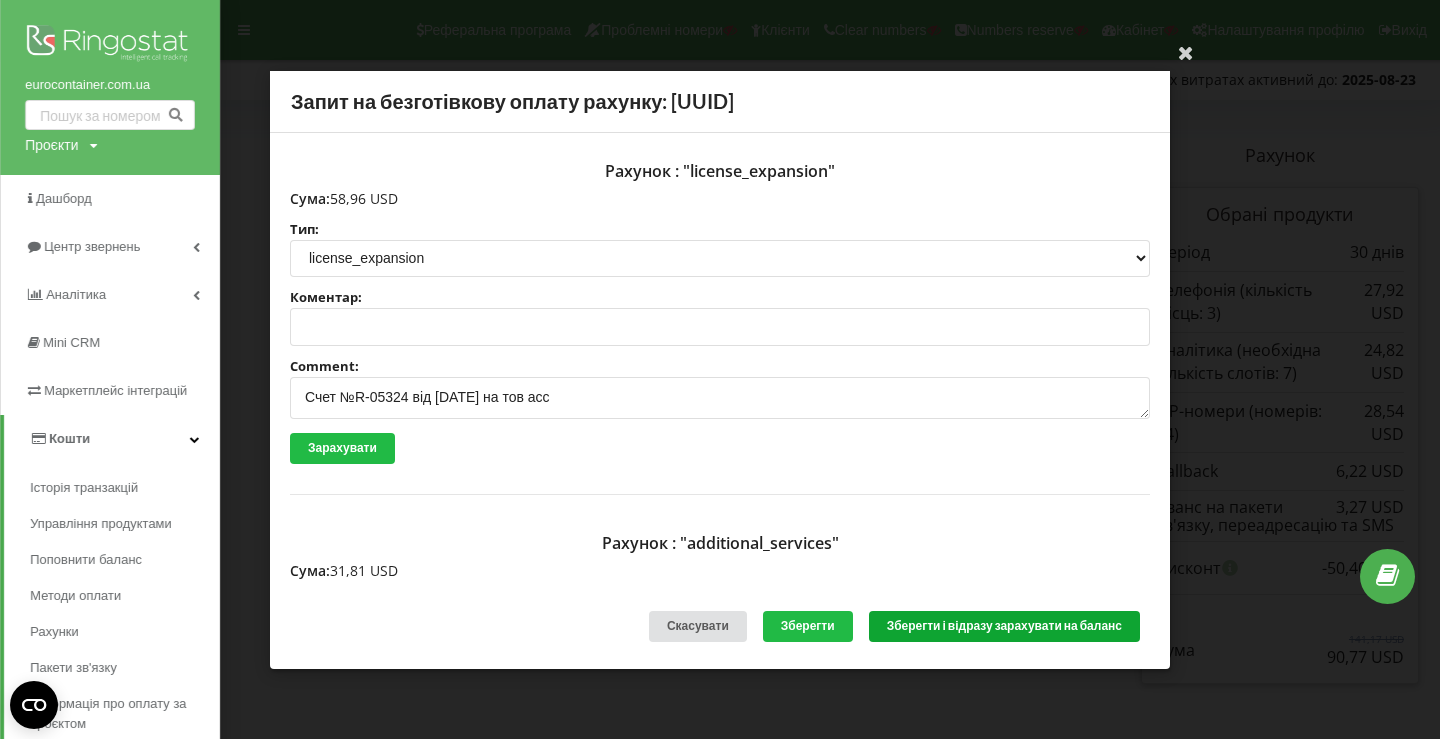 click on "Зберегти і відразу зарахувати на баланс" at bounding box center (1004, 626) 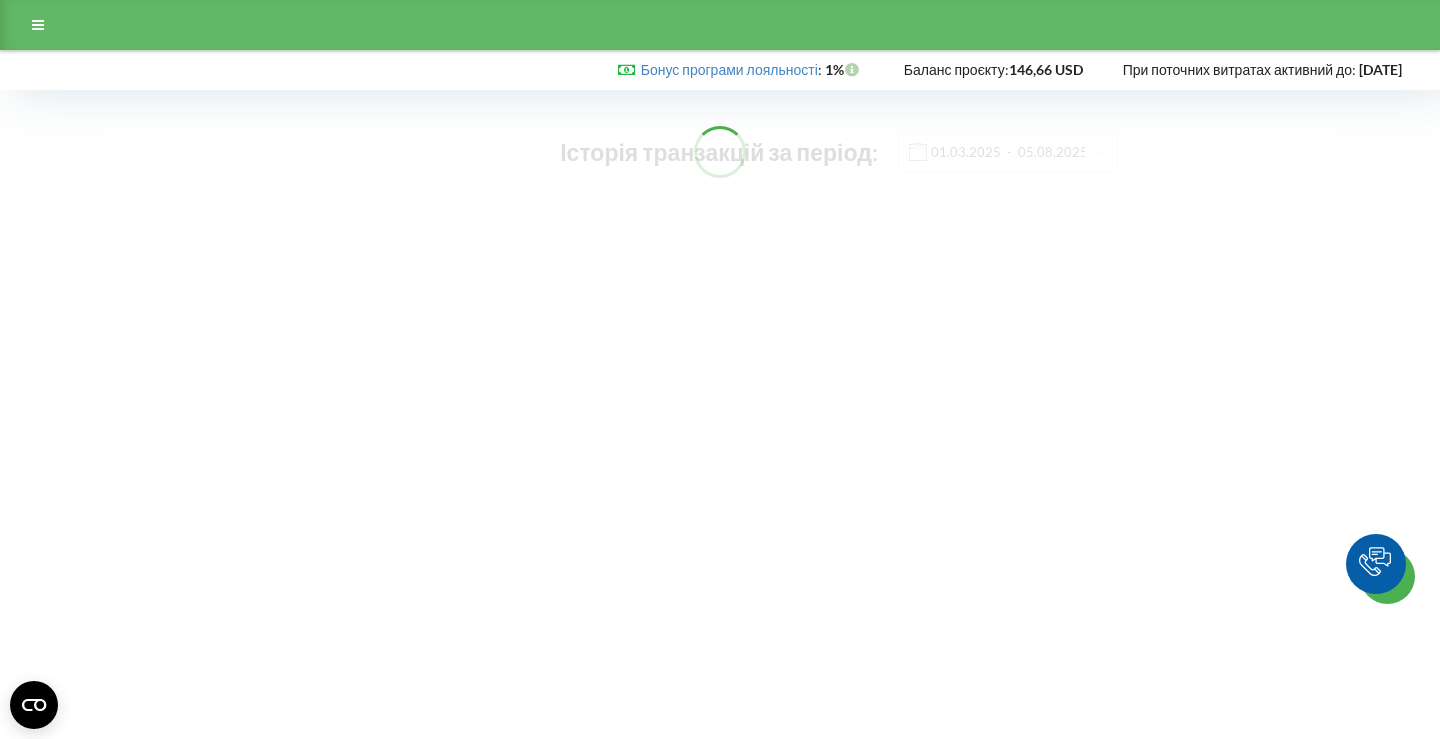scroll, scrollTop: 0, scrollLeft: 0, axis: both 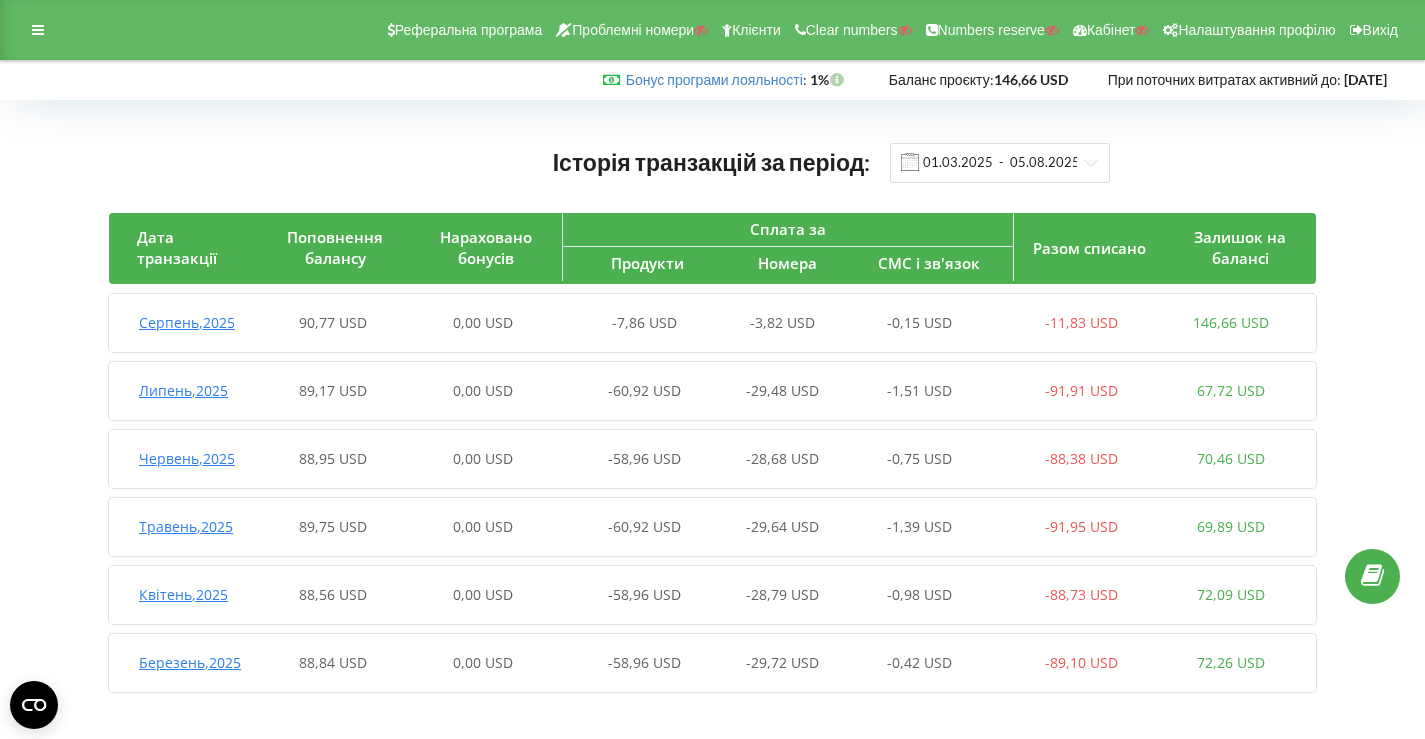 click on "-7,86 USD" at bounding box center (633, 323) 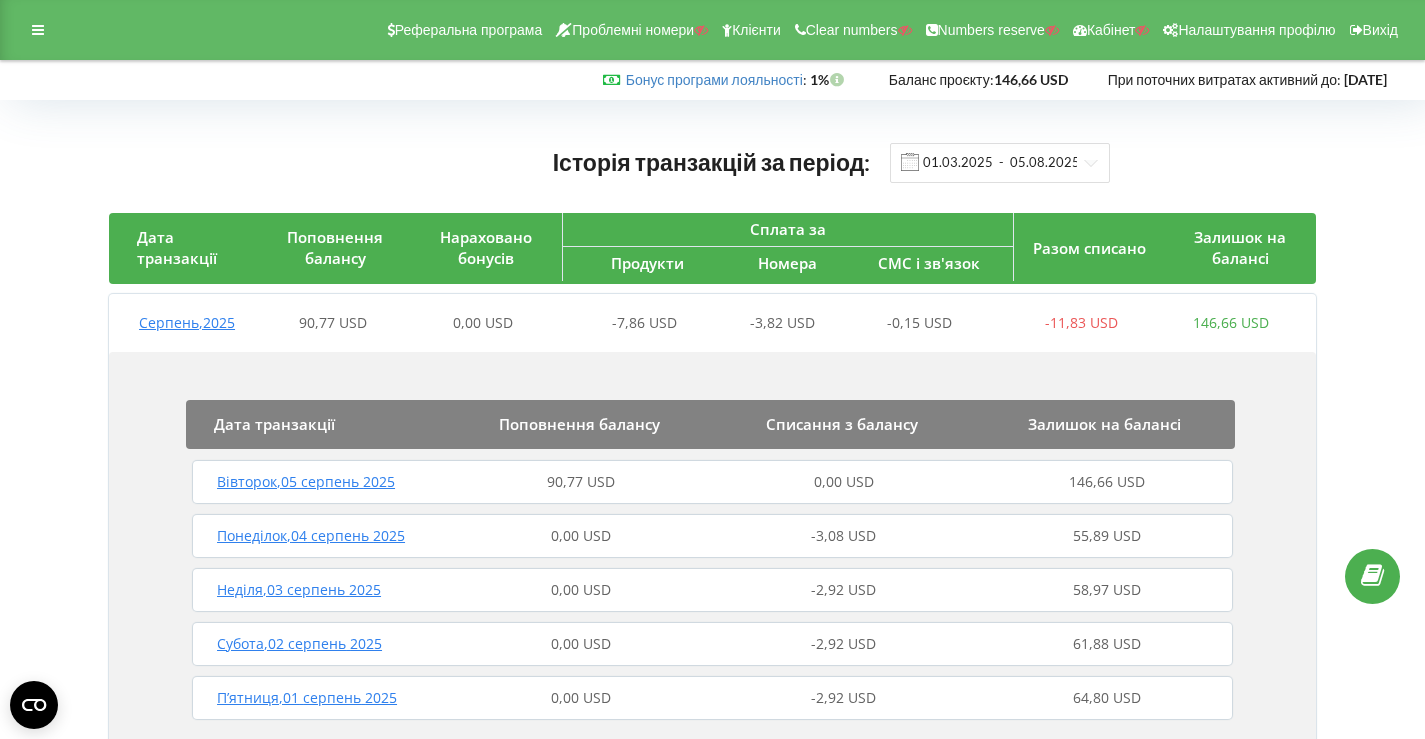 click on "90,77 USD" at bounding box center (581, 482) 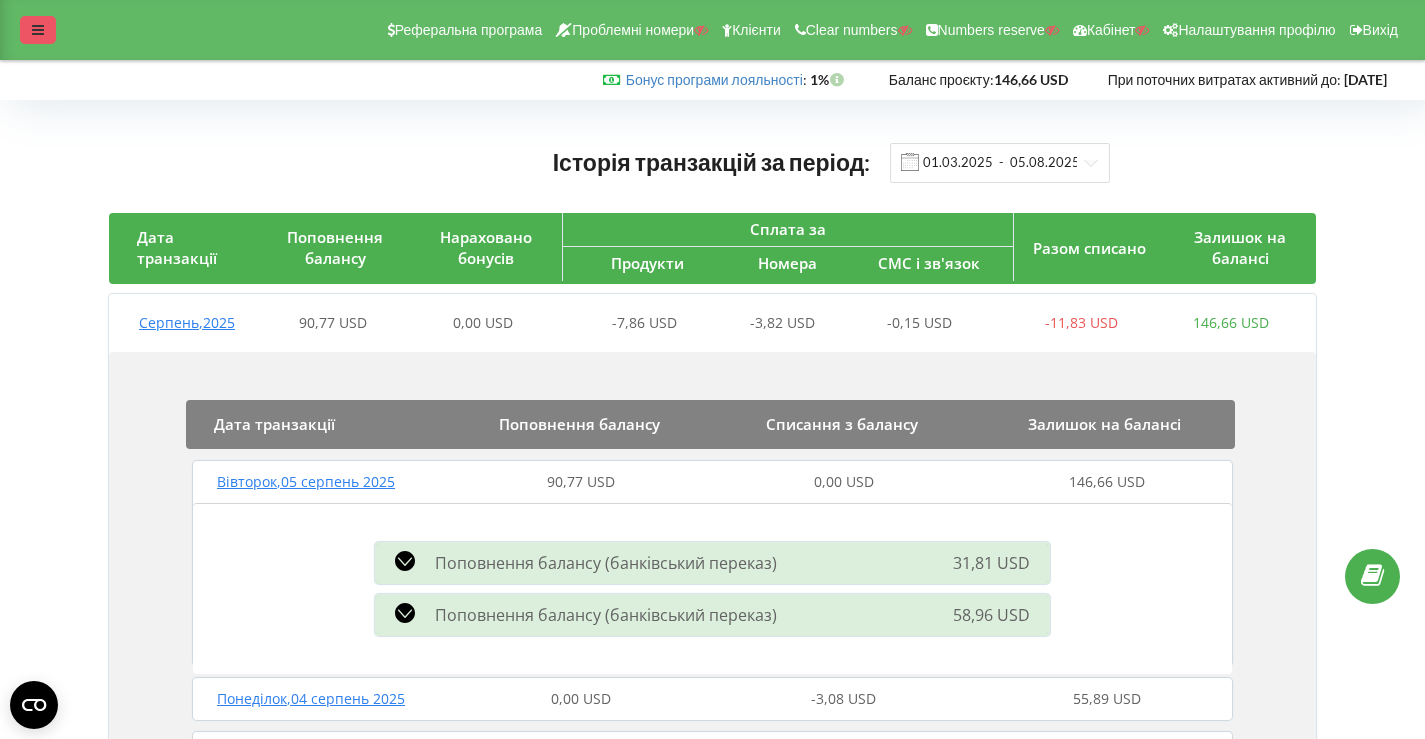 click at bounding box center (38, 30) 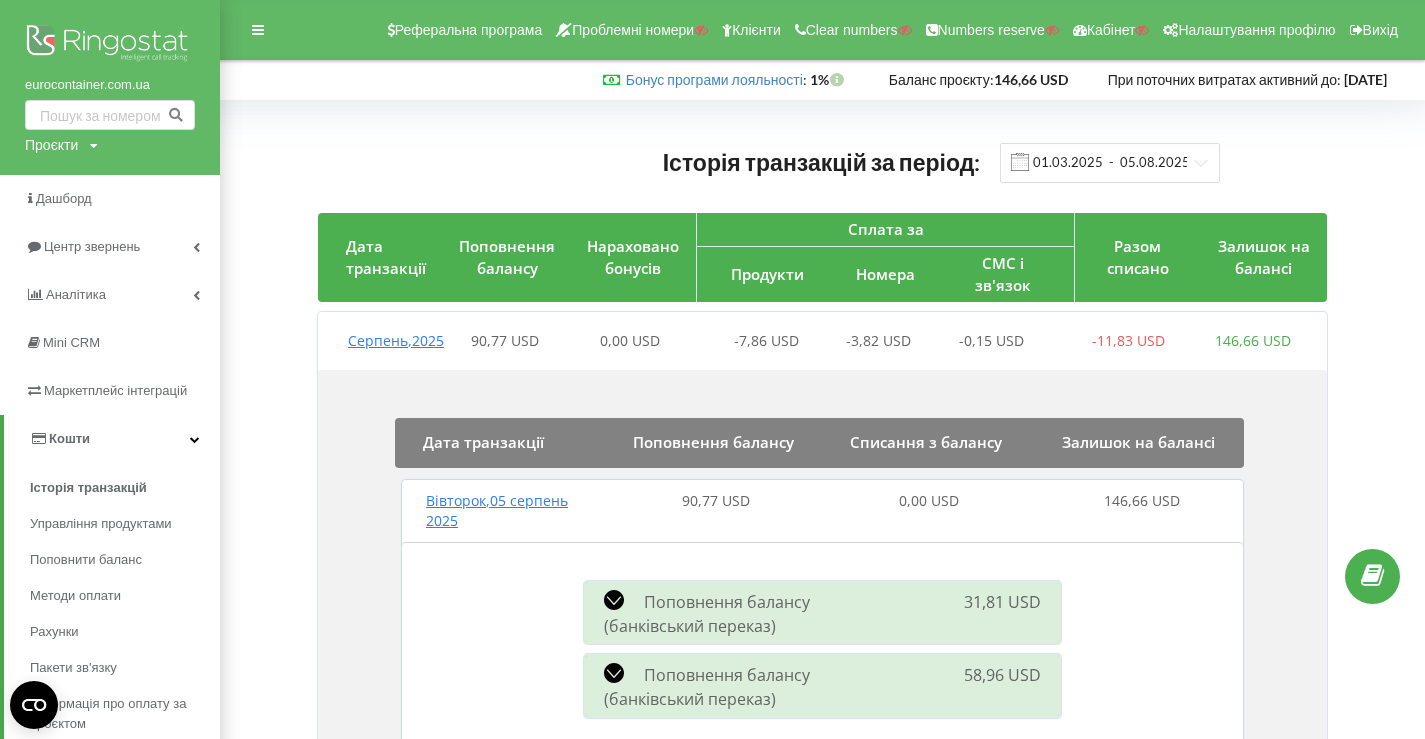 click at bounding box center [110, 45] 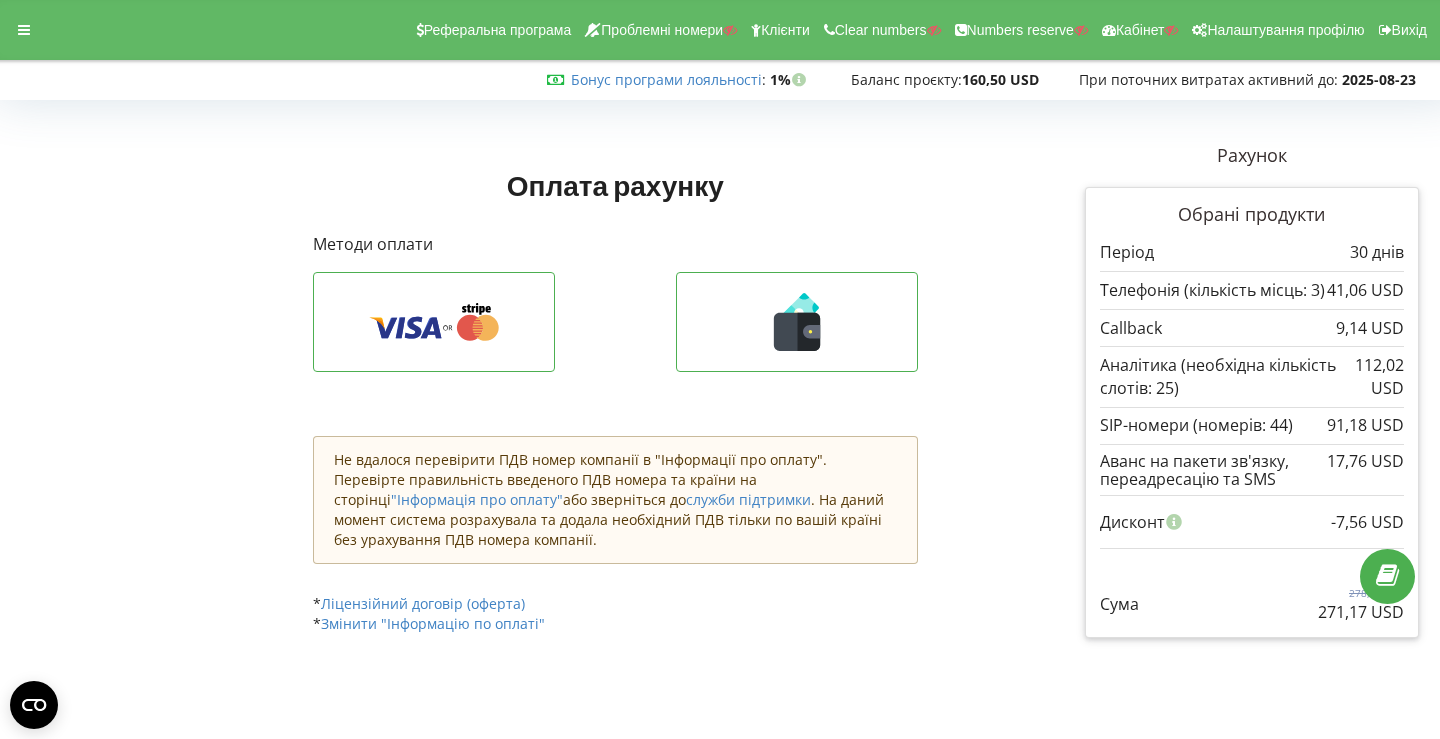 scroll, scrollTop: 0, scrollLeft: 0, axis: both 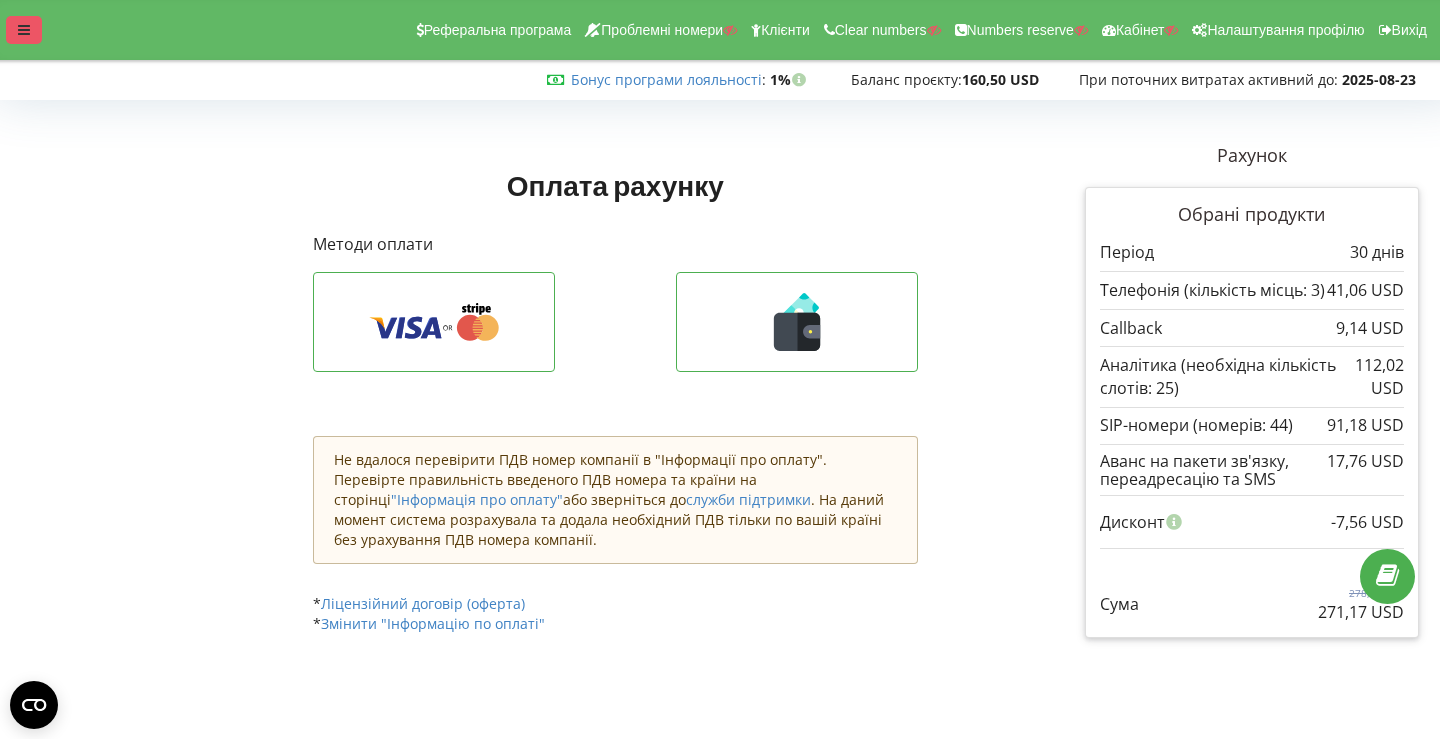 click at bounding box center (24, 30) 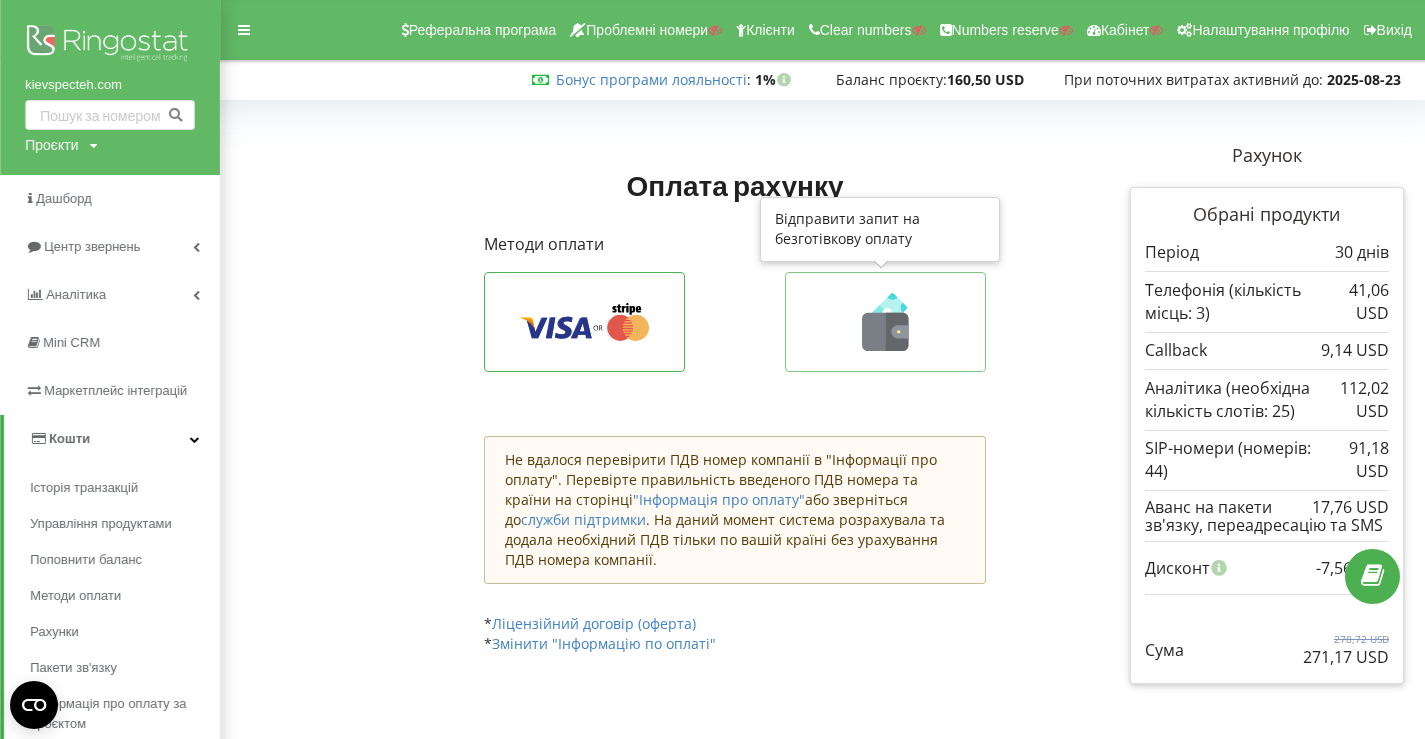click 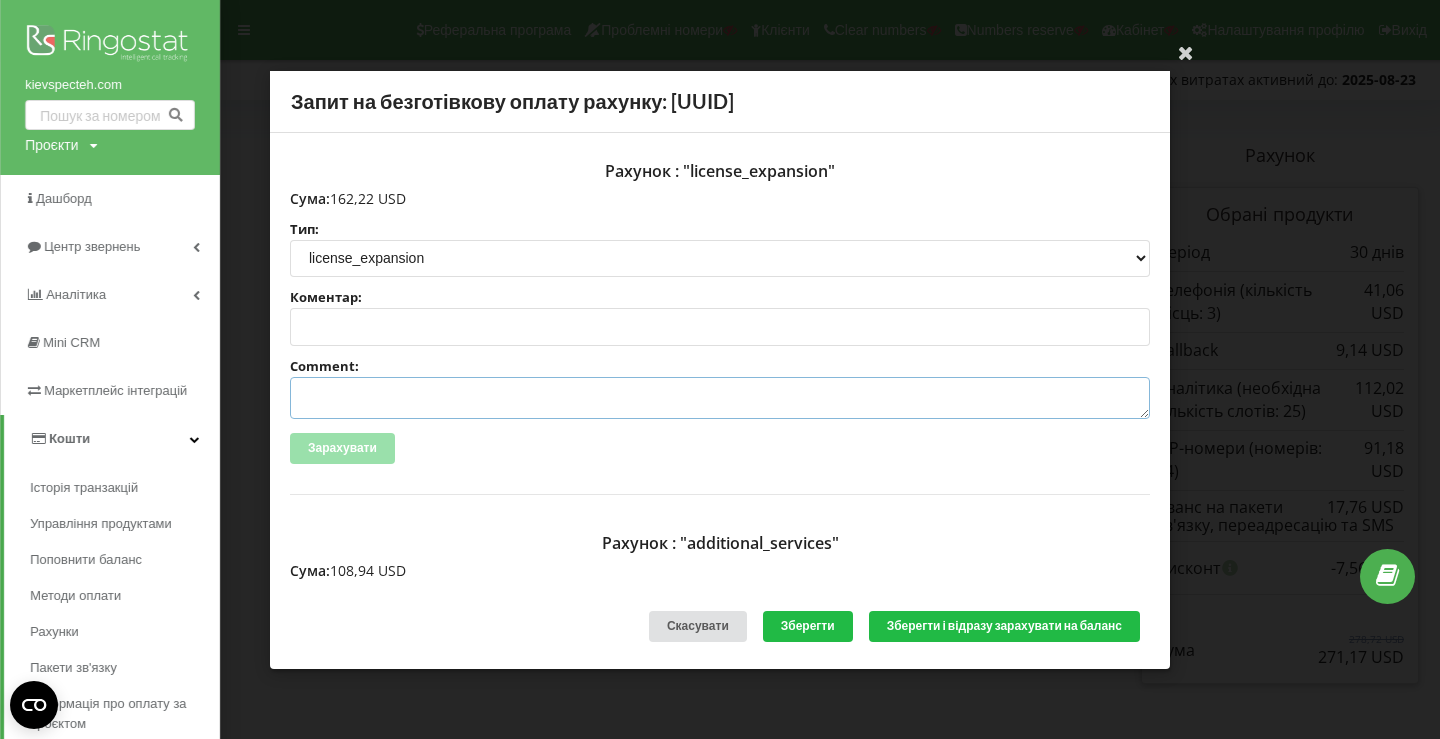 click on "Comment:" at bounding box center (720, 398) 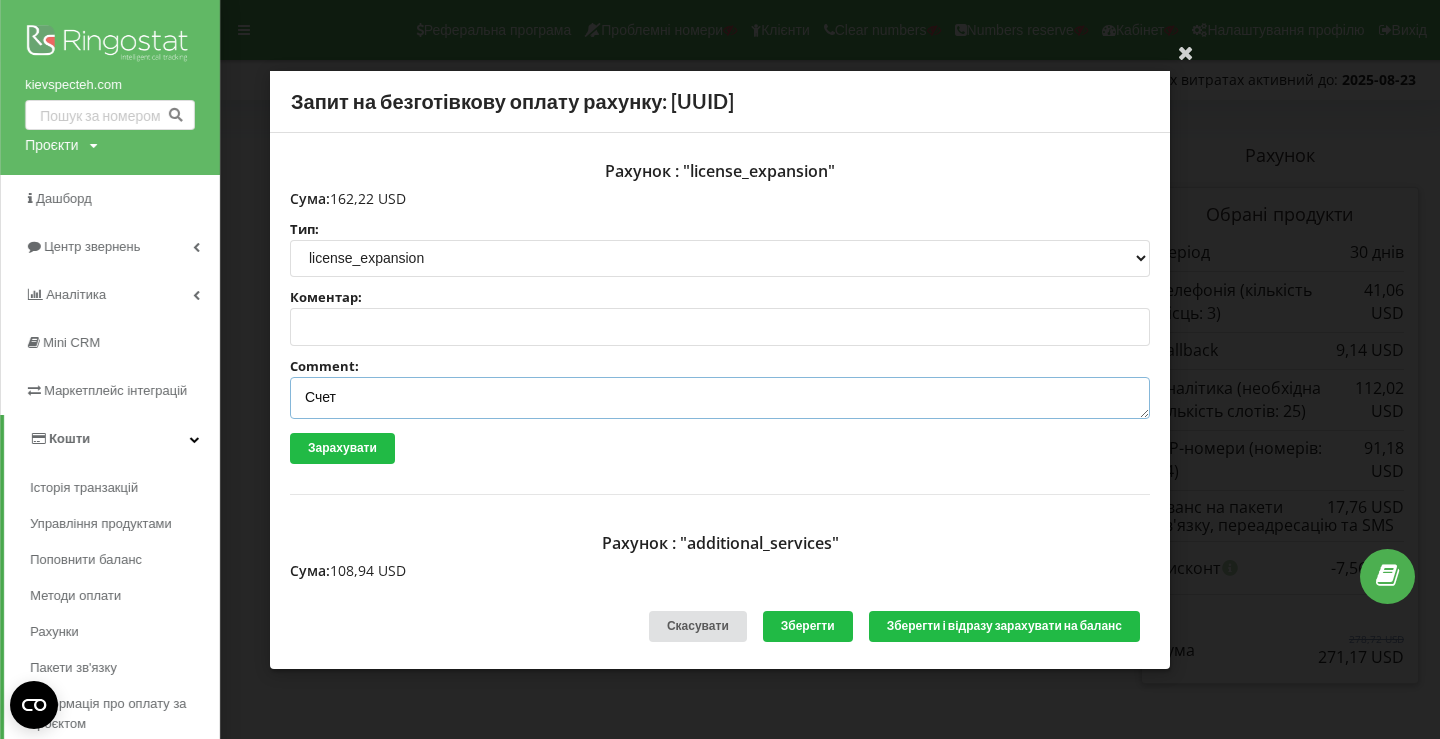 paste on "№R-5388 від 01.08.2025" 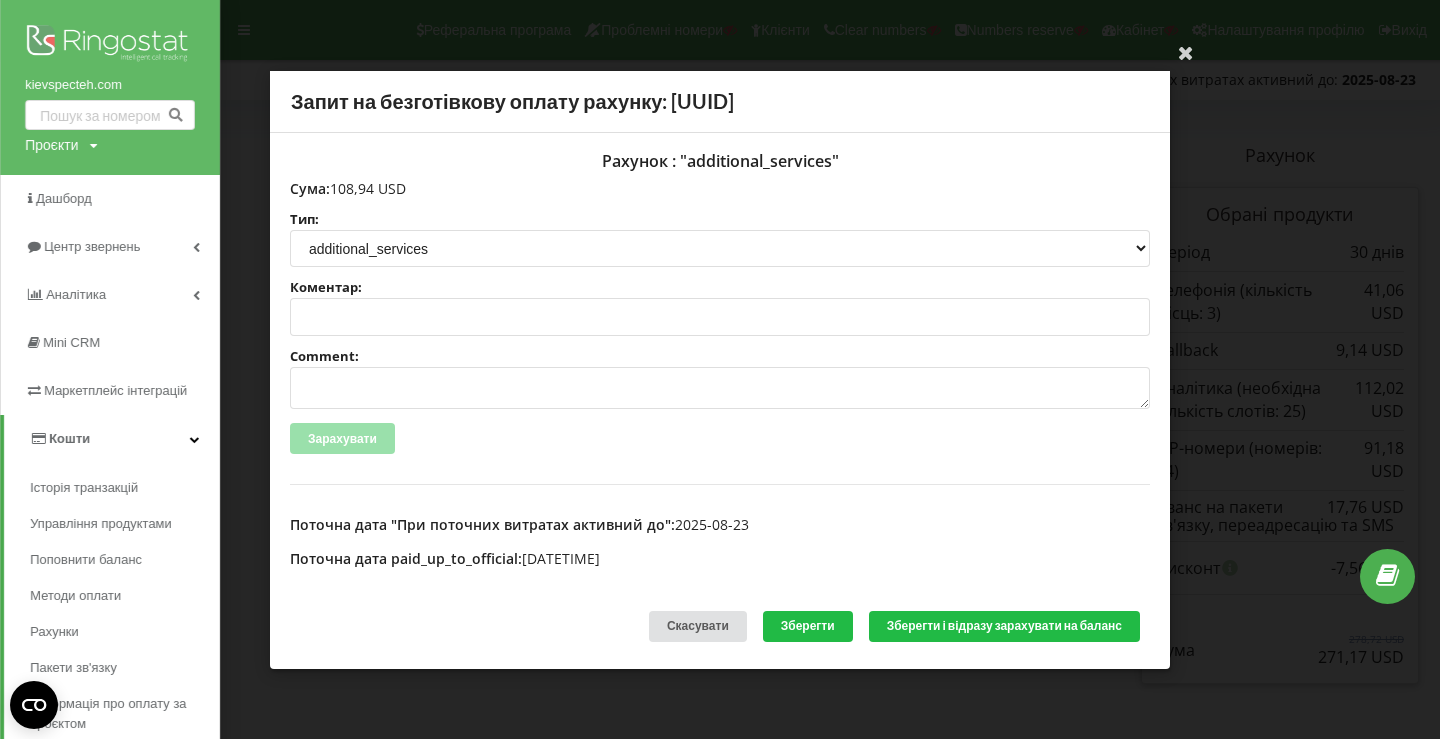 scroll, scrollTop: 421, scrollLeft: 0, axis: vertical 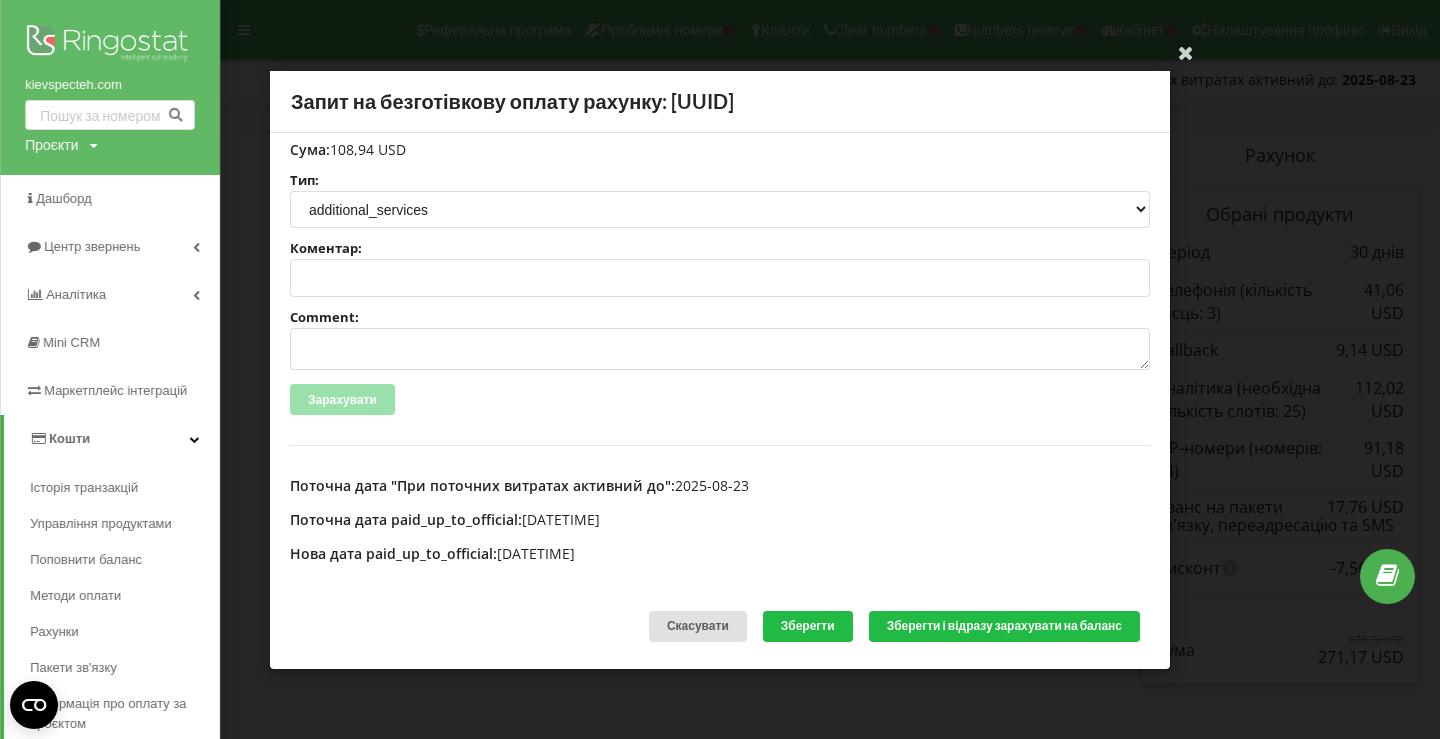 type on "Счет №R-5388 від 01.08.2025 на тов асс" 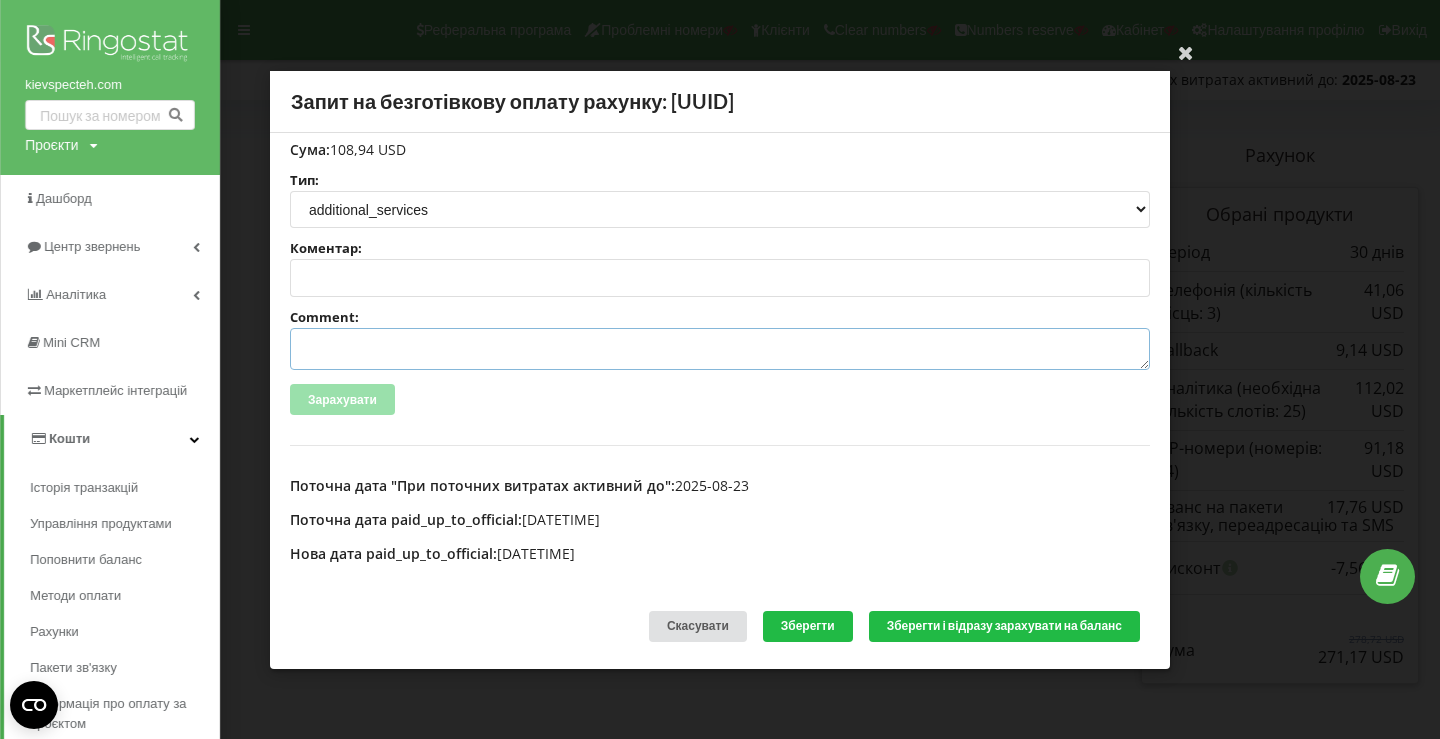 click on "Comment:" at bounding box center [720, 349] 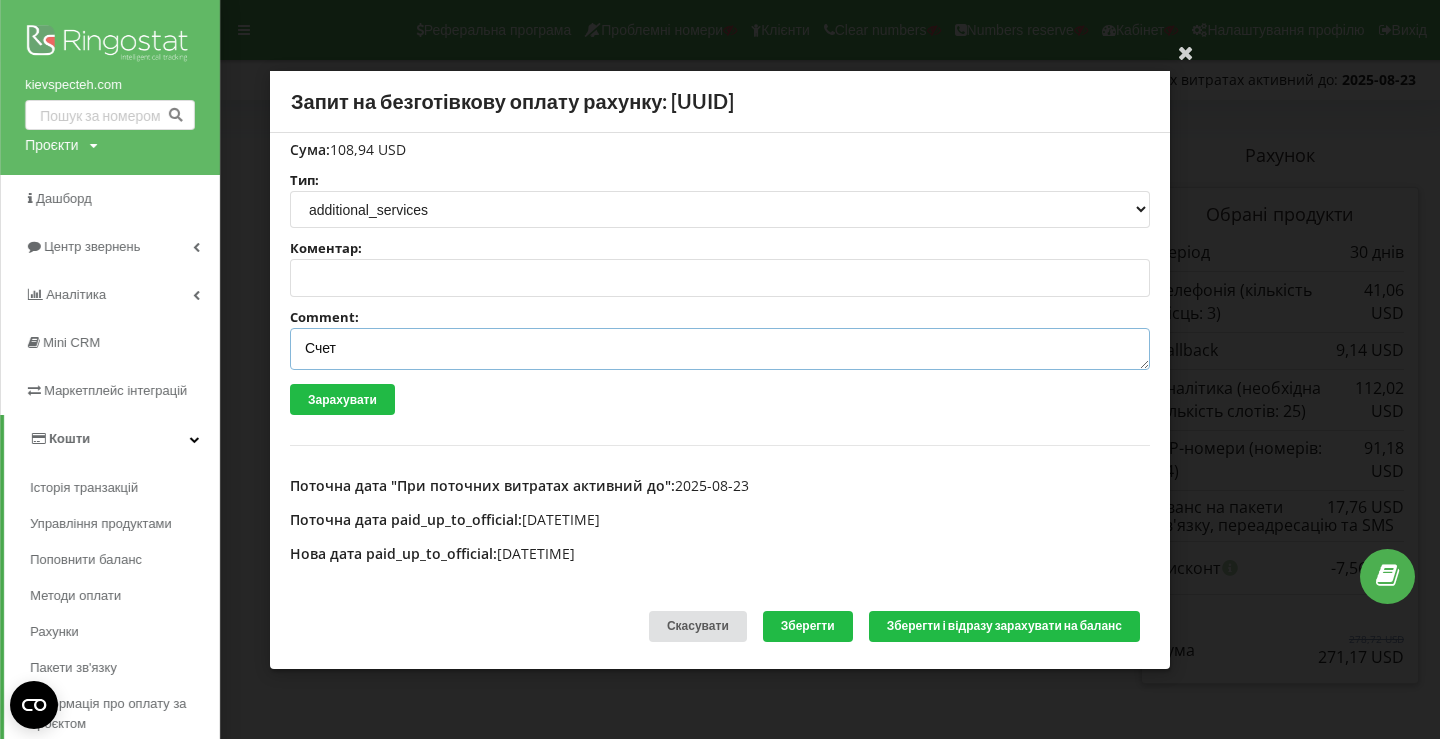 paste on "№R-5389 від 01.08.2025" 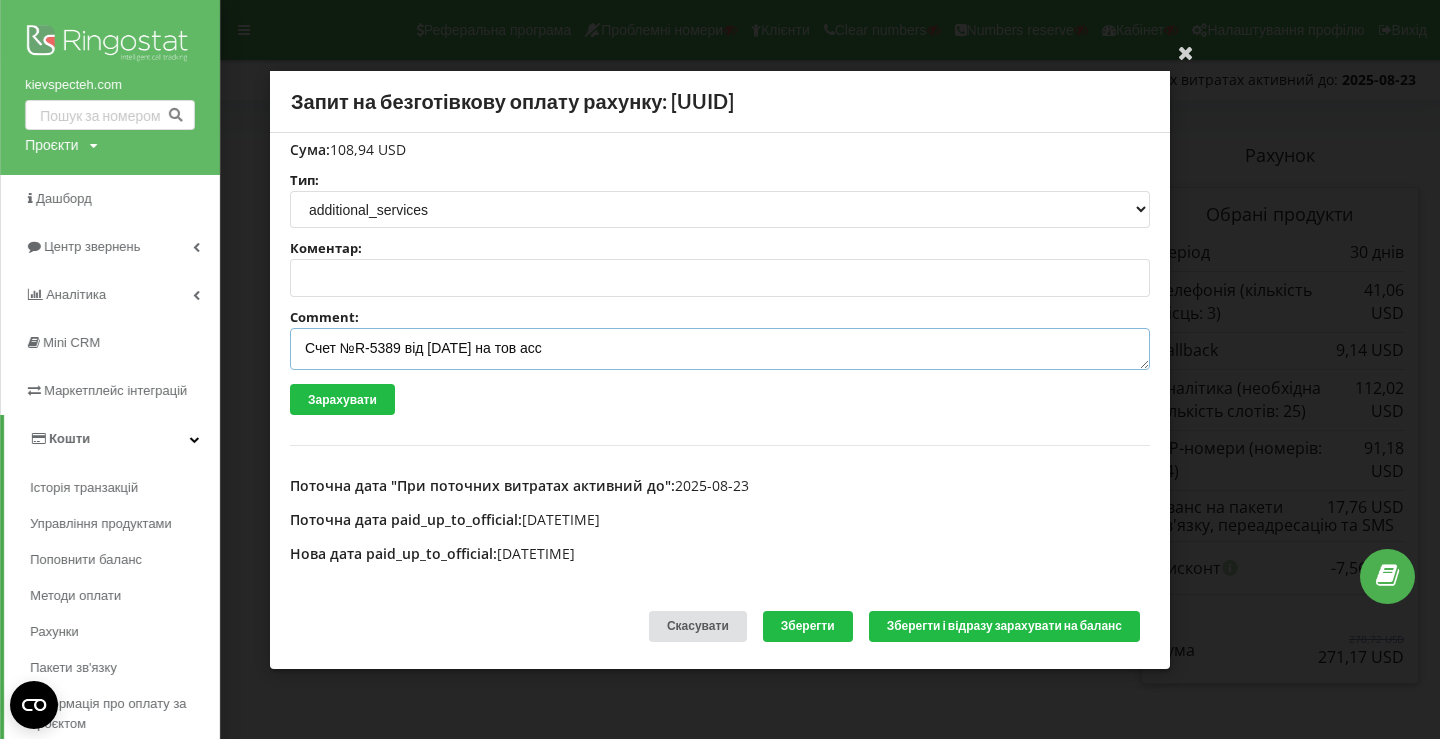 scroll, scrollTop: 0, scrollLeft: 0, axis: both 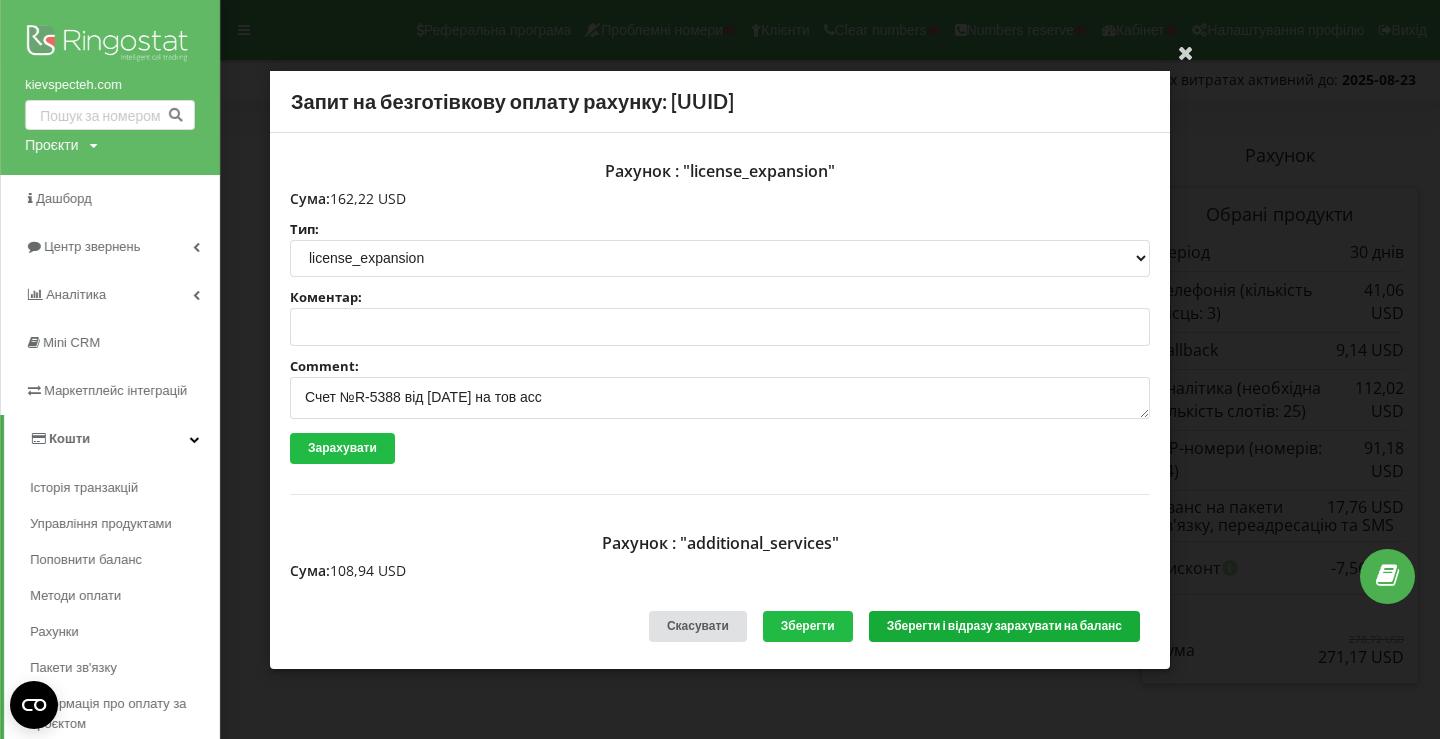 type on "Счет №R-5389 від 01.08.2025 на тов асс" 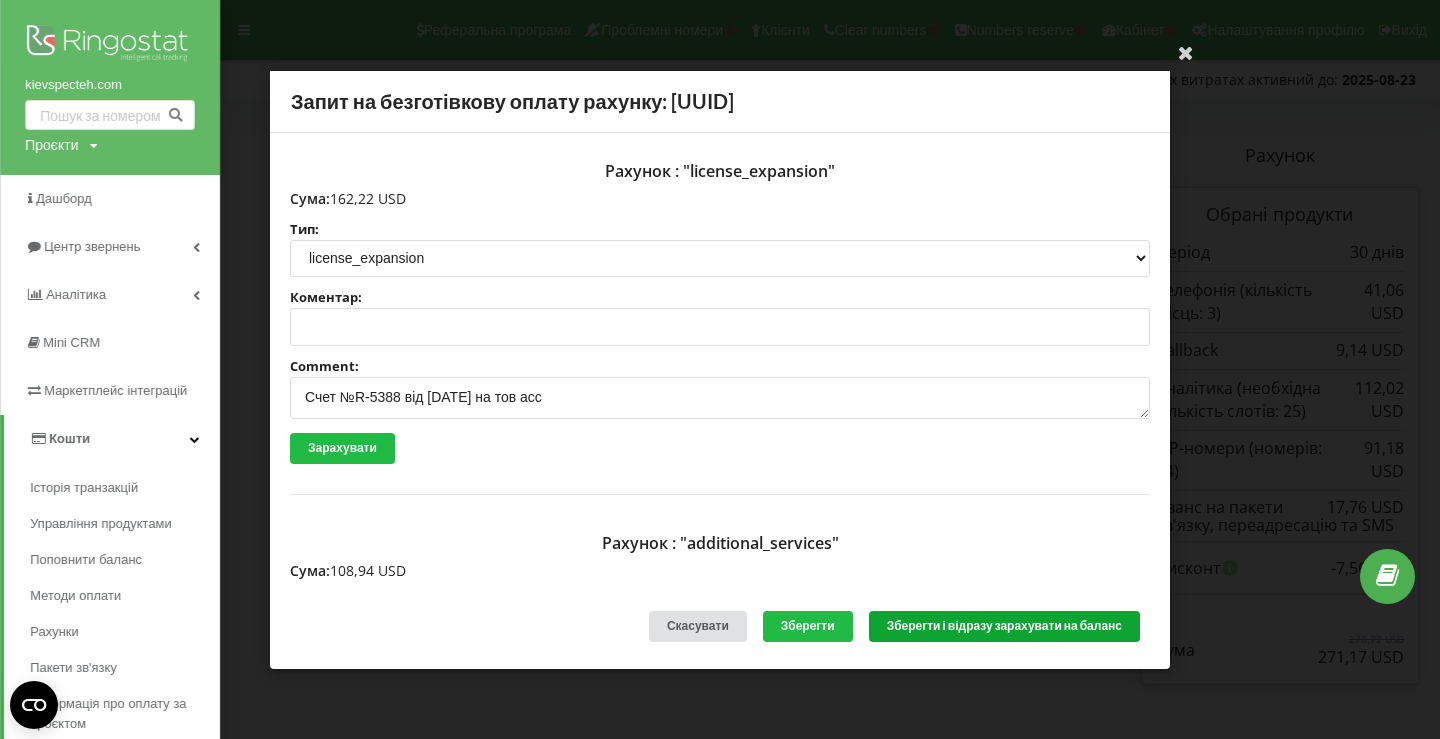 click on "Зберегти і відразу зарахувати на баланс" at bounding box center [1004, 626] 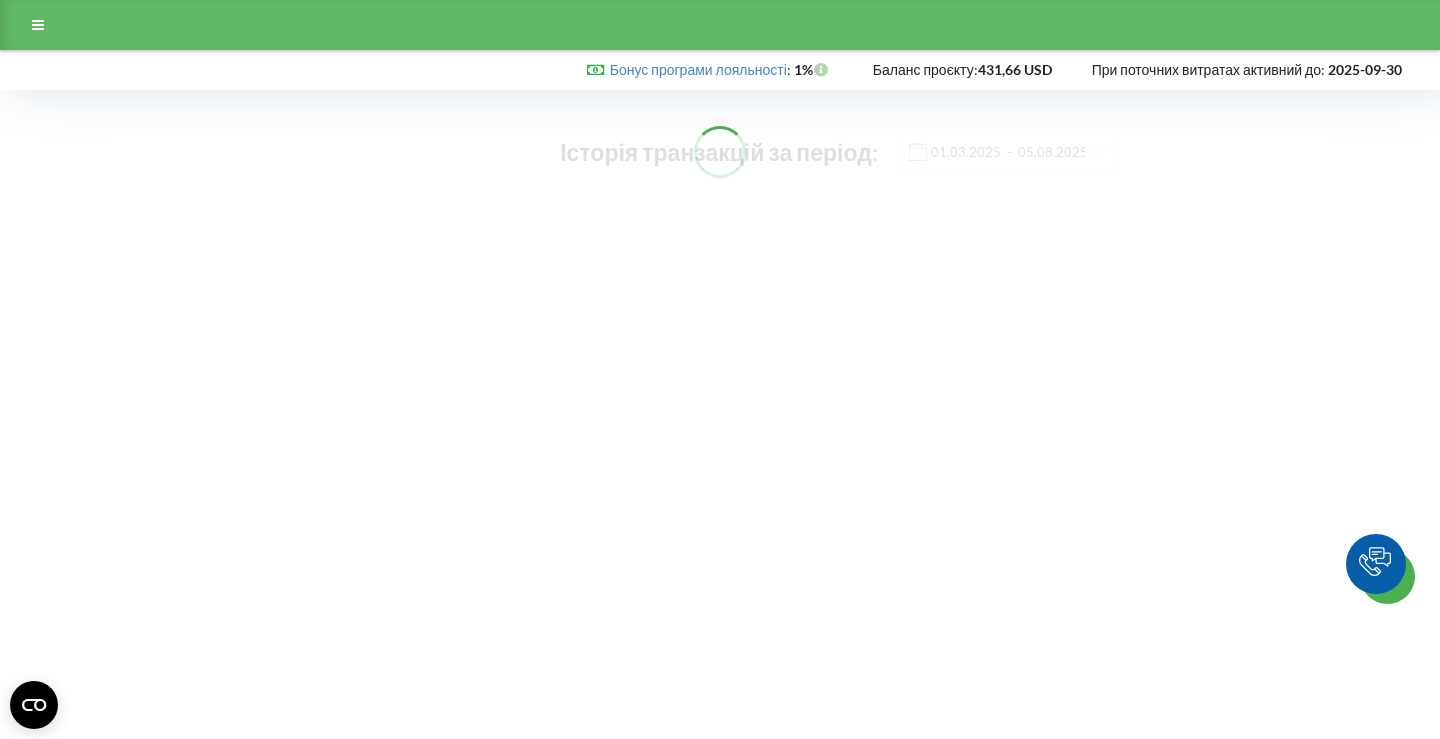 scroll, scrollTop: 0, scrollLeft: 0, axis: both 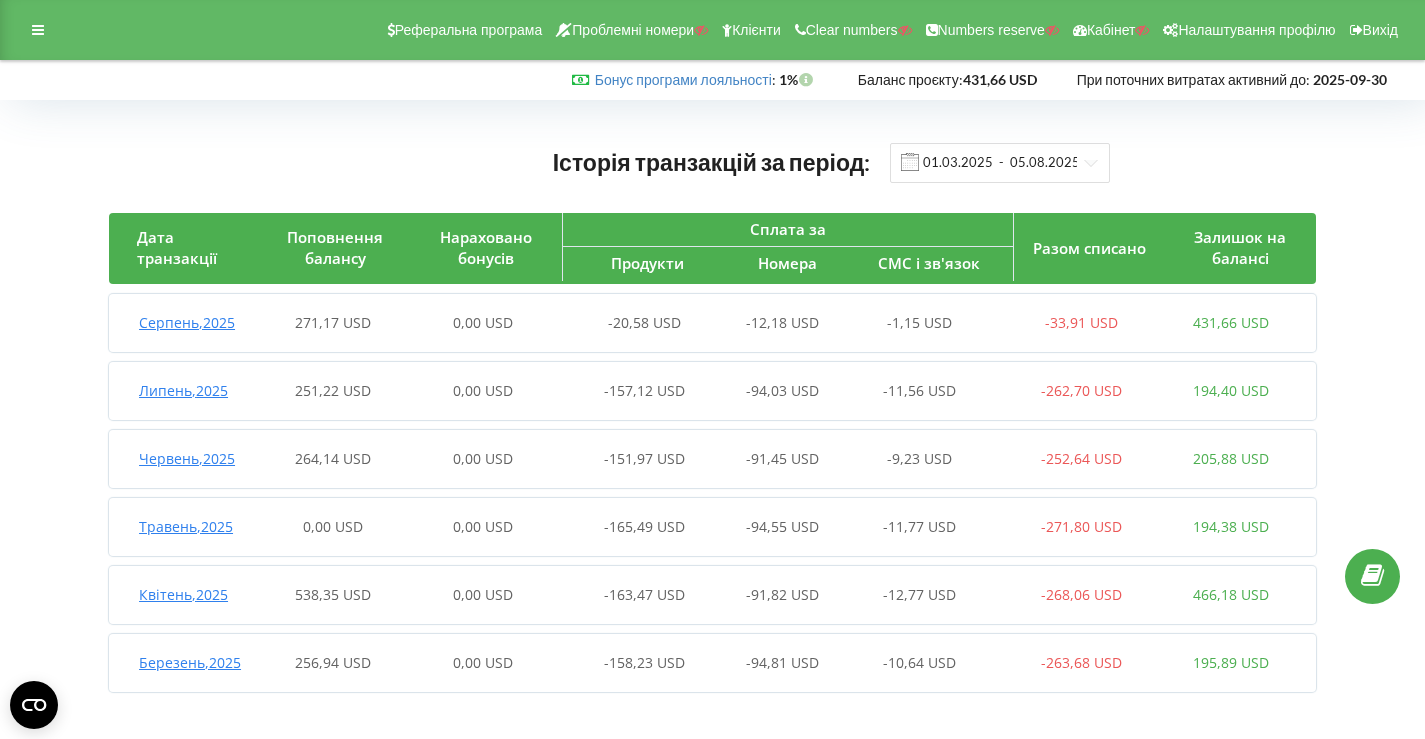 click on "0,00 USD" at bounding box center [483, 322] 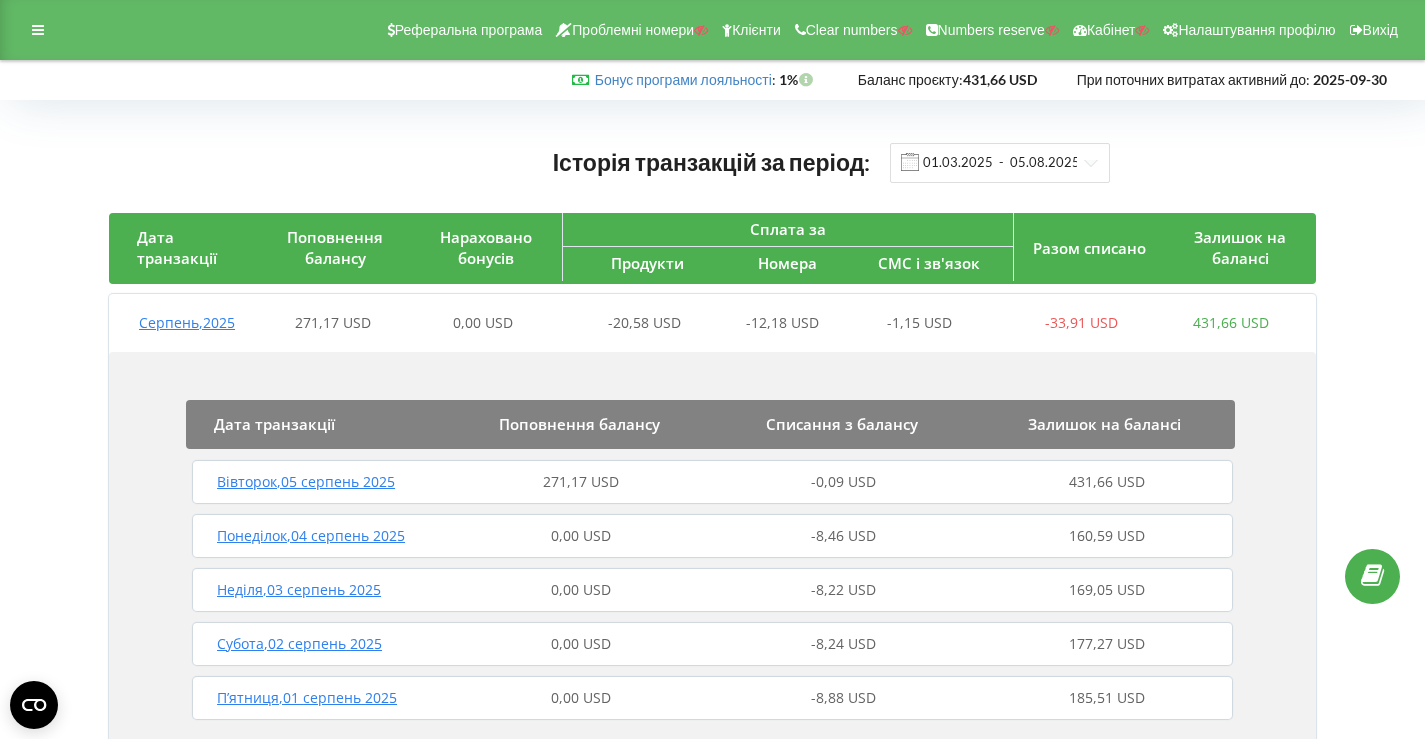 click on "271,17 USD" at bounding box center [581, 482] 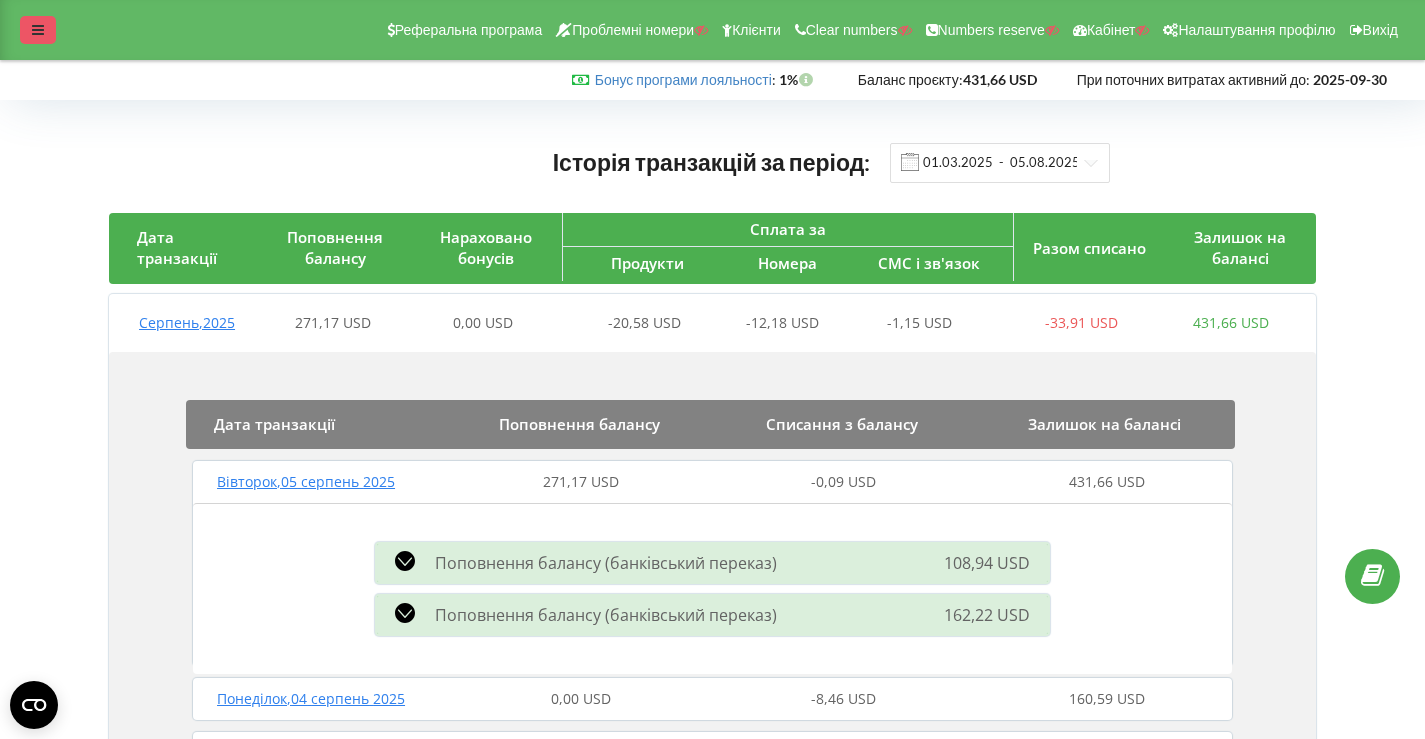 click at bounding box center [38, 30] 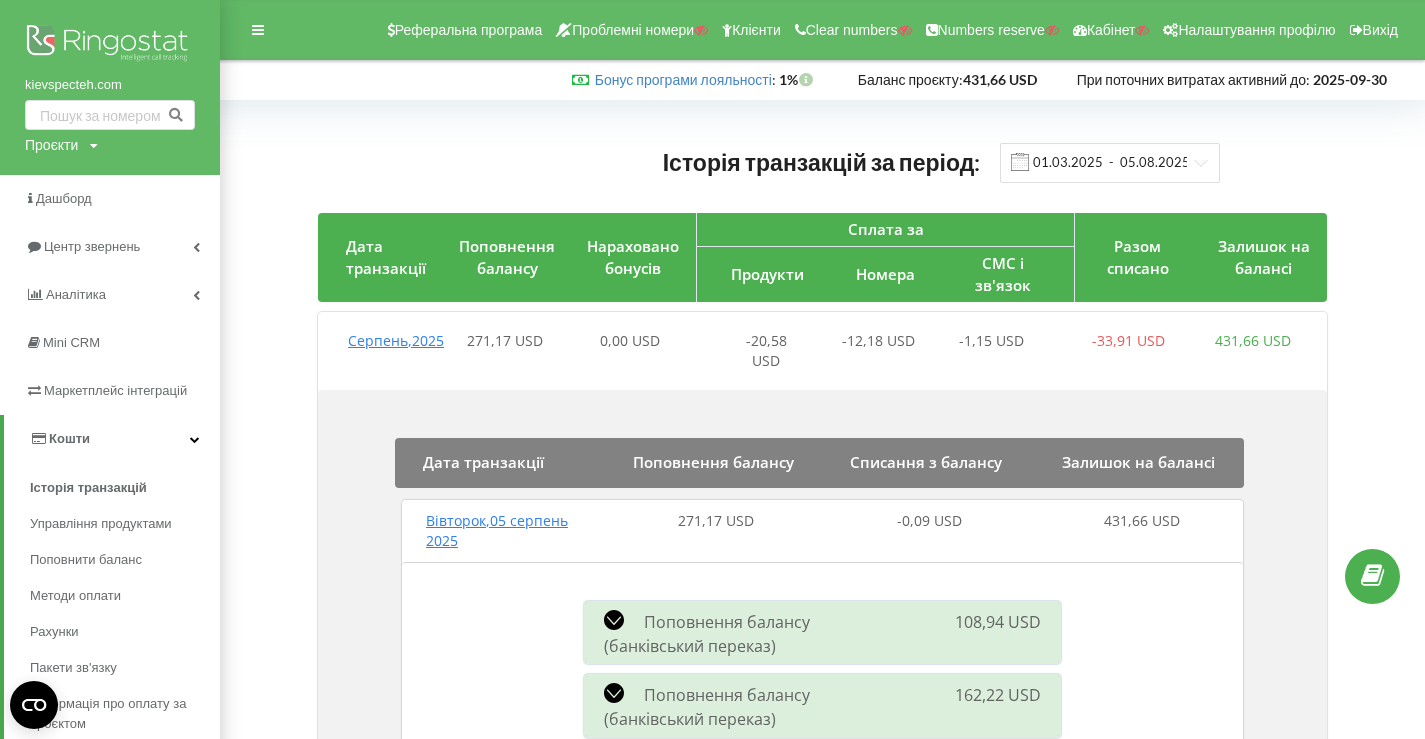 click at bounding box center [110, 45] 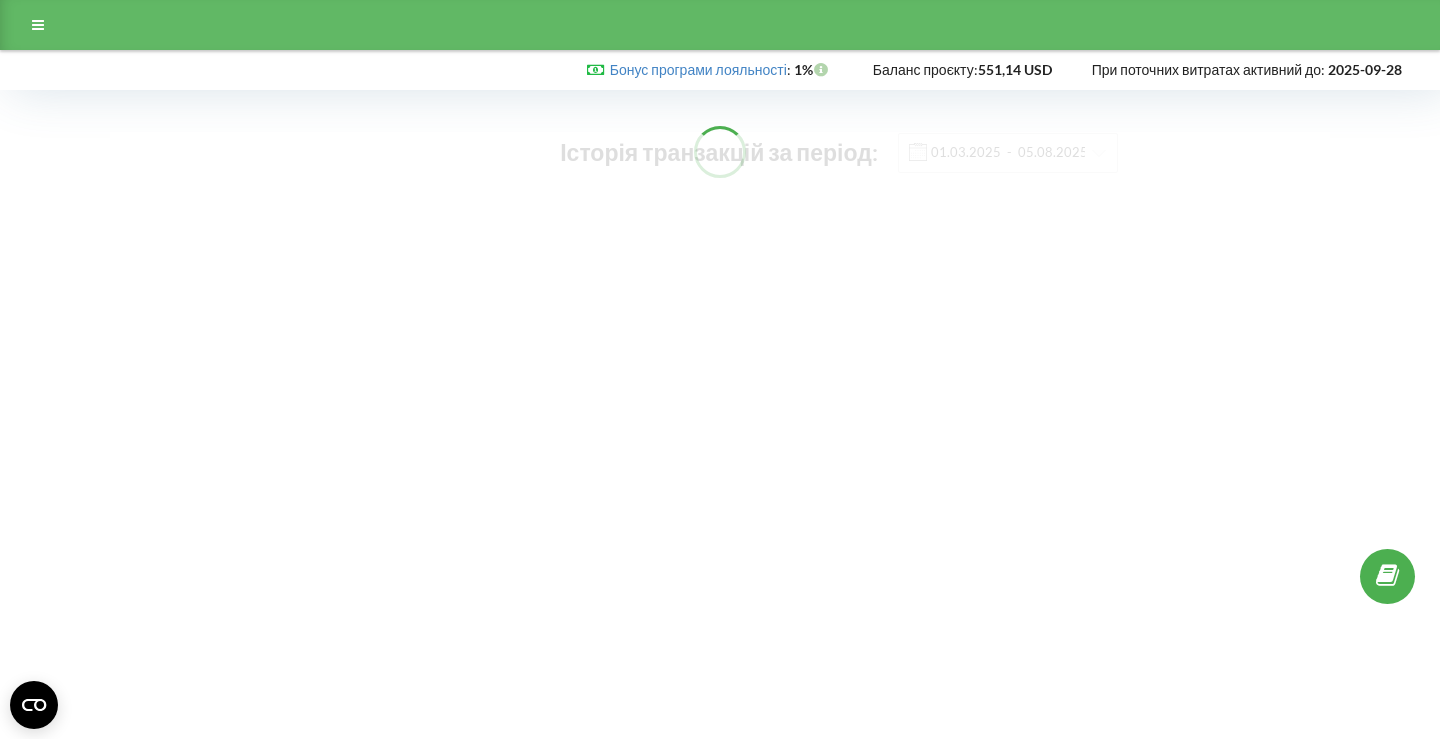 scroll, scrollTop: 0, scrollLeft: 0, axis: both 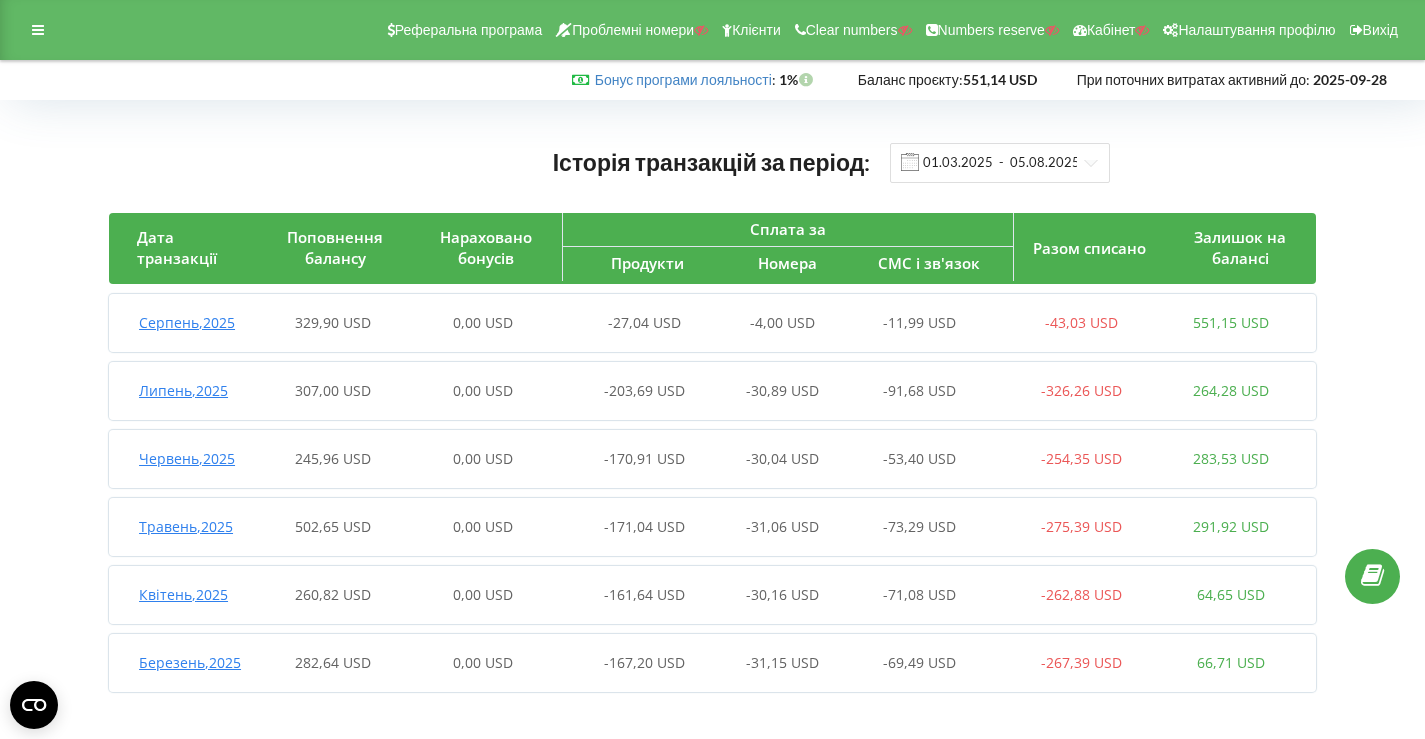click on "-27,04 USD" at bounding box center [633, 323] 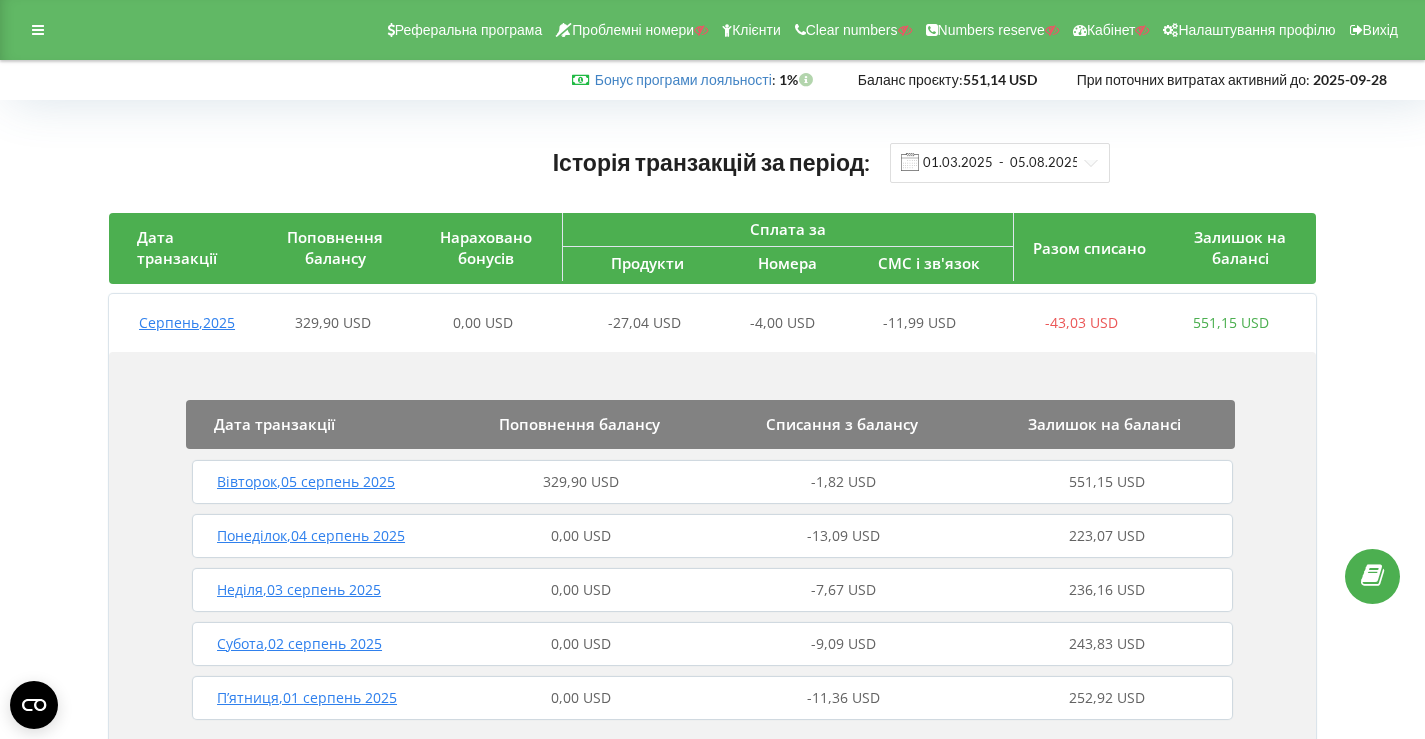 click on "329,90 USD" at bounding box center (581, 481) 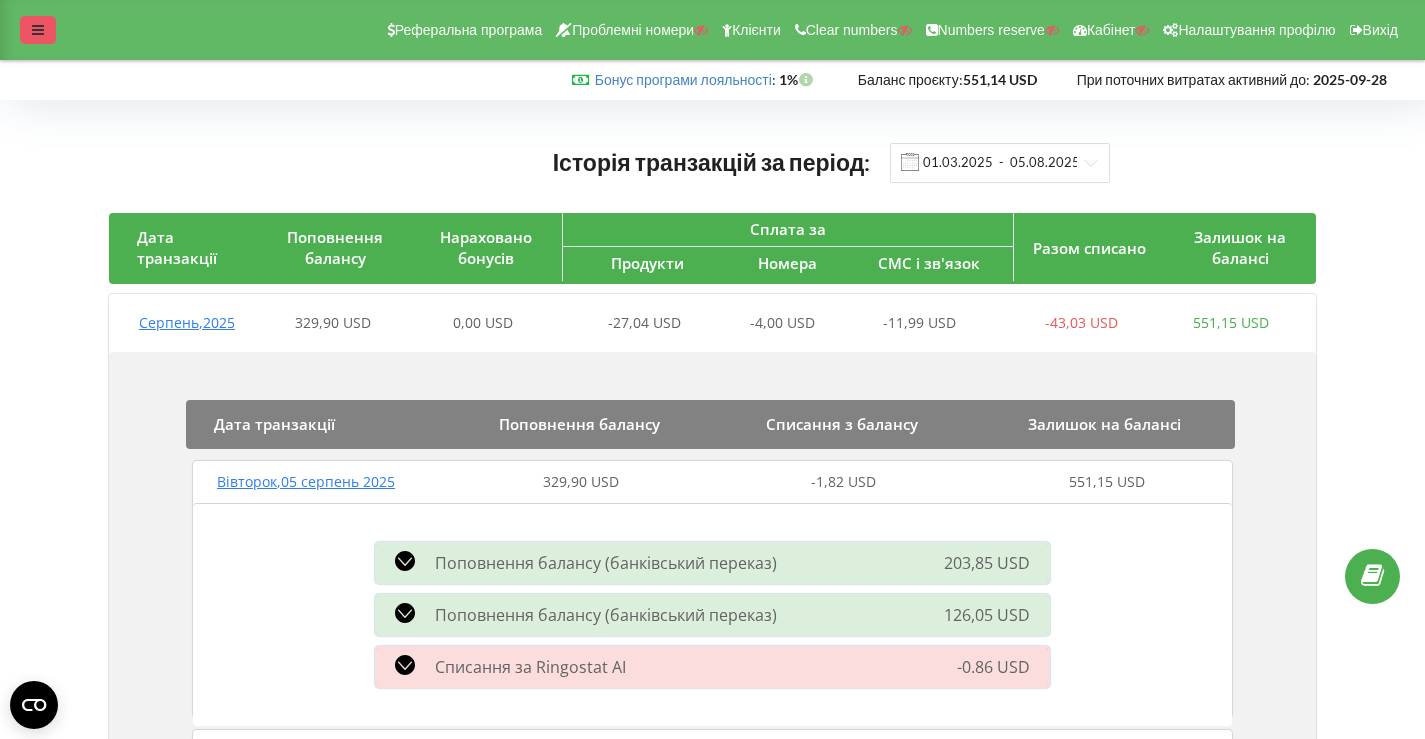 click at bounding box center (38, 30) 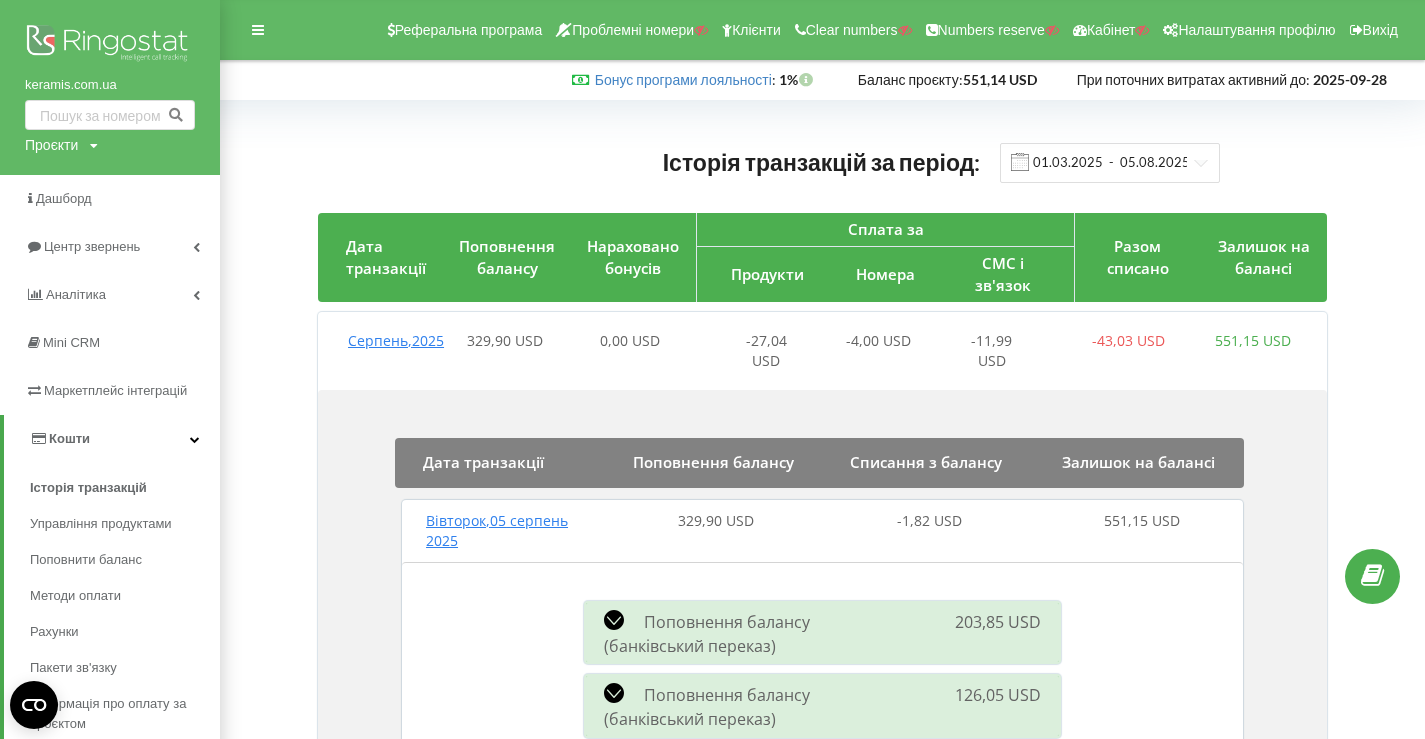 click at bounding box center (110, 45) 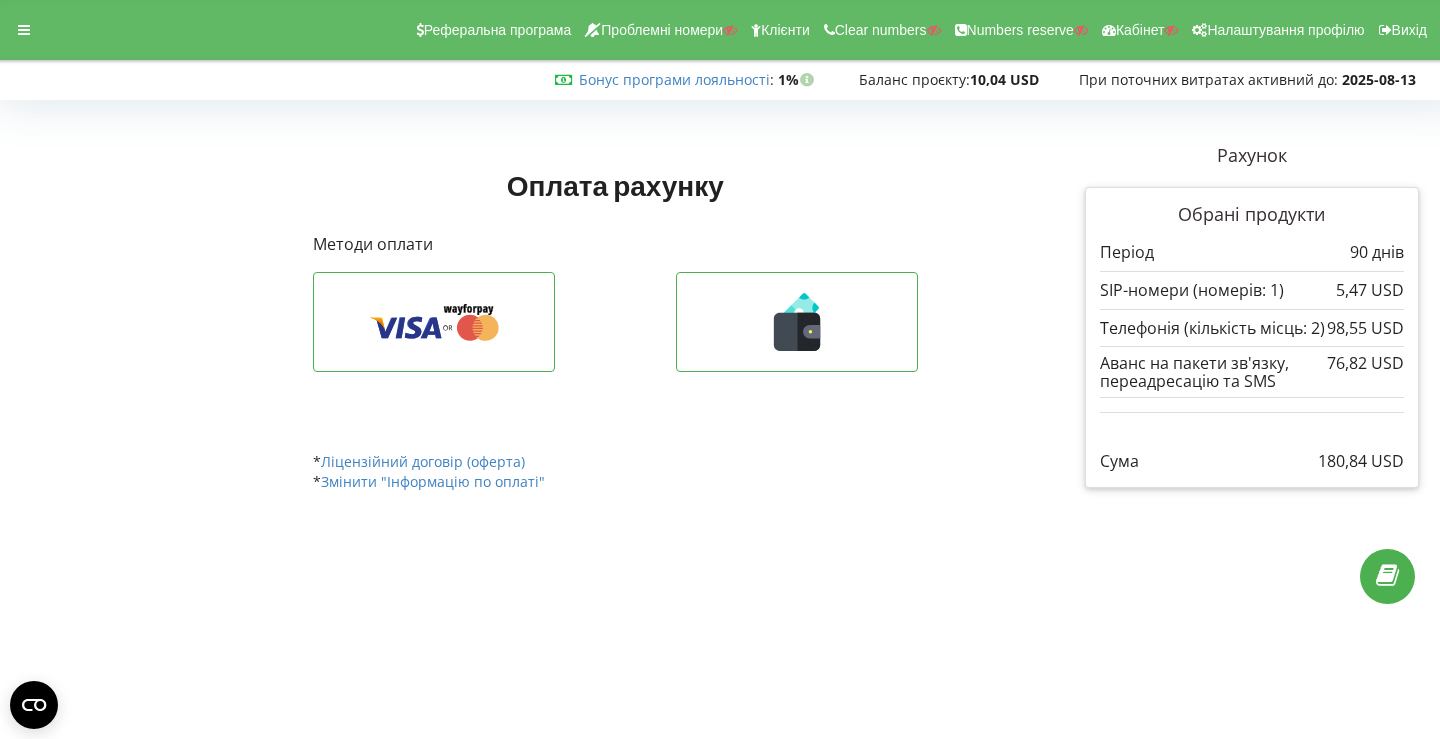 scroll, scrollTop: 0, scrollLeft: 0, axis: both 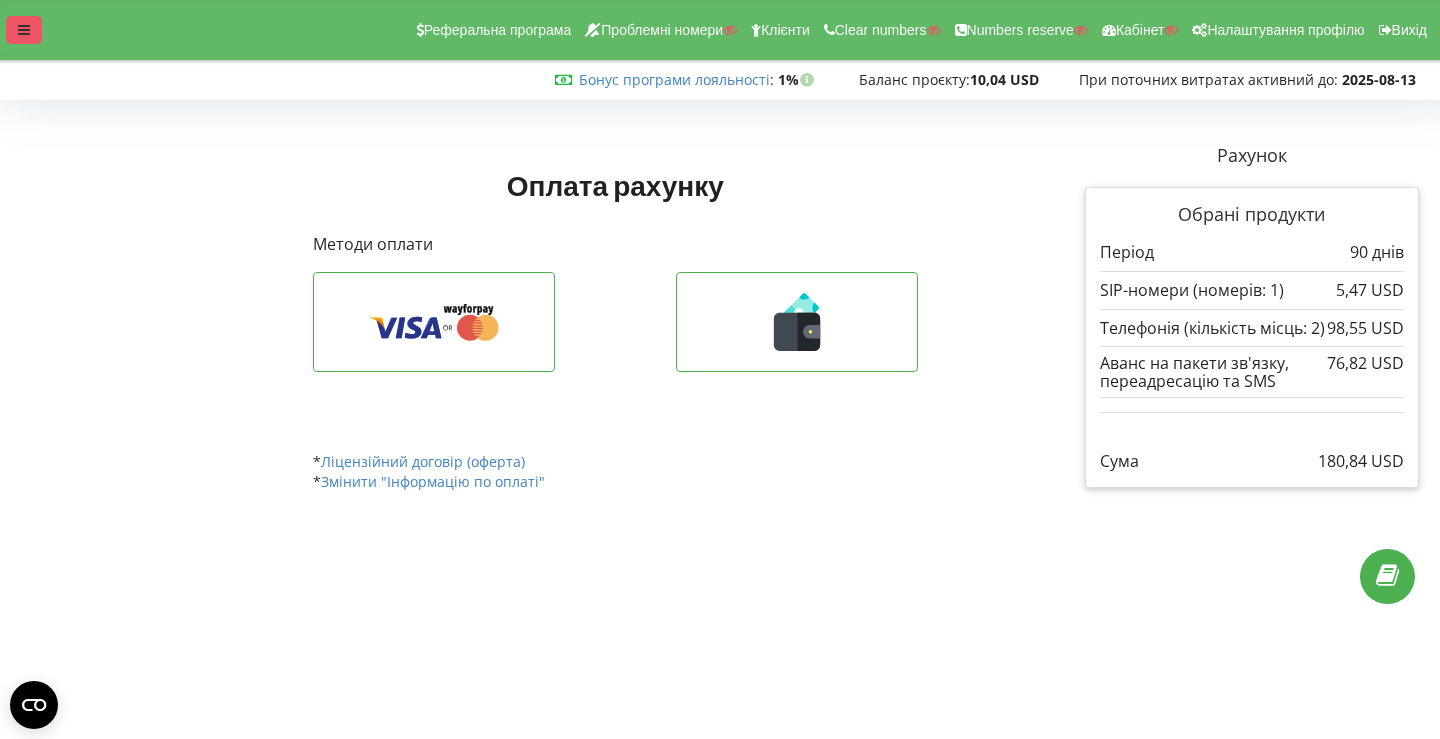 click at bounding box center (24, 30) 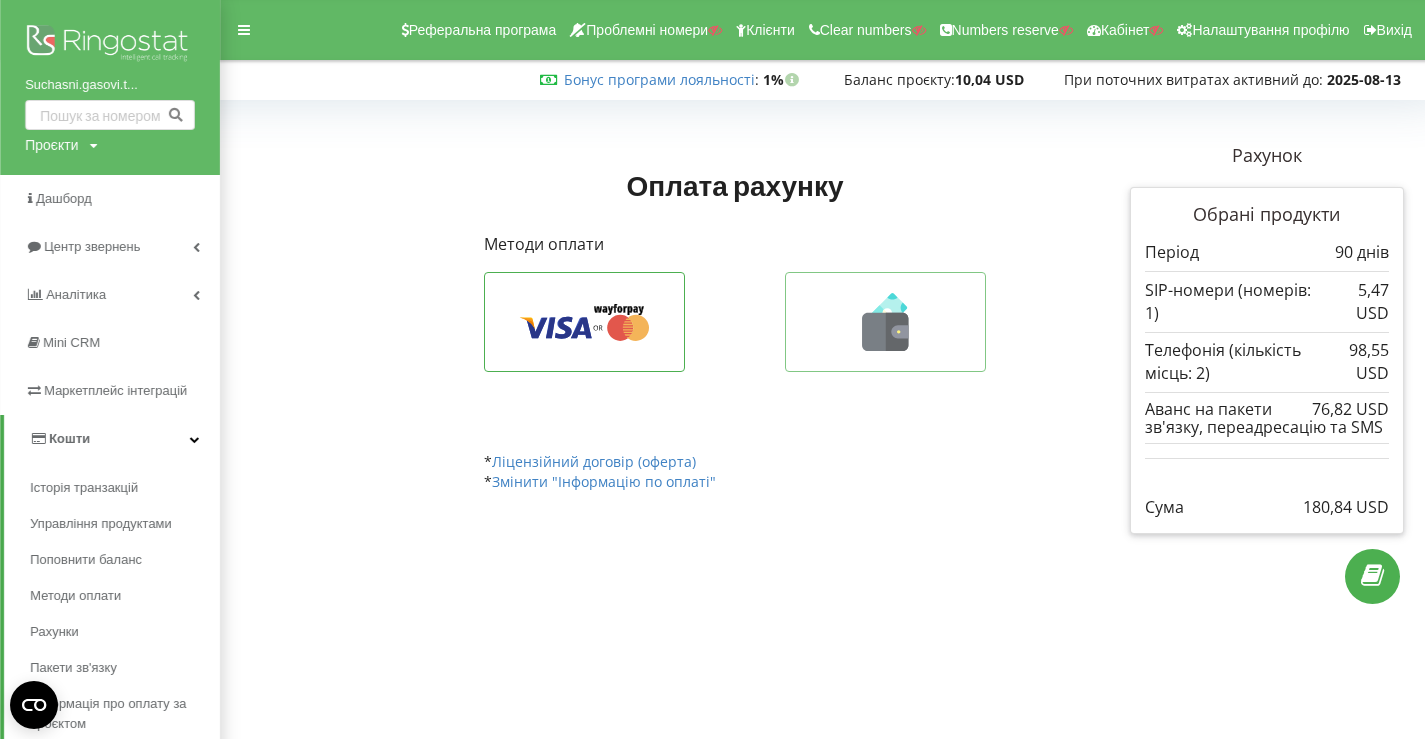 click 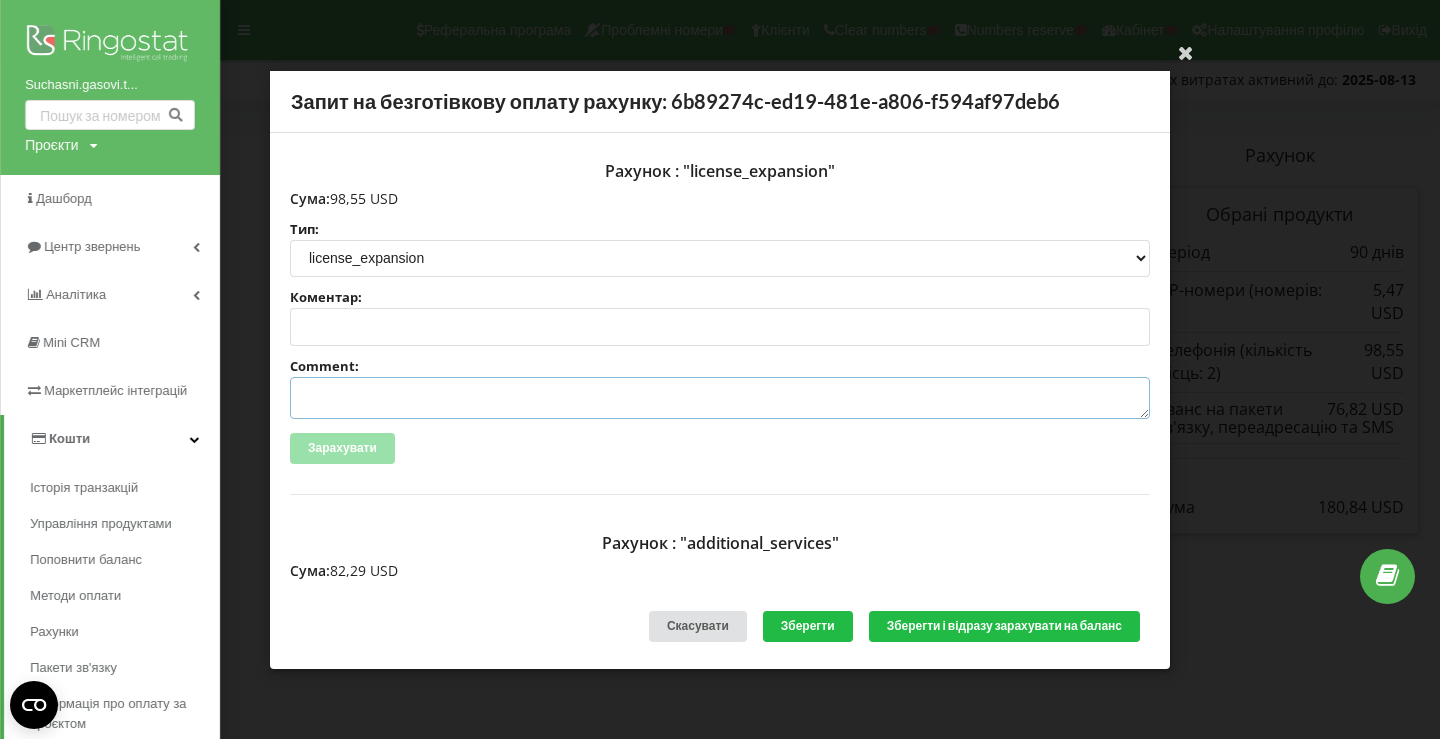 click on "Comment:" at bounding box center (720, 398) 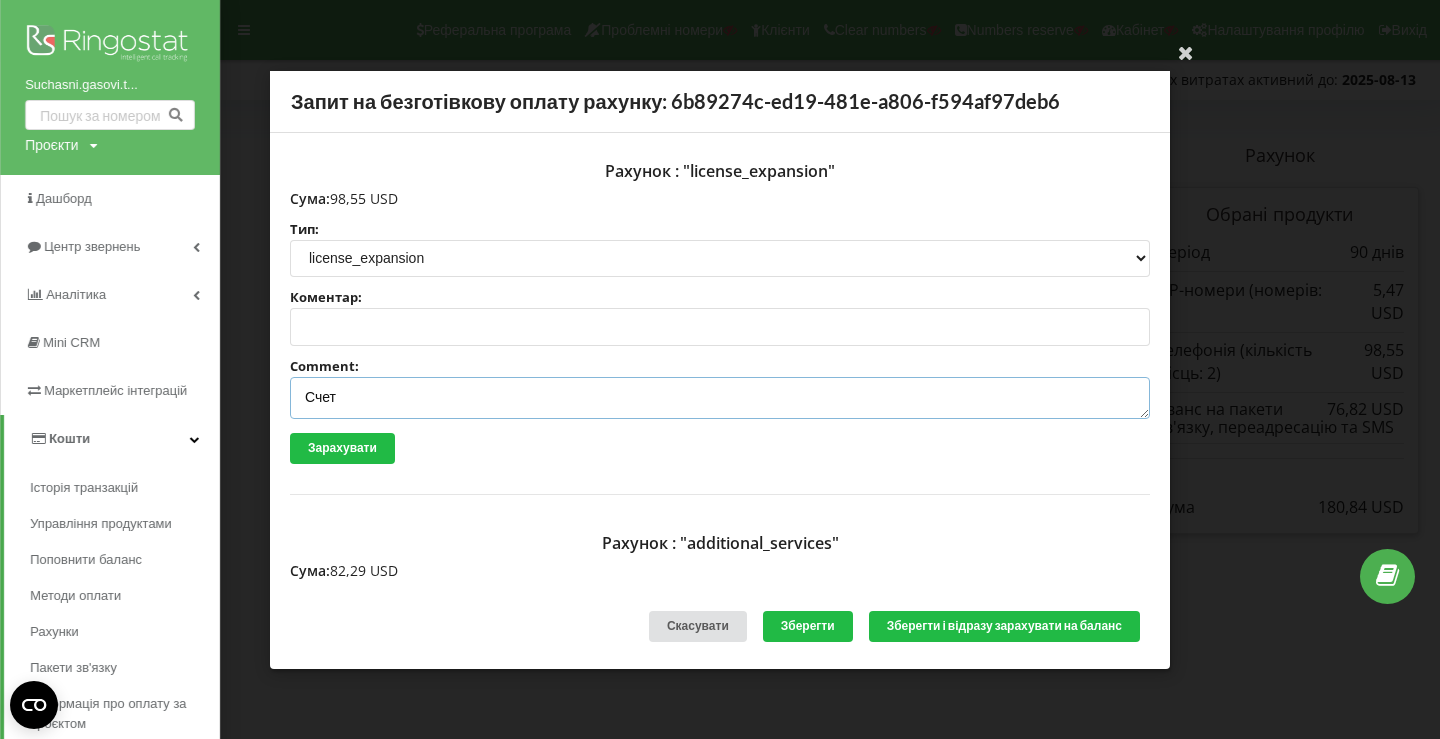 paste on "№R-5410 від 04.08.2025" 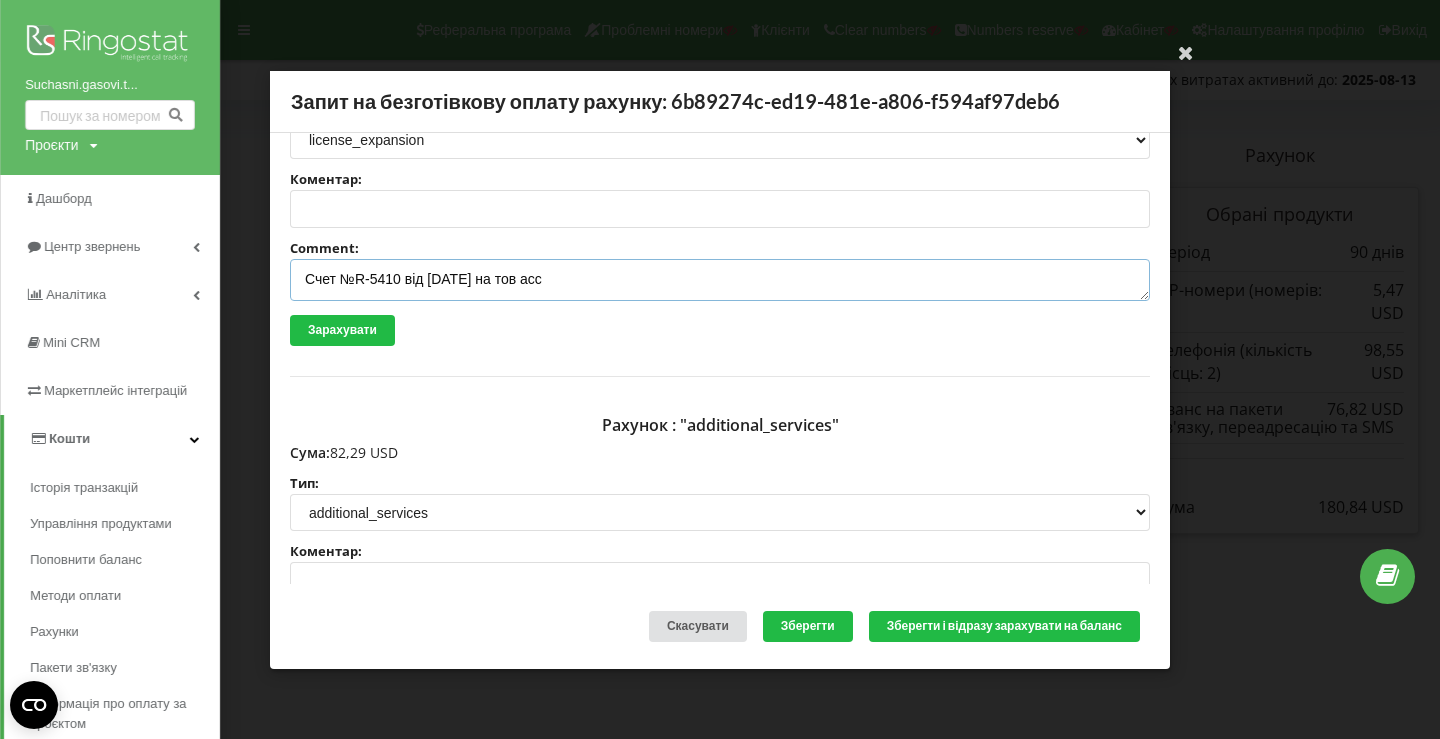 scroll, scrollTop: 421, scrollLeft: 0, axis: vertical 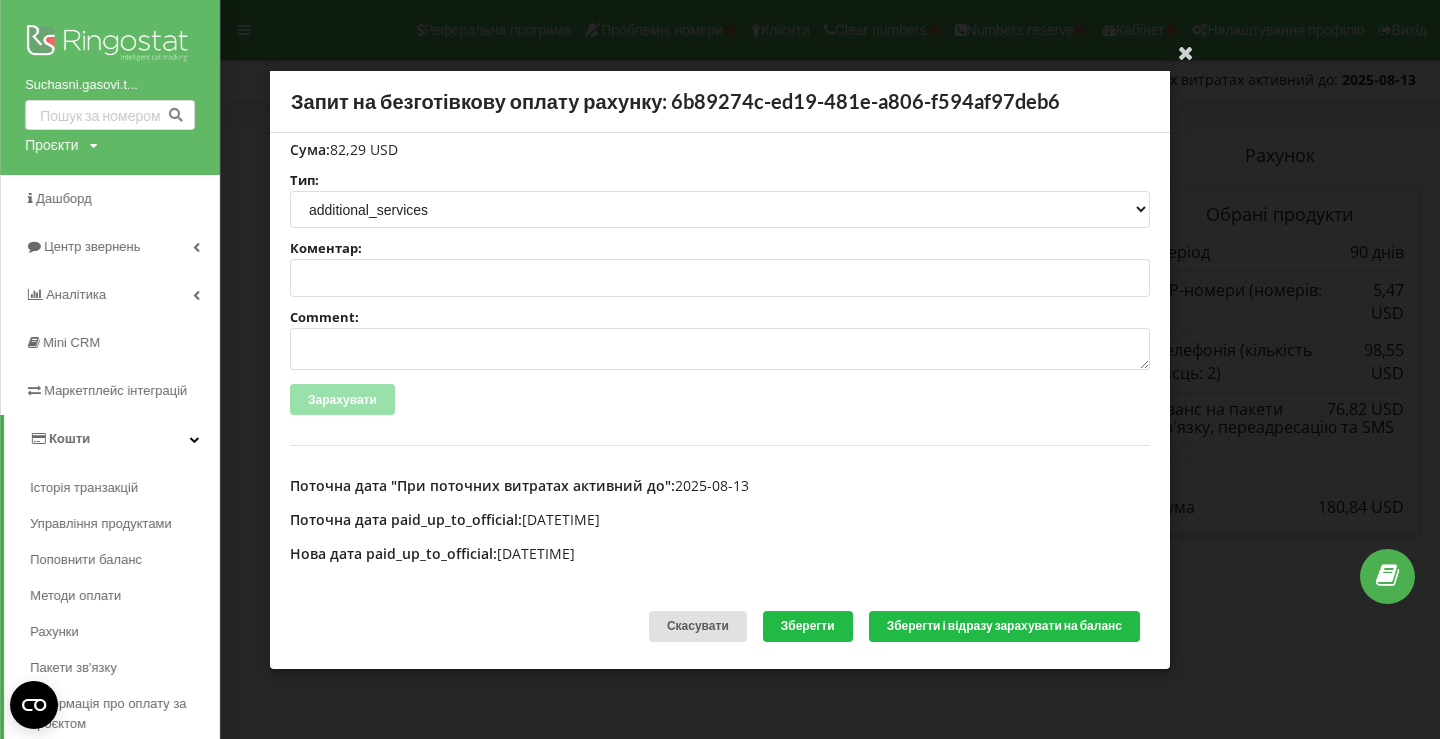 type on "Счет №R-5410 від 04.08.2025 на тов асс" 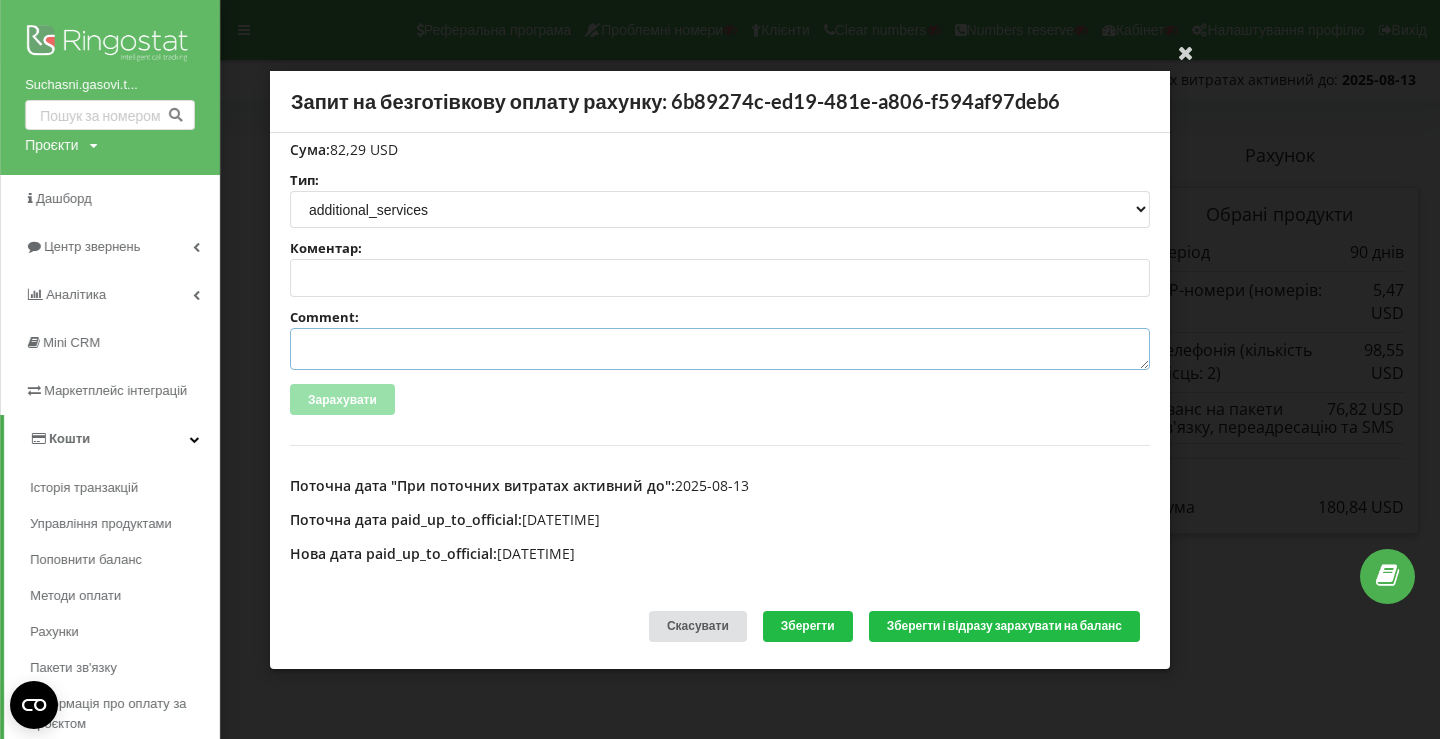 click on "Comment:" at bounding box center (720, 349) 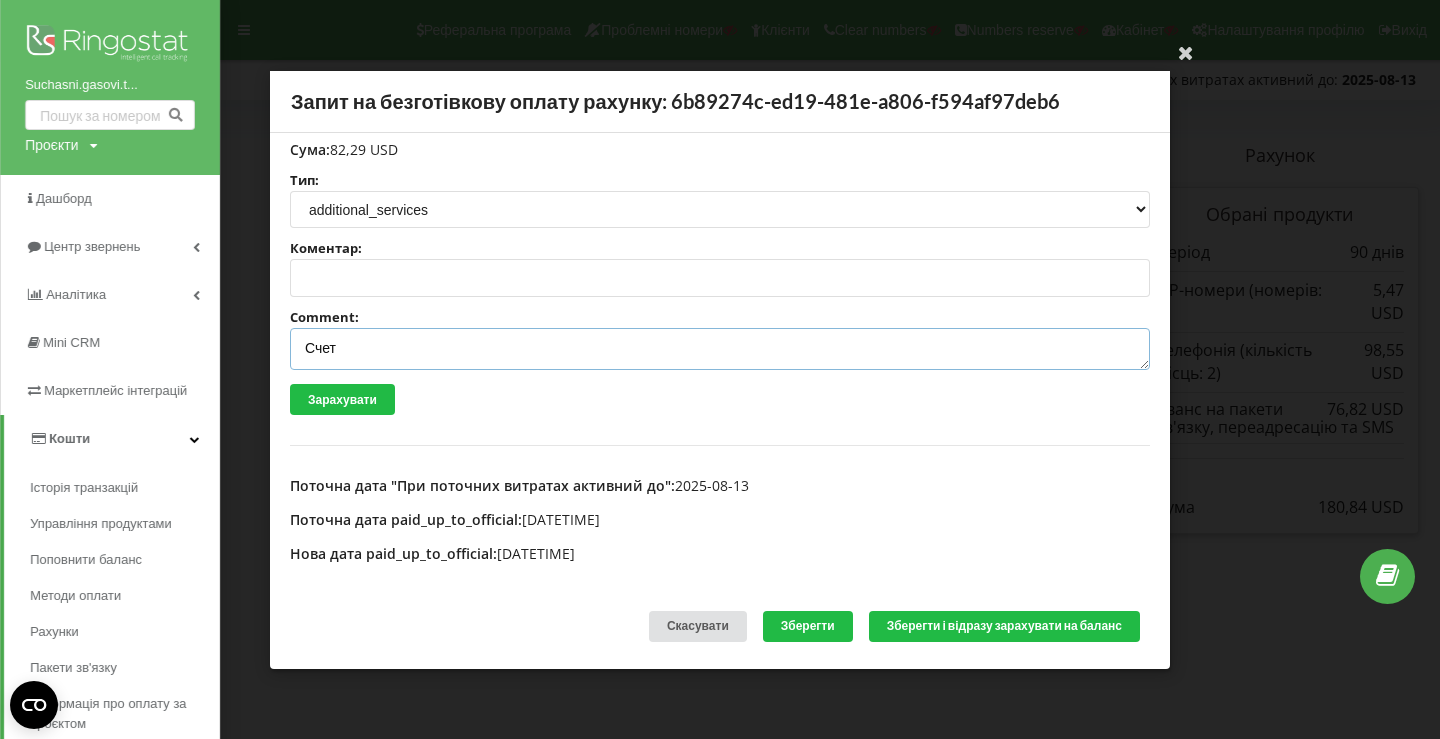 paste on "№R-5411 від 04.08.2025" 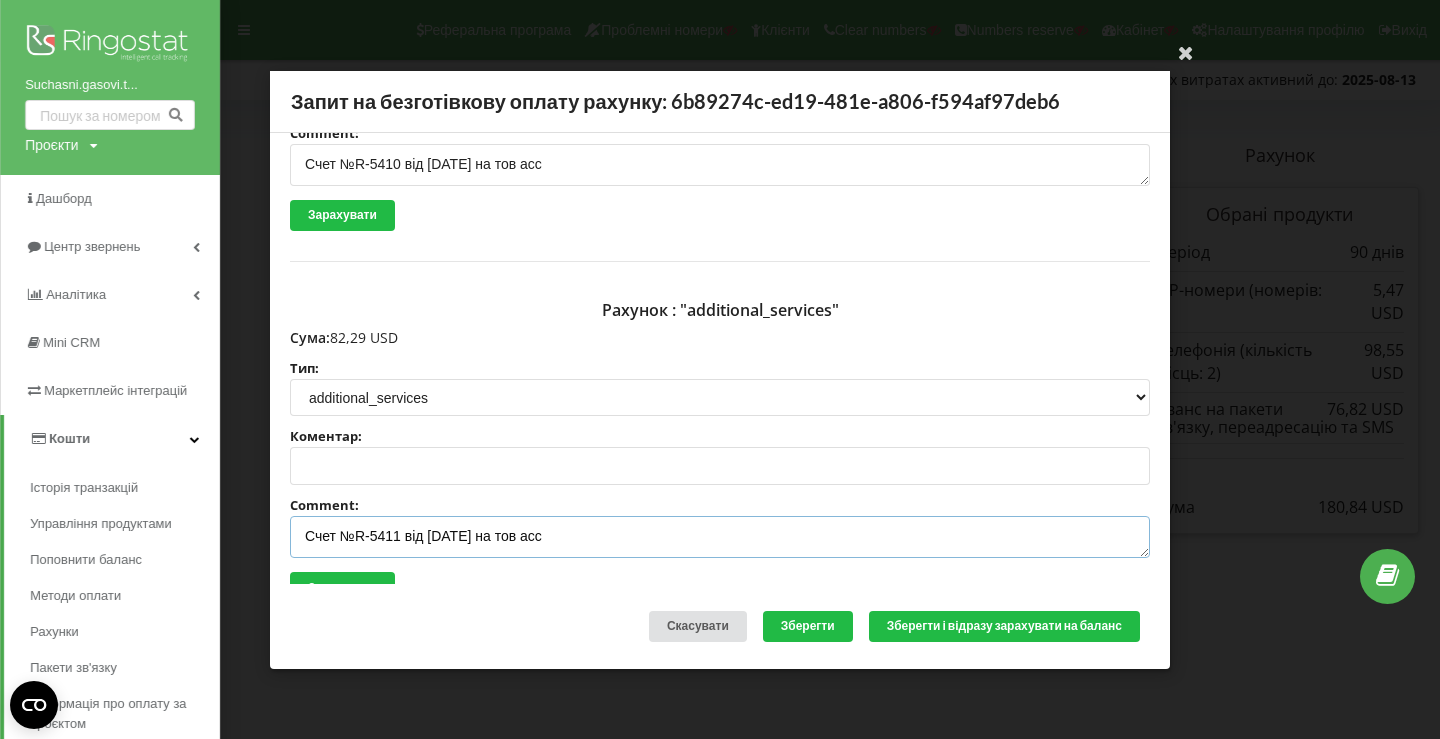 scroll, scrollTop: 0, scrollLeft: 0, axis: both 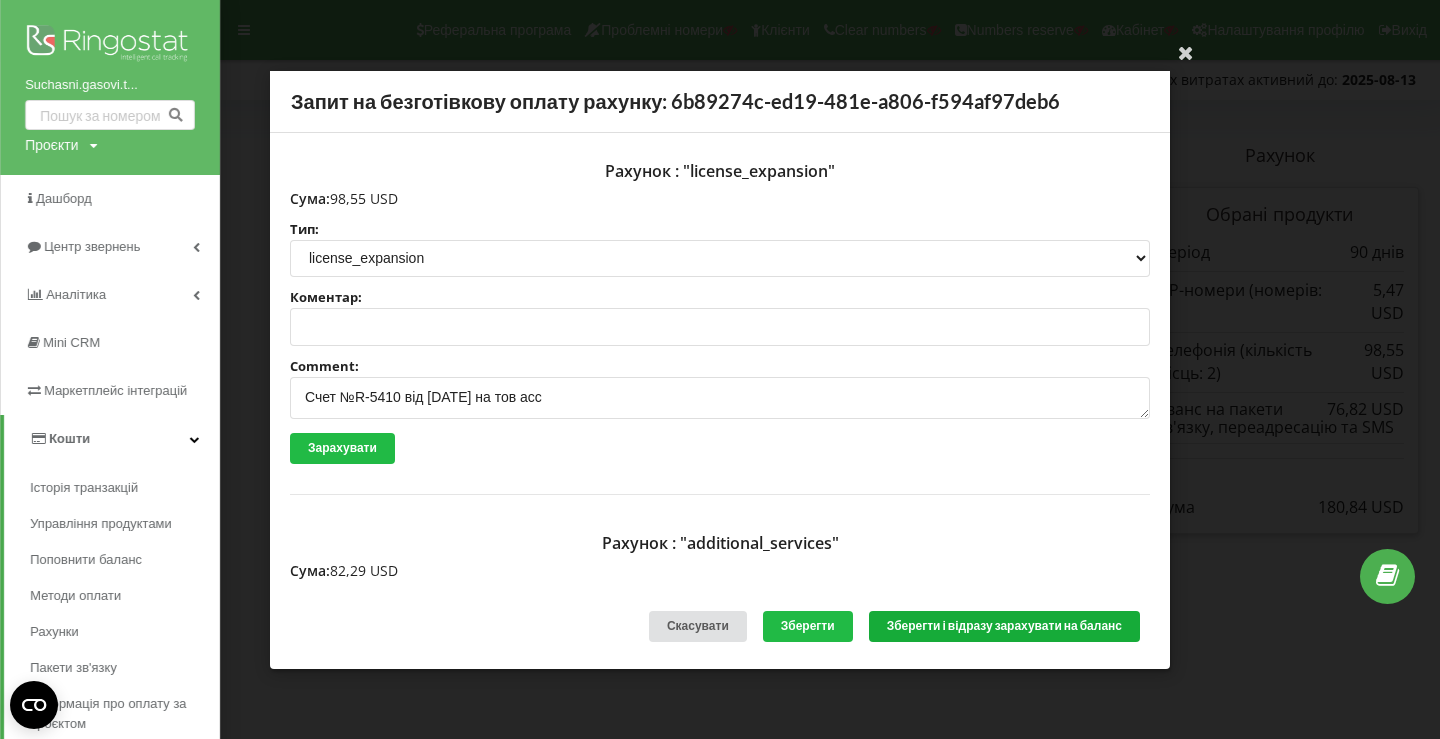 type on "Счет №R-5411 від 04.08.2025 на тов асс" 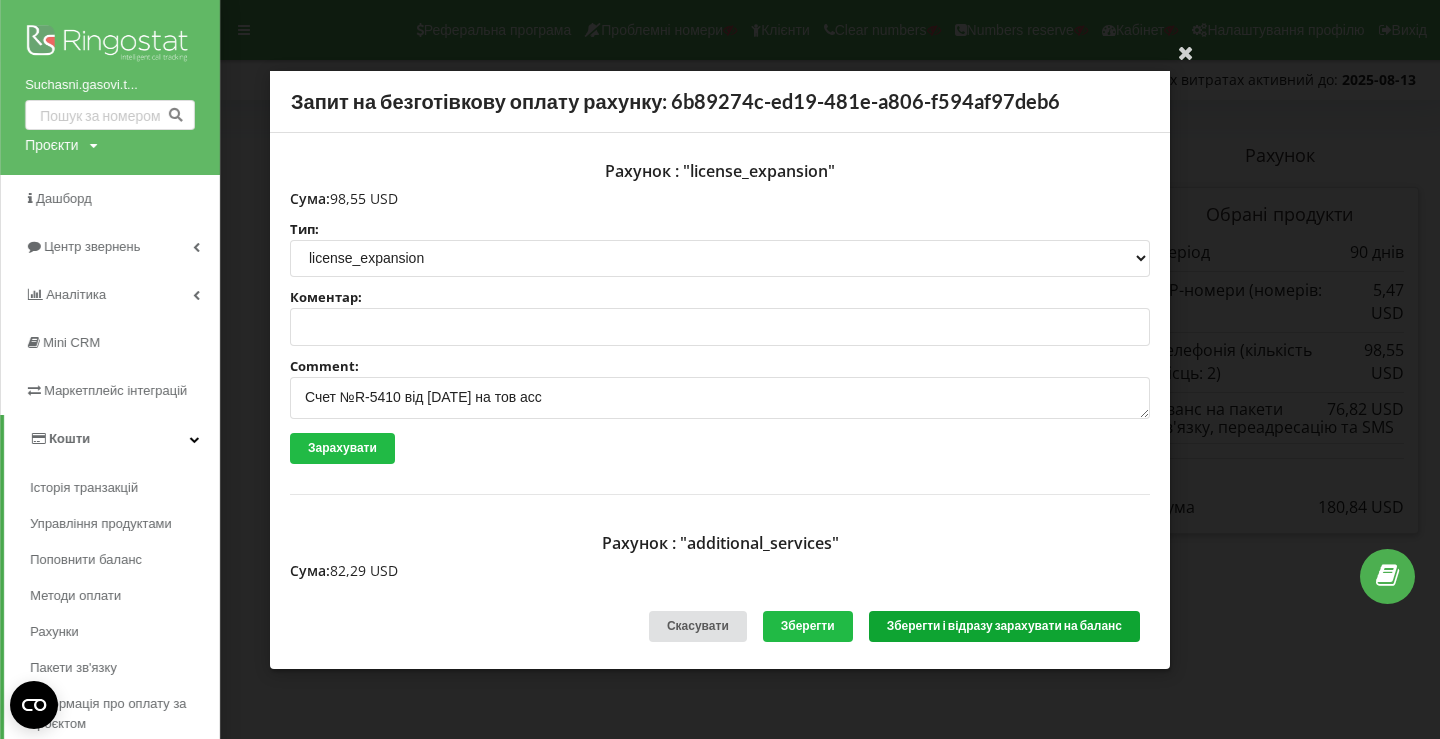 click on "Зберегти і відразу зарахувати на баланс" at bounding box center [1004, 626] 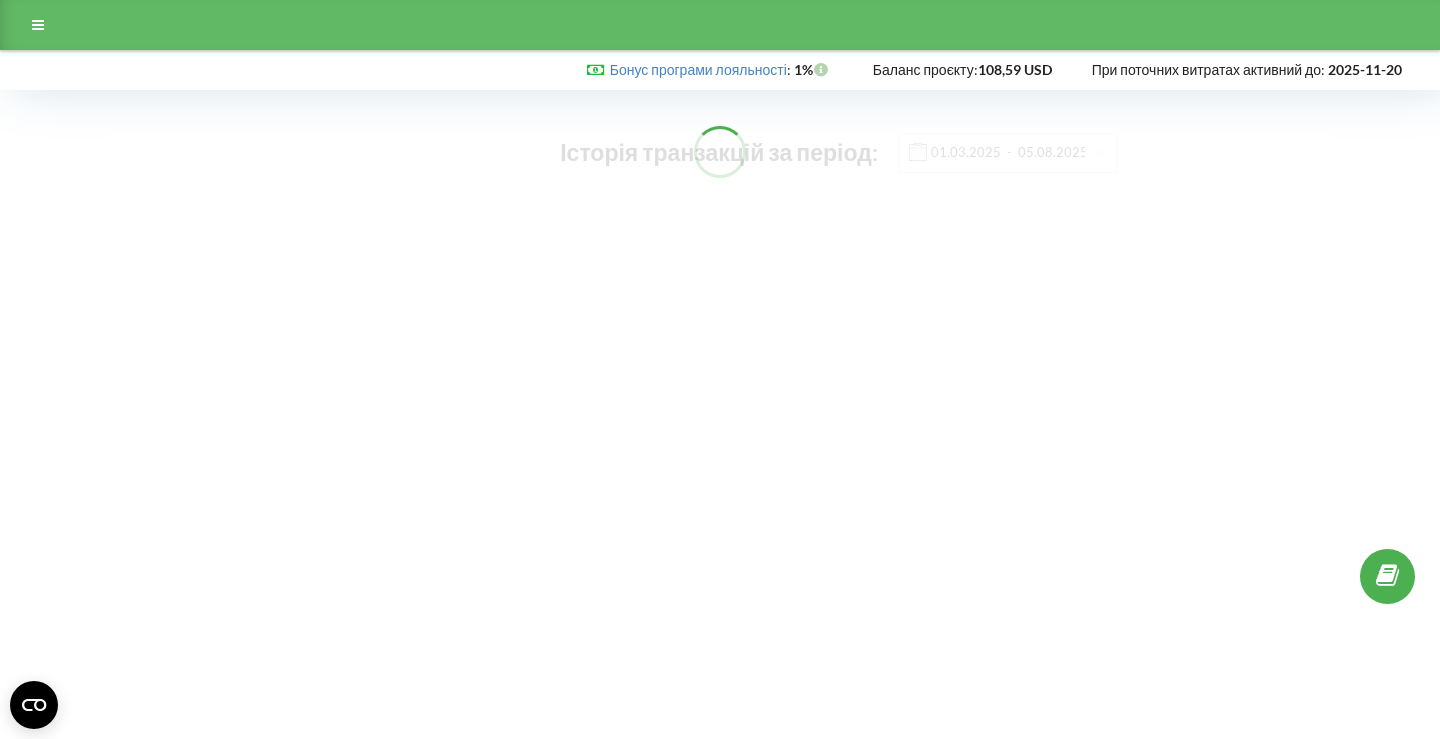scroll, scrollTop: 0, scrollLeft: 0, axis: both 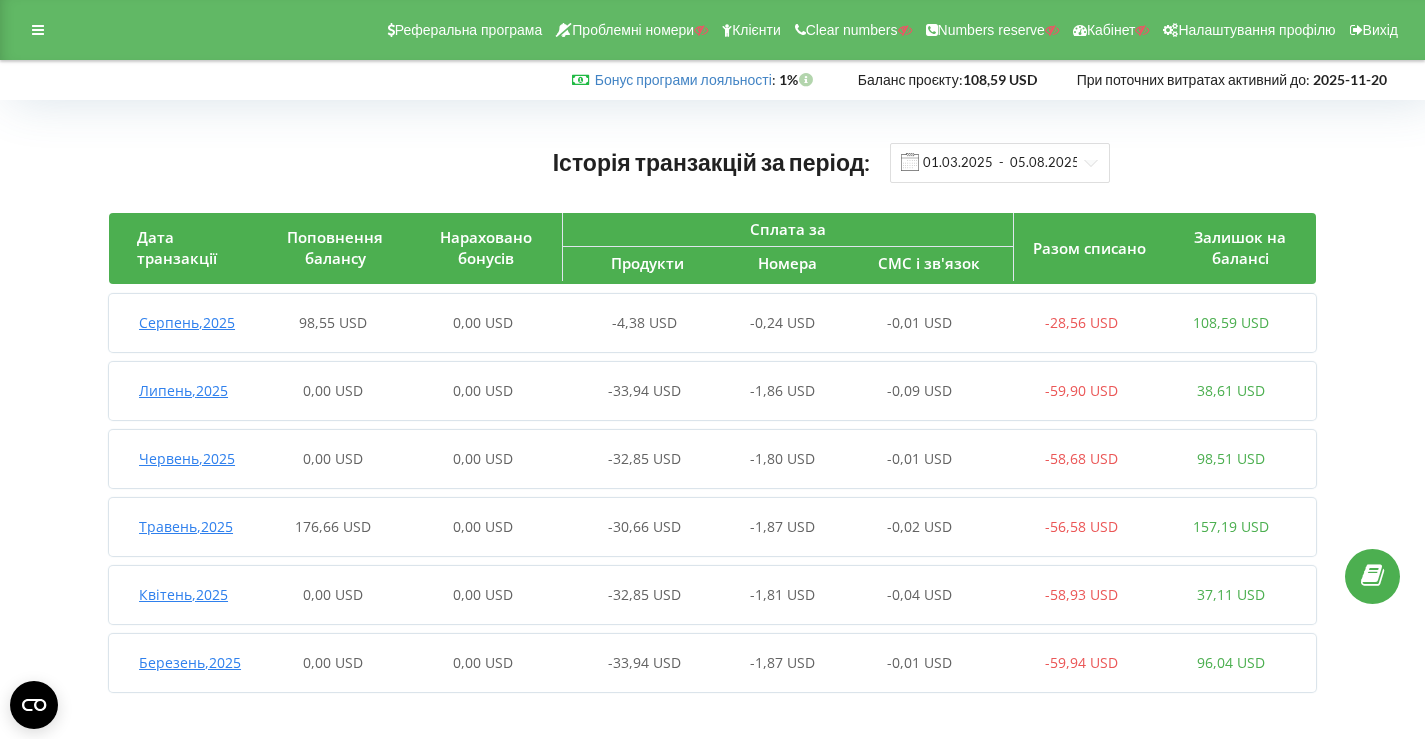 click on "-4,38 USD" at bounding box center [633, 323] 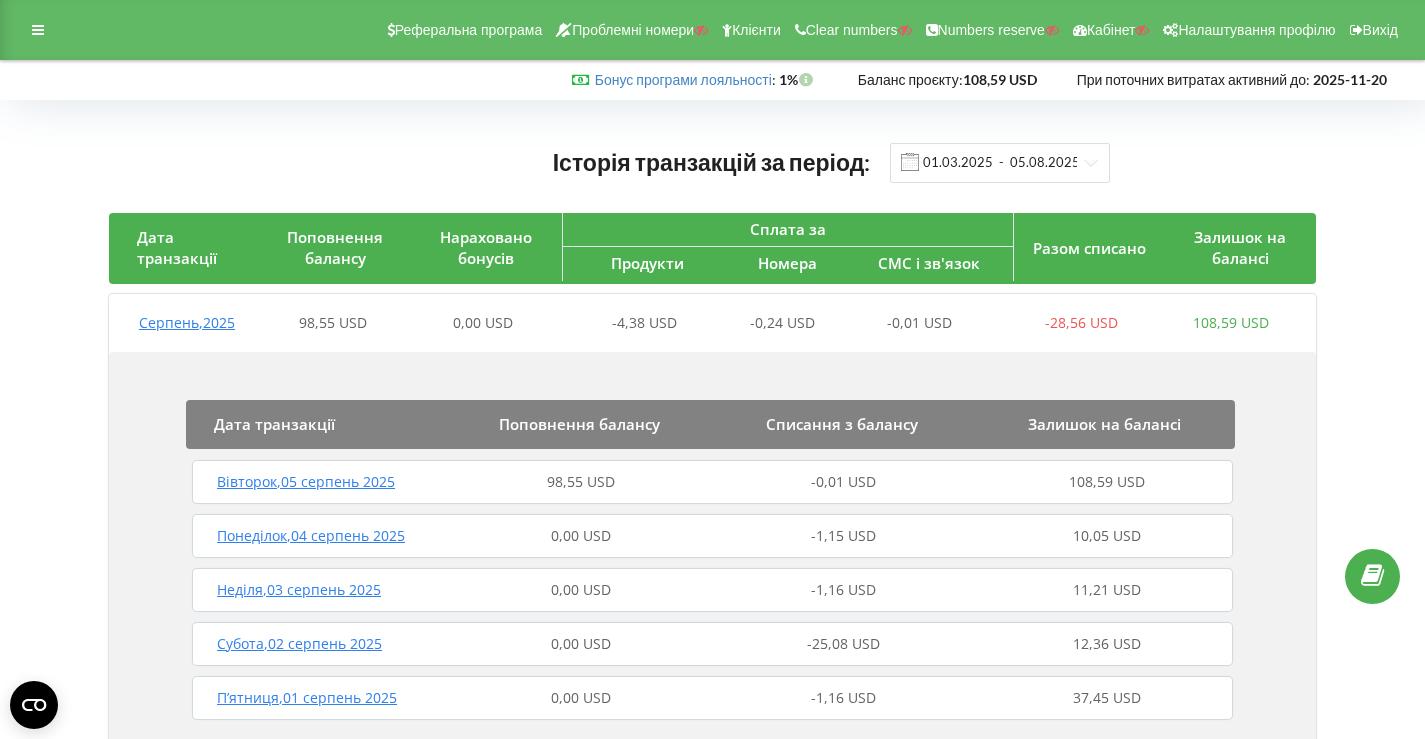 click on "98,55 USD" at bounding box center [581, 481] 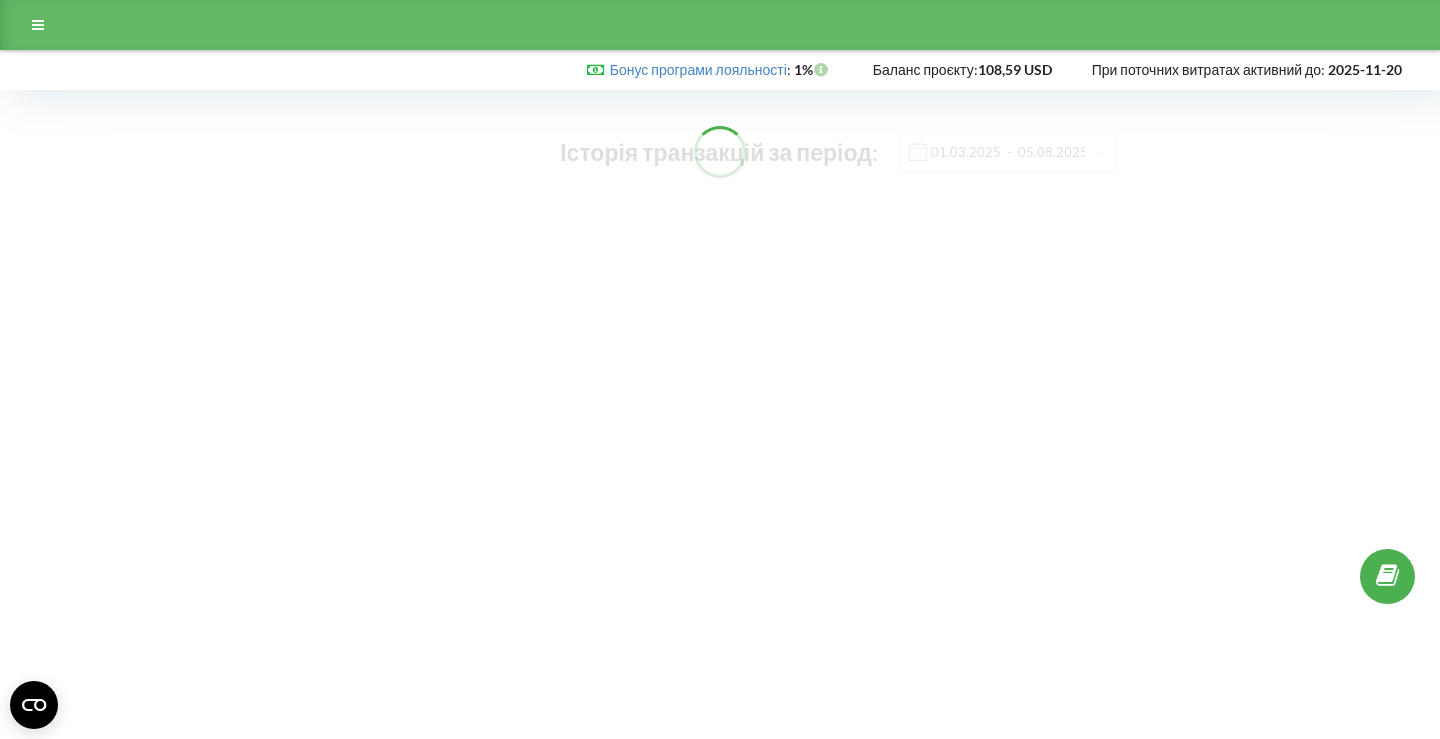 scroll, scrollTop: 0, scrollLeft: 0, axis: both 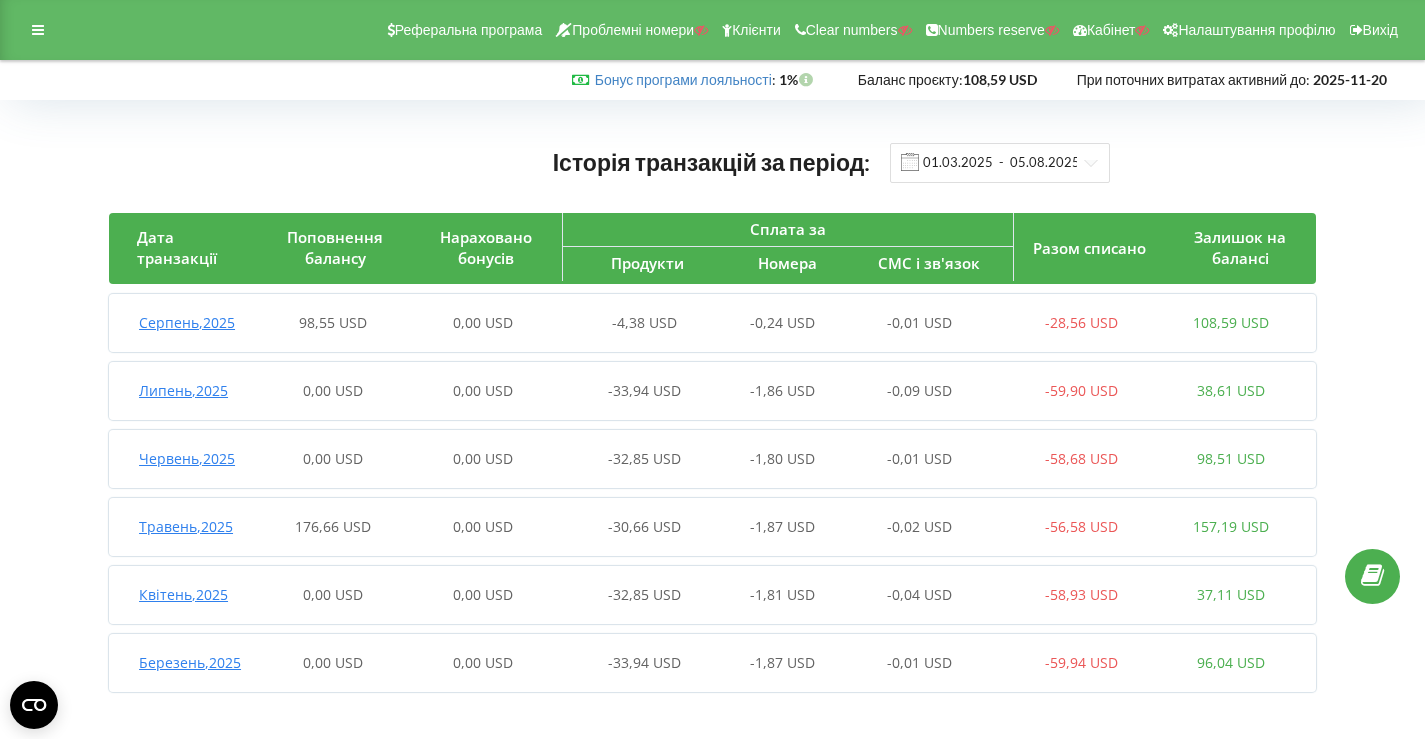 click on "Серпень ,  2025 98,55 USD 0,00 USD -4,38 USD -0,24 USD -0,01 USD -28,56 USD 108,59 USD" at bounding box center (707, 323) 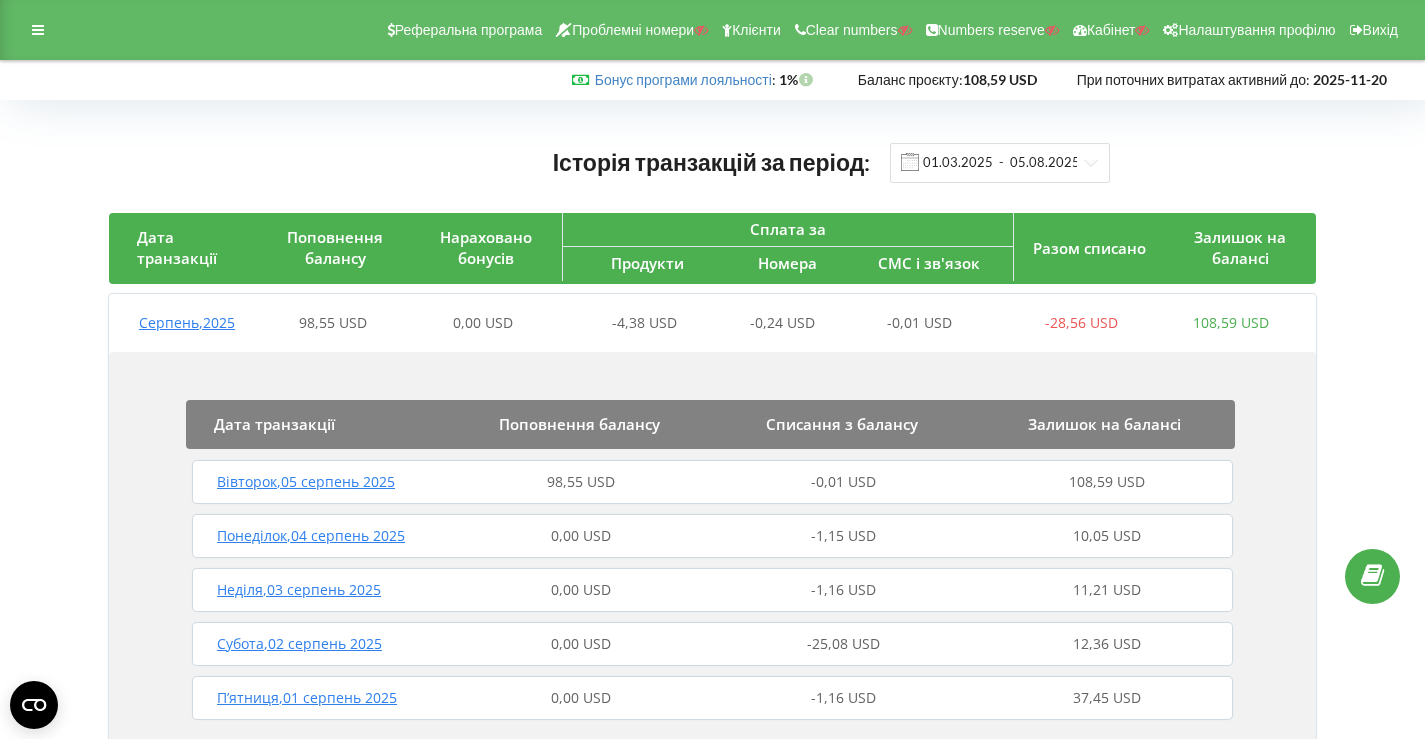 click on "98,55 USD" at bounding box center (581, 482) 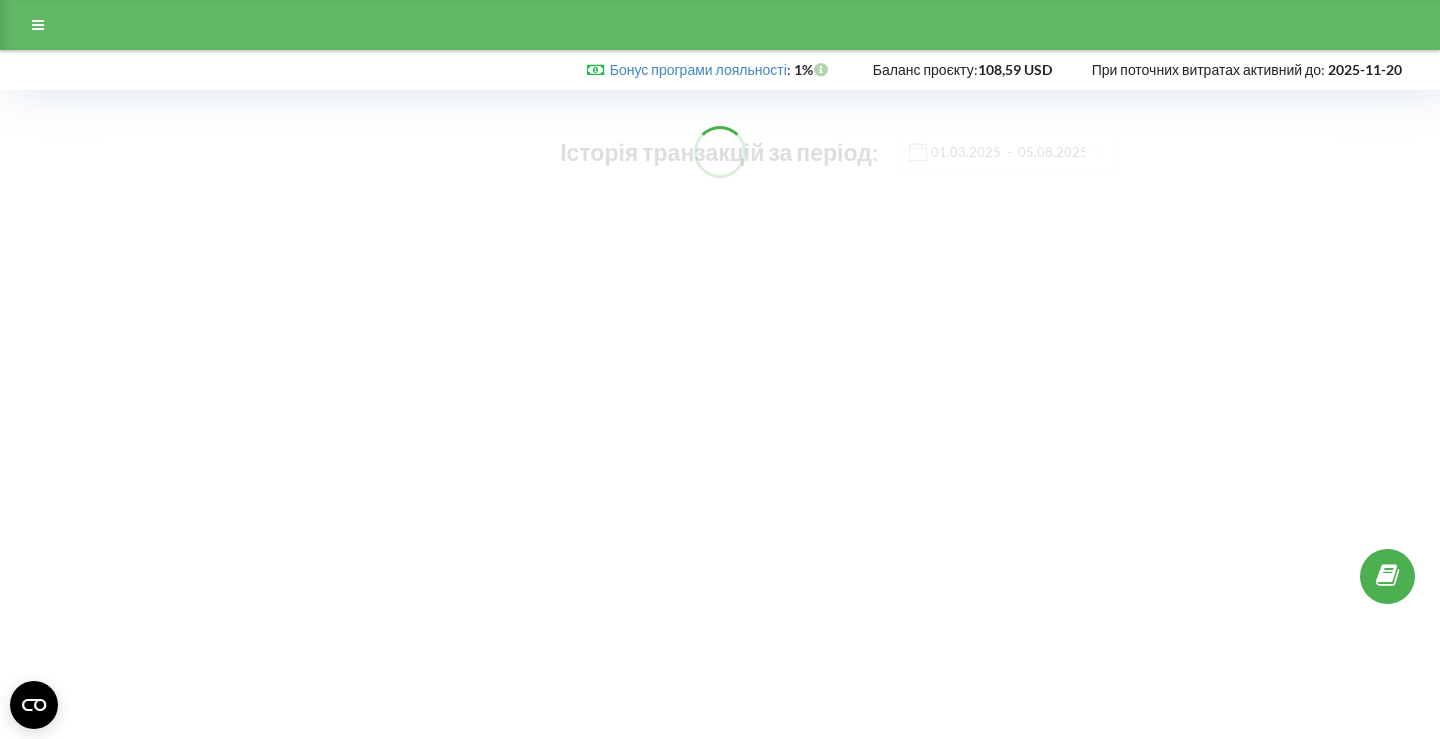 scroll, scrollTop: 0, scrollLeft: 0, axis: both 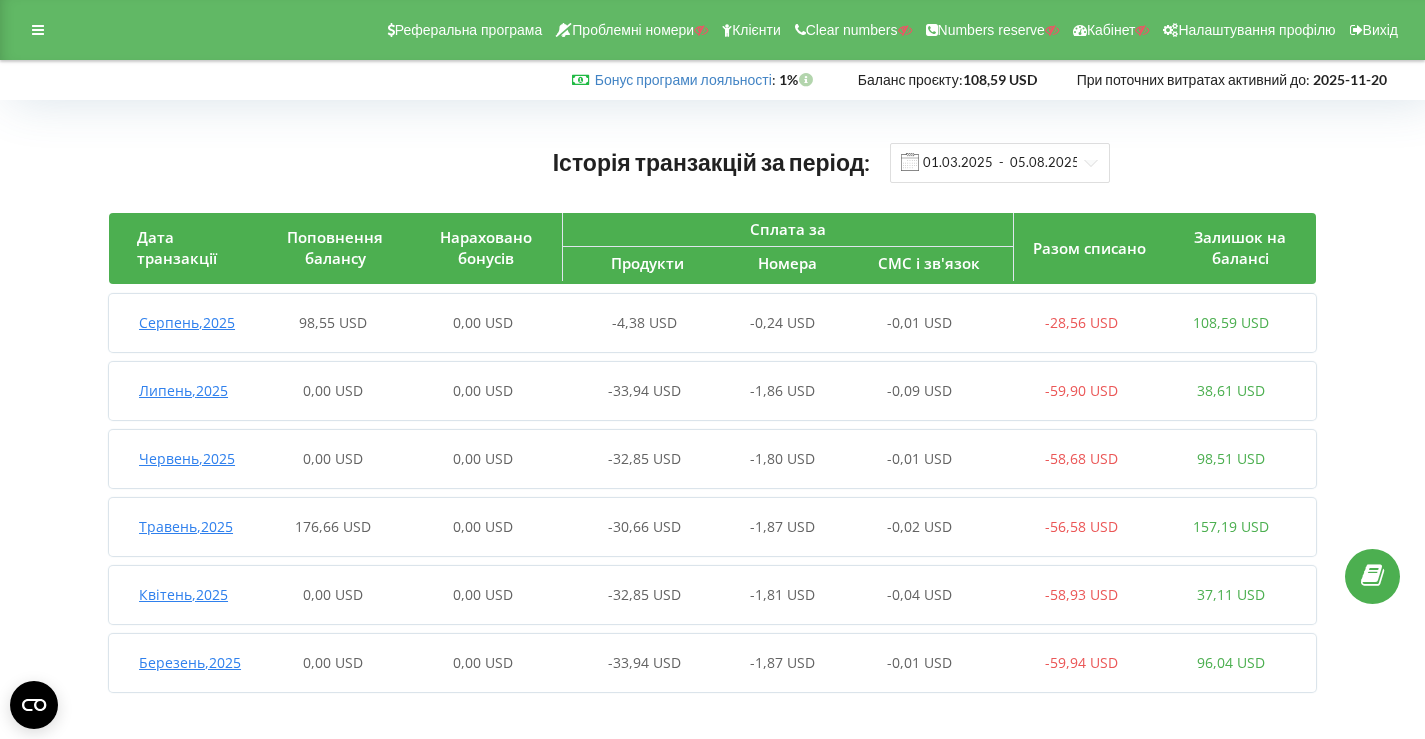 click on "Серпень ,  2025 98,55 USD 0,00 USD -4,38 USD -0,24 USD -0,01 USD -28,56 USD 108,59 USD" at bounding box center [707, 323] 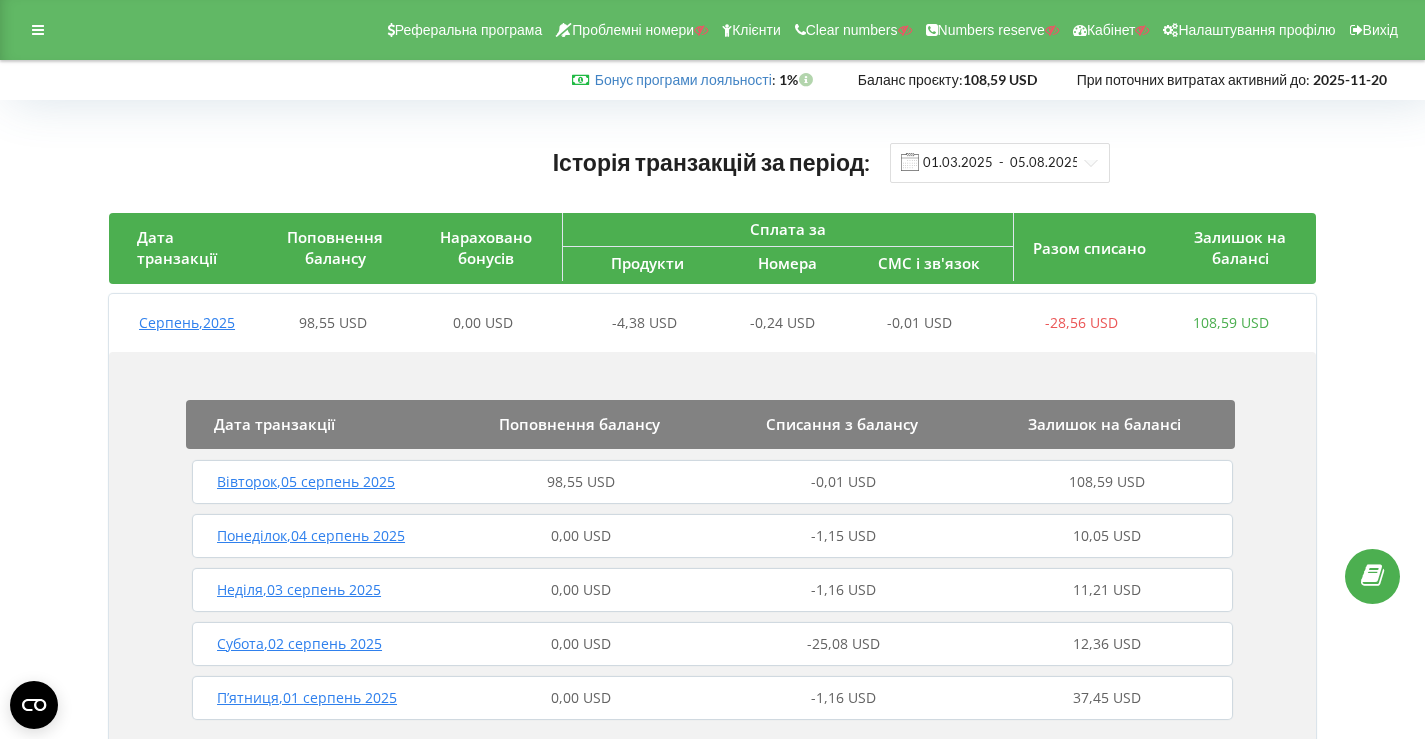 click on "98,55 USD" at bounding box center [581, 481] 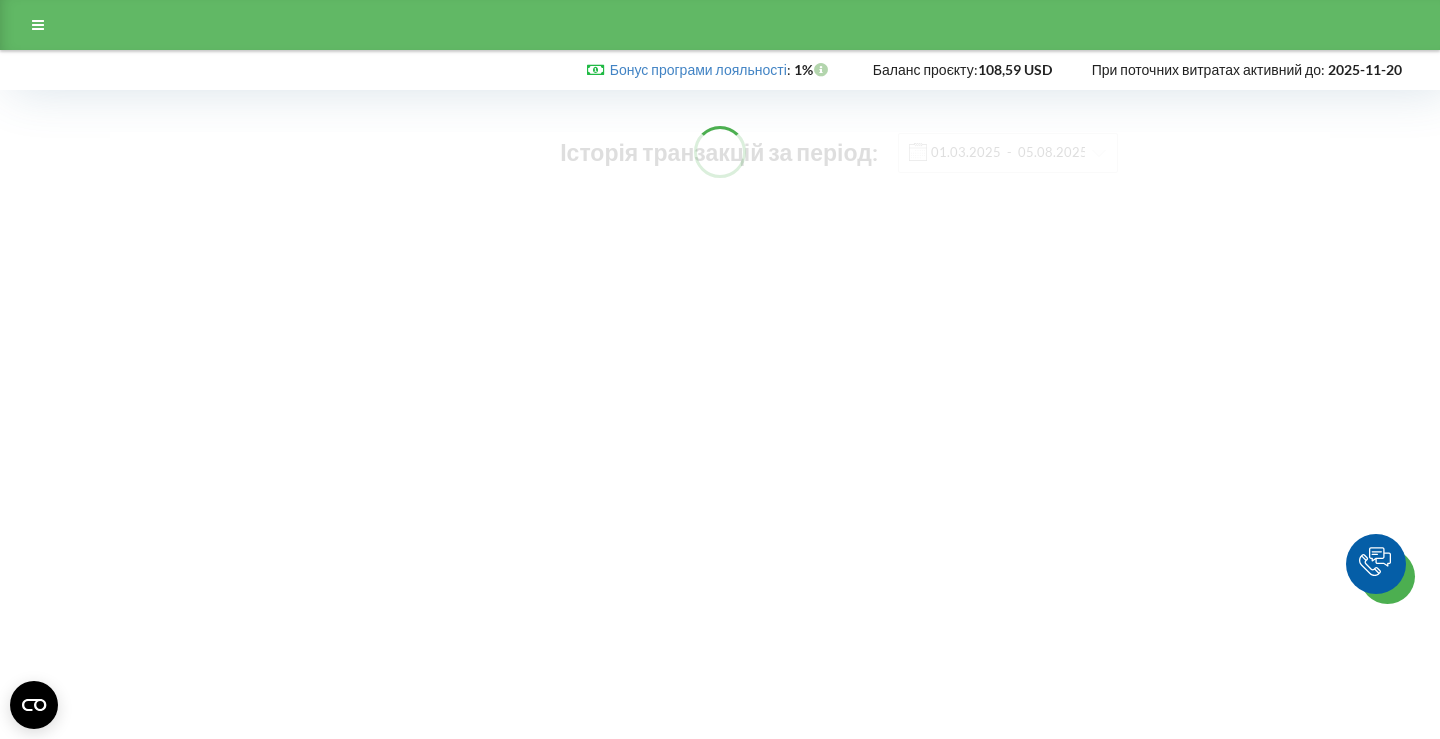 scroll, scrollTop: 0, scrollLeft: 0, axis: both 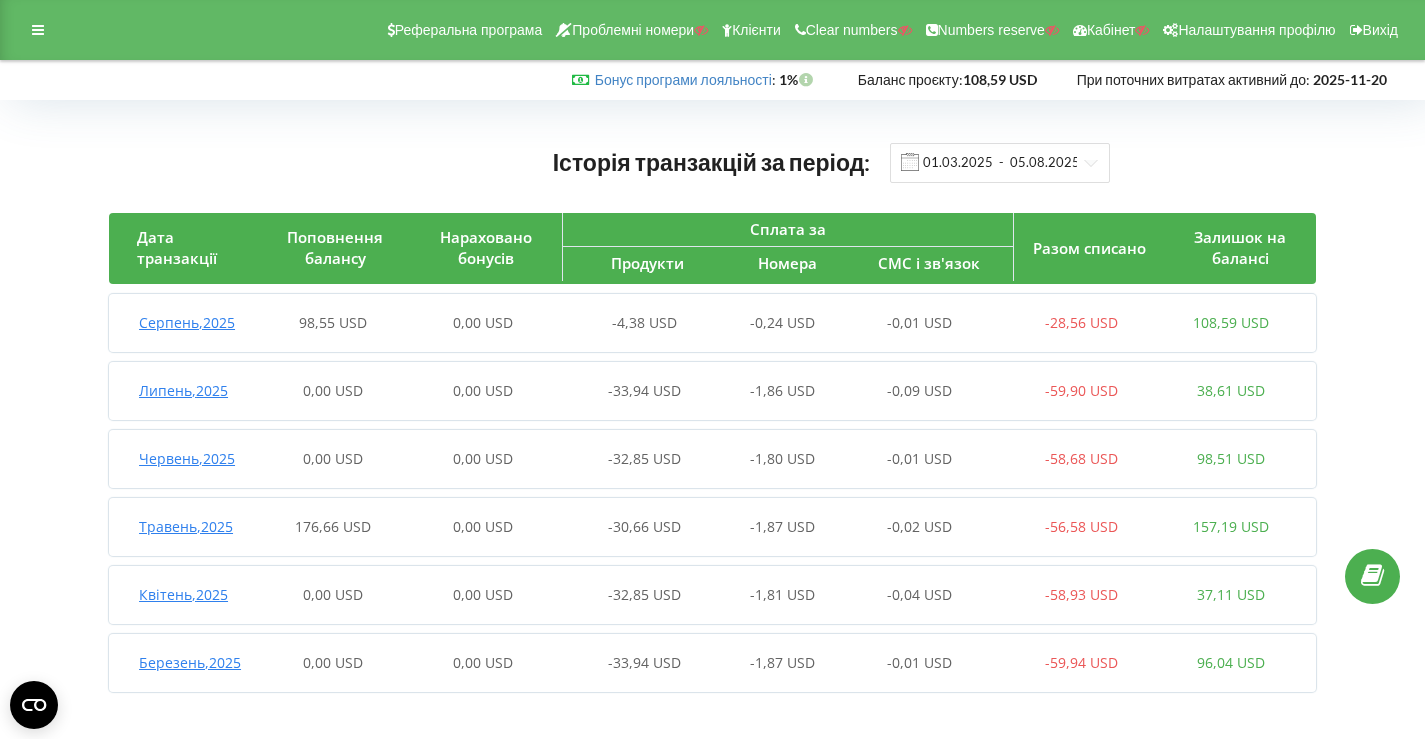 click on "-4,38 USD" at bounding box center [633, 323] 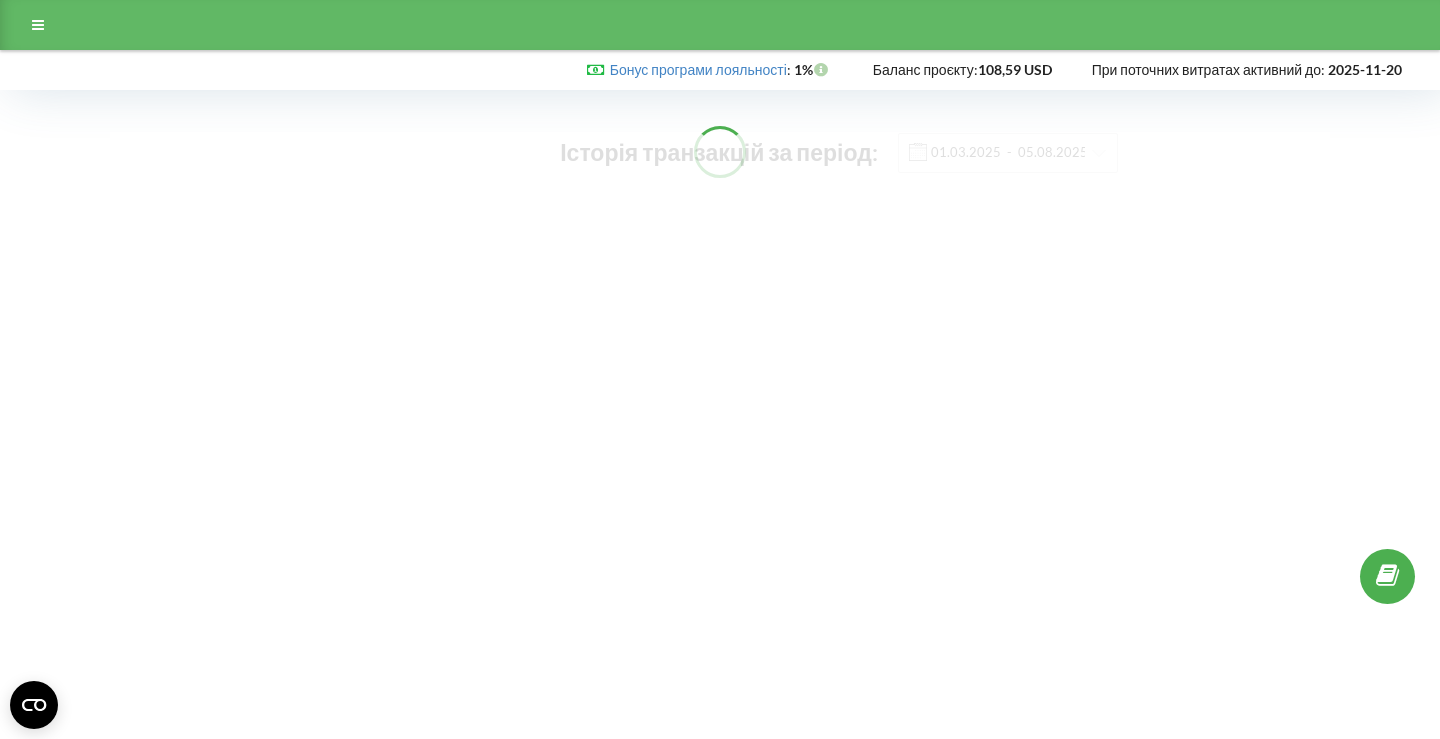 scroll, scrollTop: 0, scrollLeft: 0, axis: both 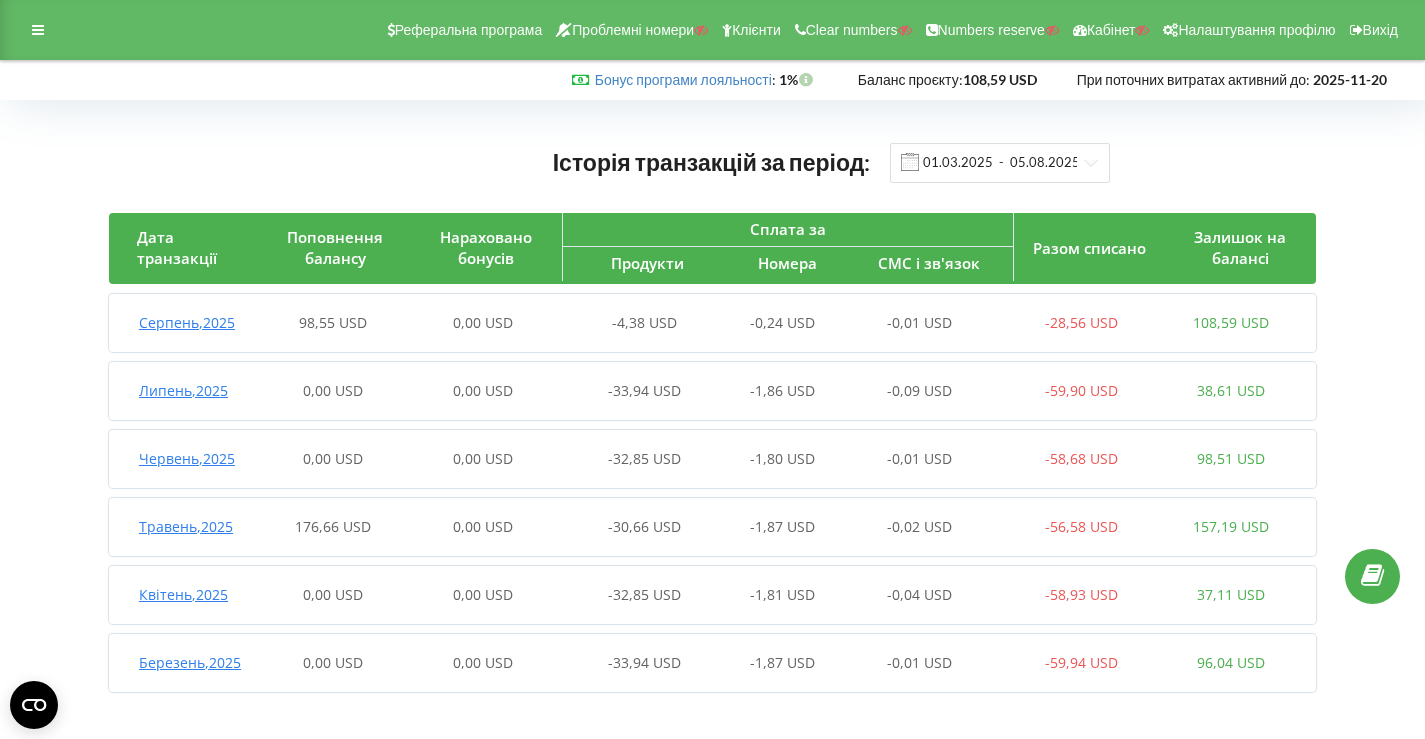 click on "0,00 USD" at bounding box center (483, 323) 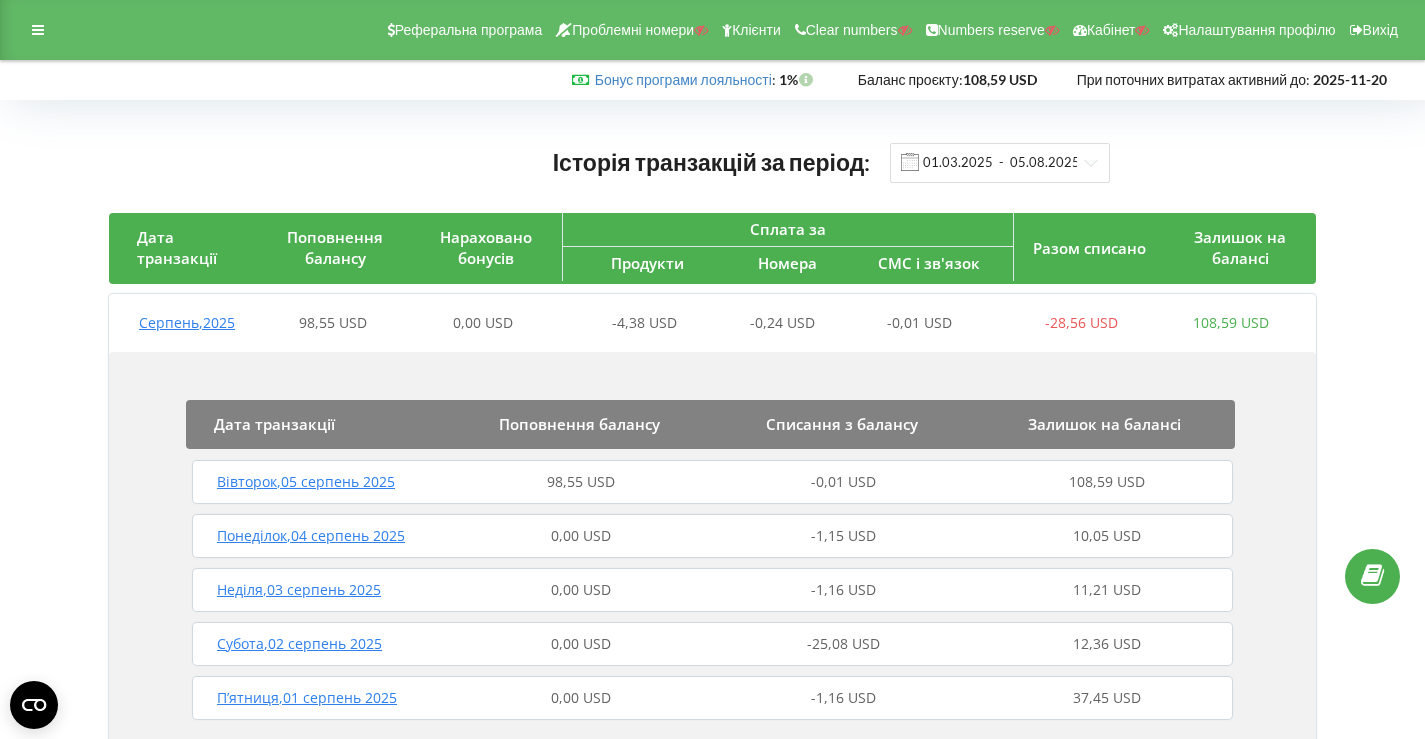 click on "98,55 USD" at bounding box center (581, 481) 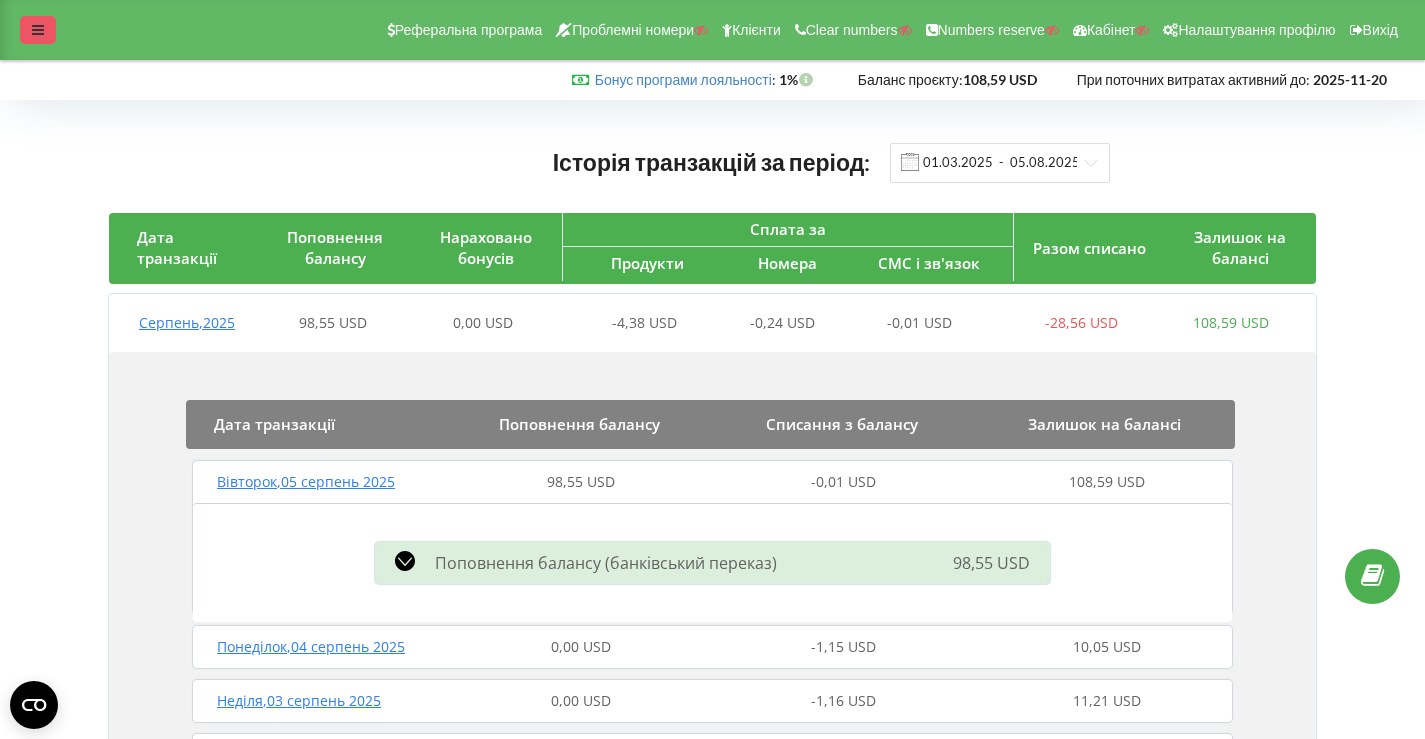 click at bounding box center [38, 30] 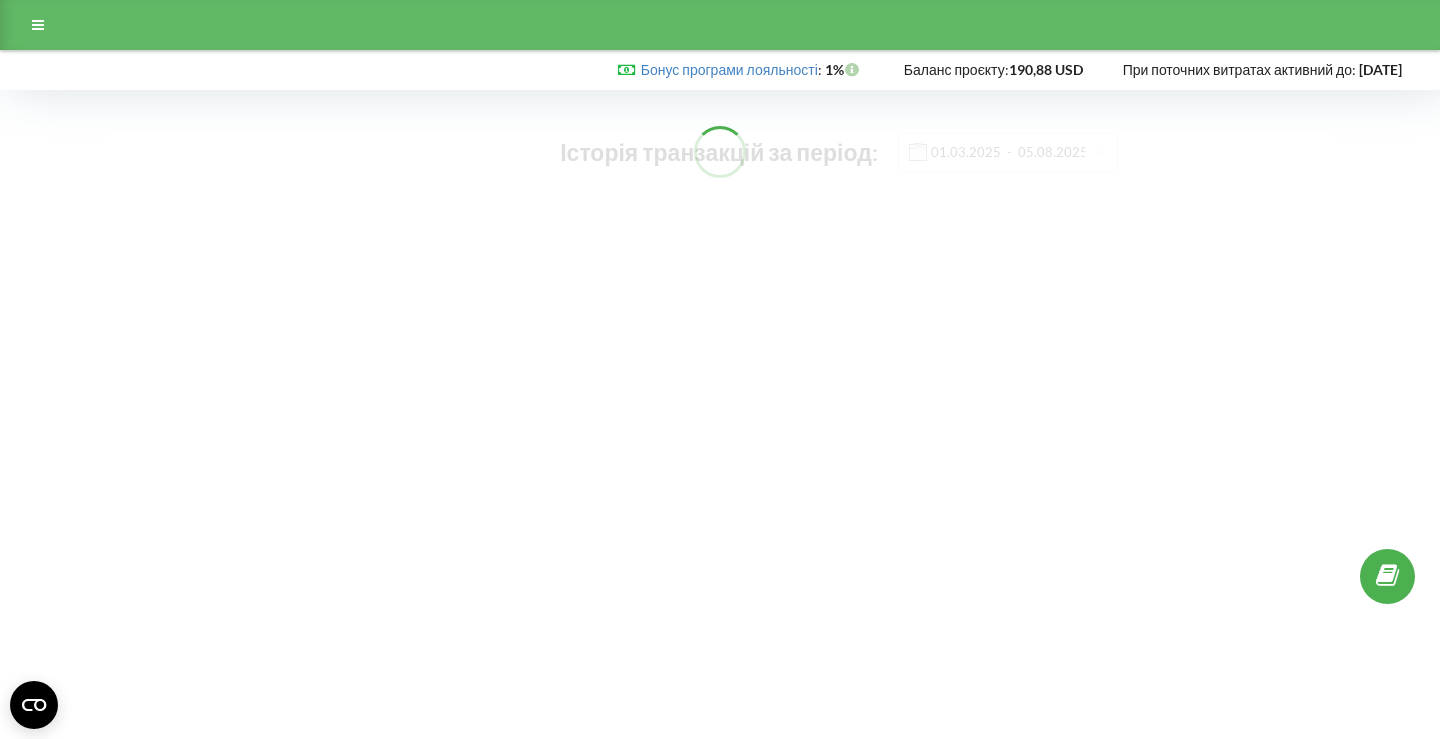 scroll, scrollTop: 0, scrollLeft: 0, axis: both 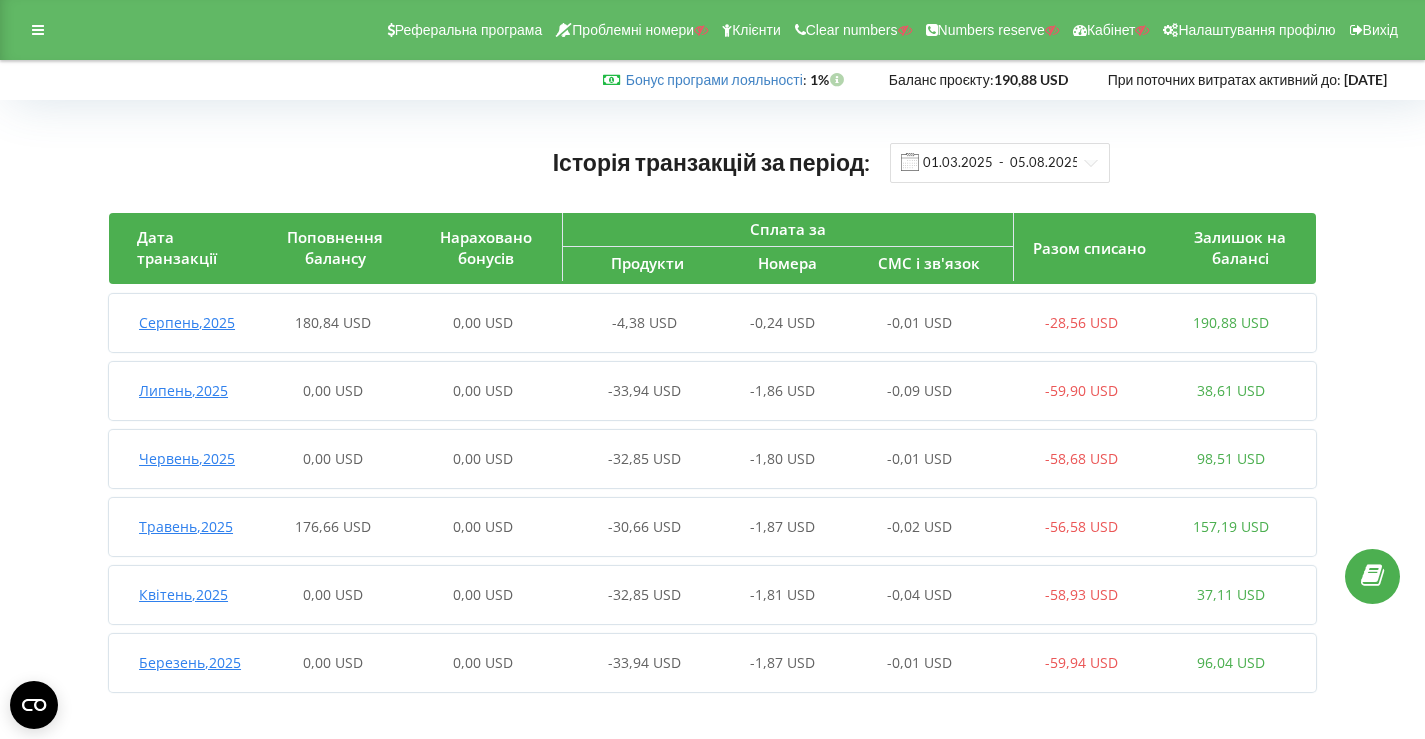 click on "Серпень ,  2025 180,84 USD 0,00 USD -4,38 USD -0,24 USD -0,01 USD -28,56 USD 190,88 USD" at bounding box center (707, 323) 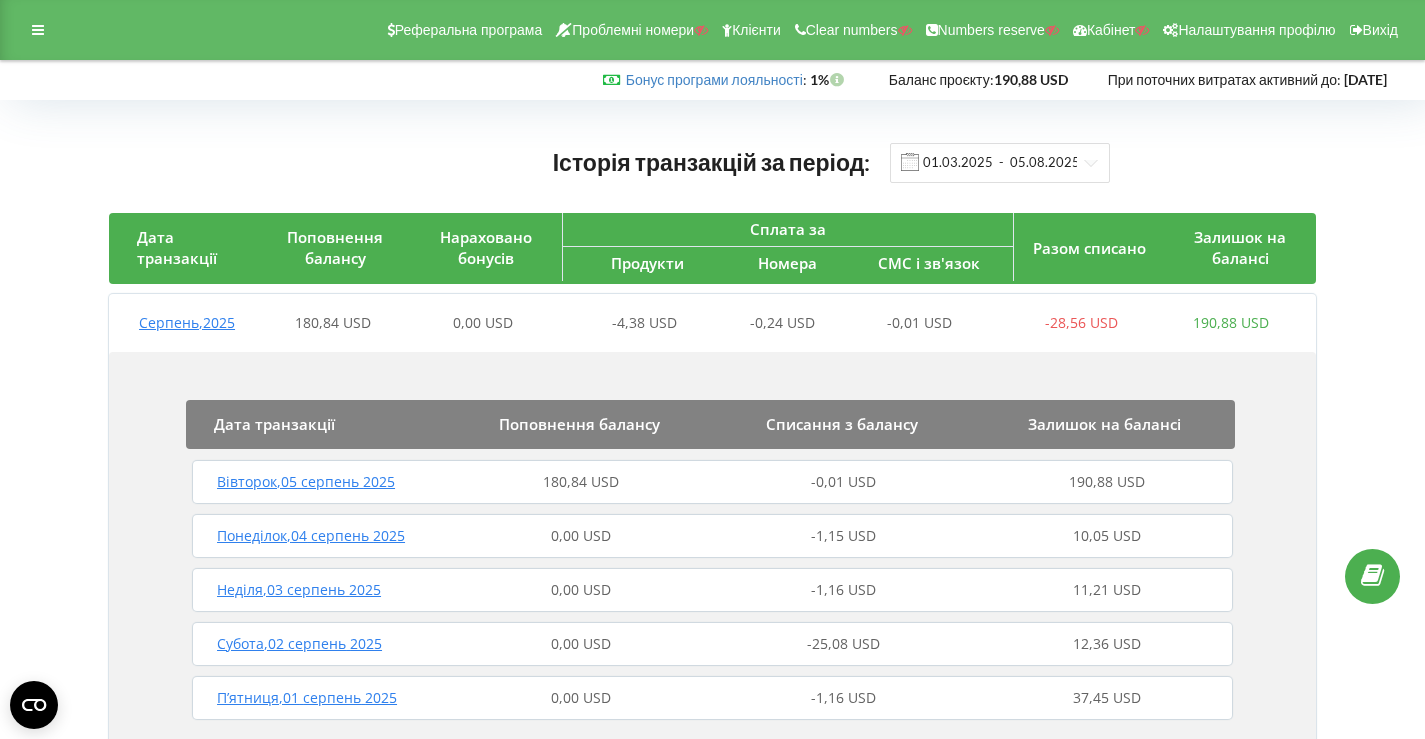click on "180,84 USD" at bounding box center (581, 481) 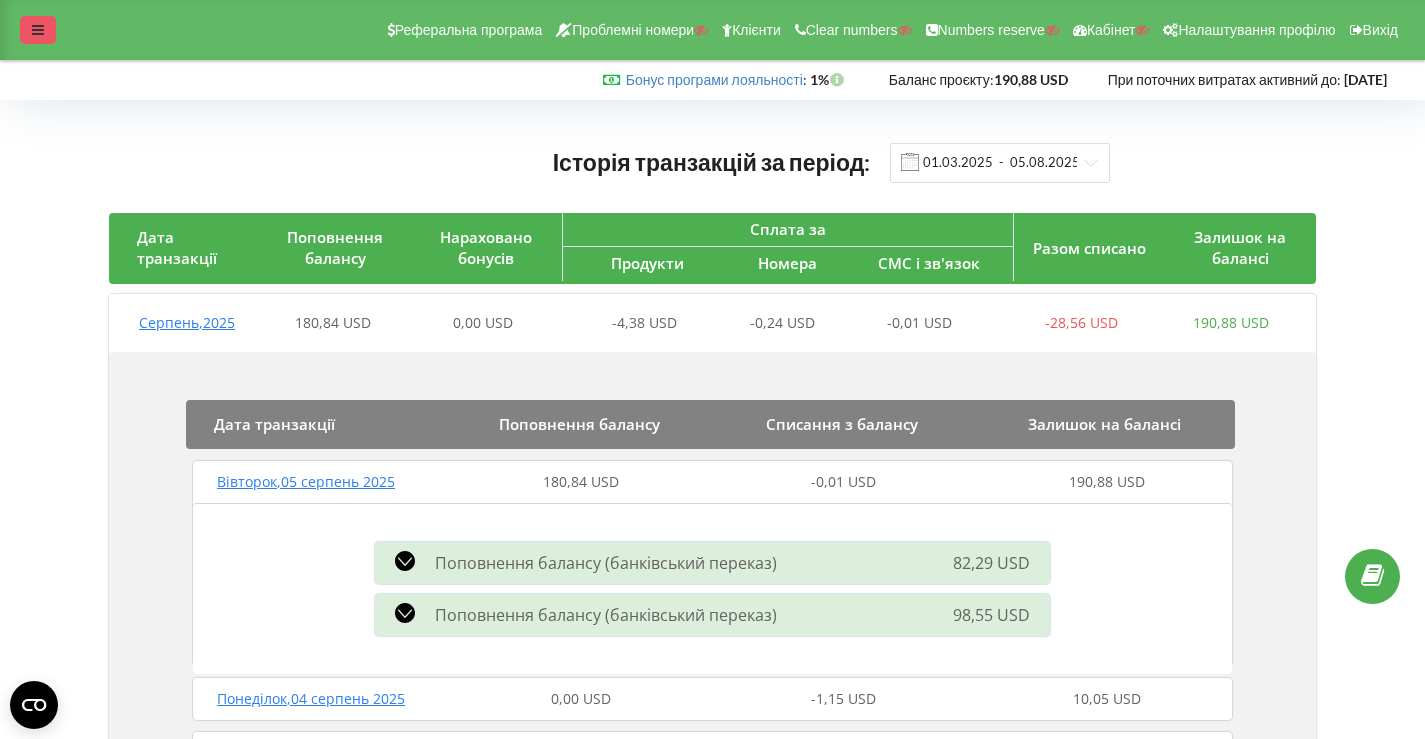 click at bounding box center (38, 30) 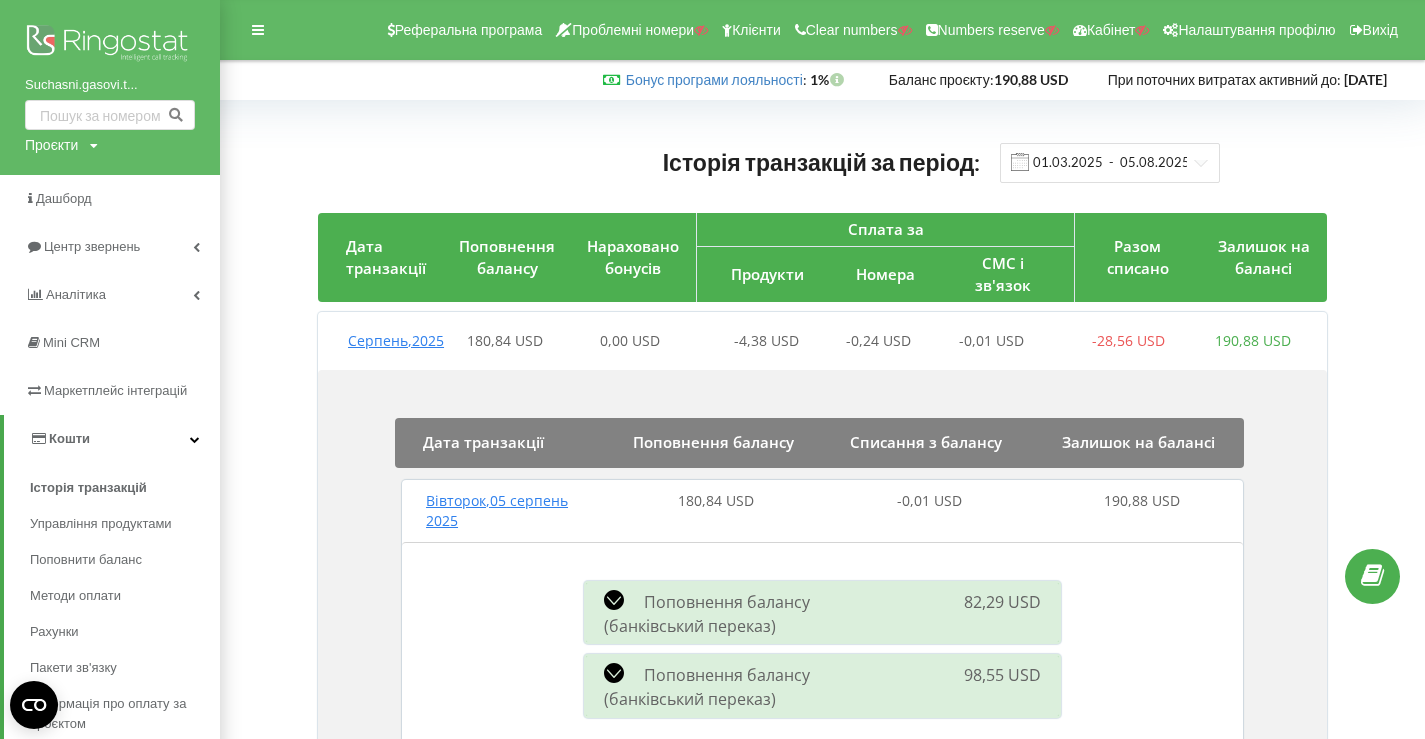 click at bounding box center [110, 45] 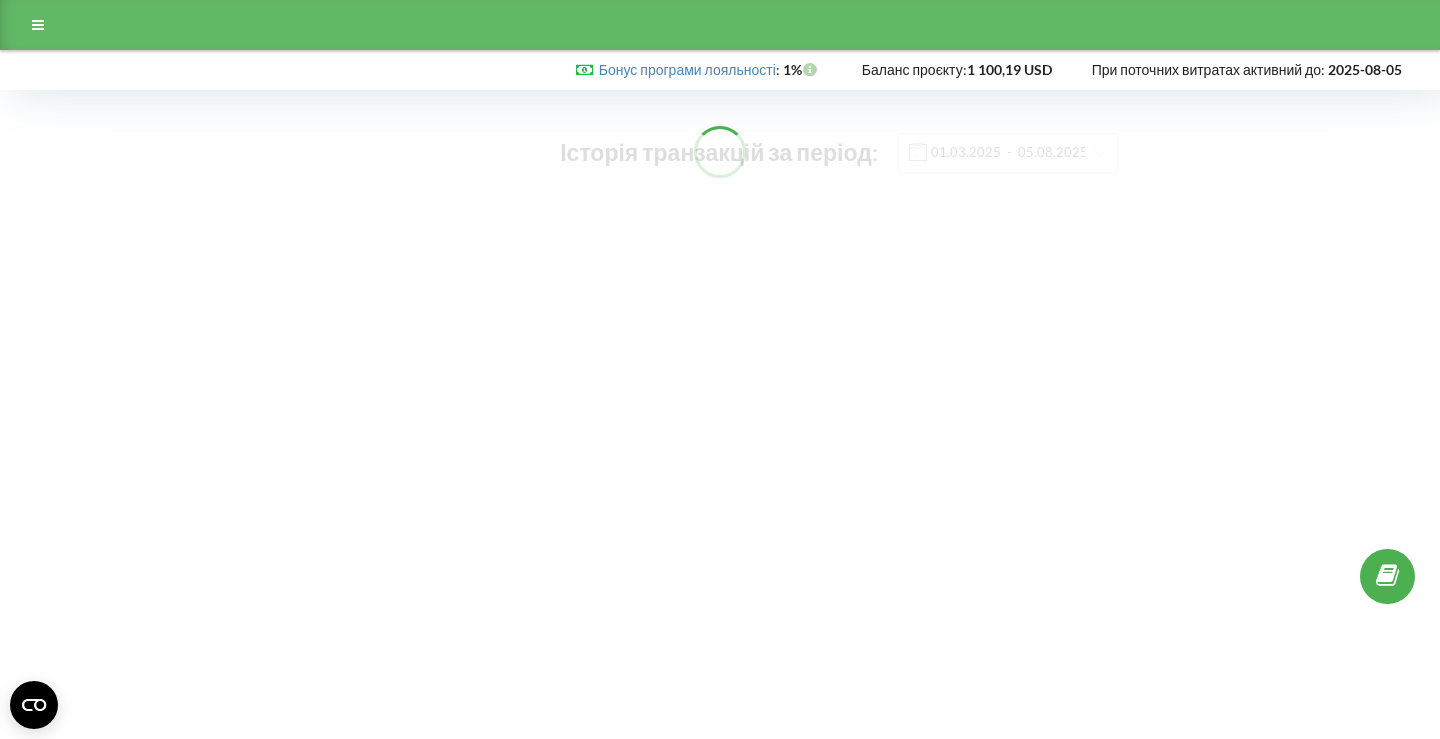 scroll, scrollTop: 0, scrollLeft: 0, axis: both 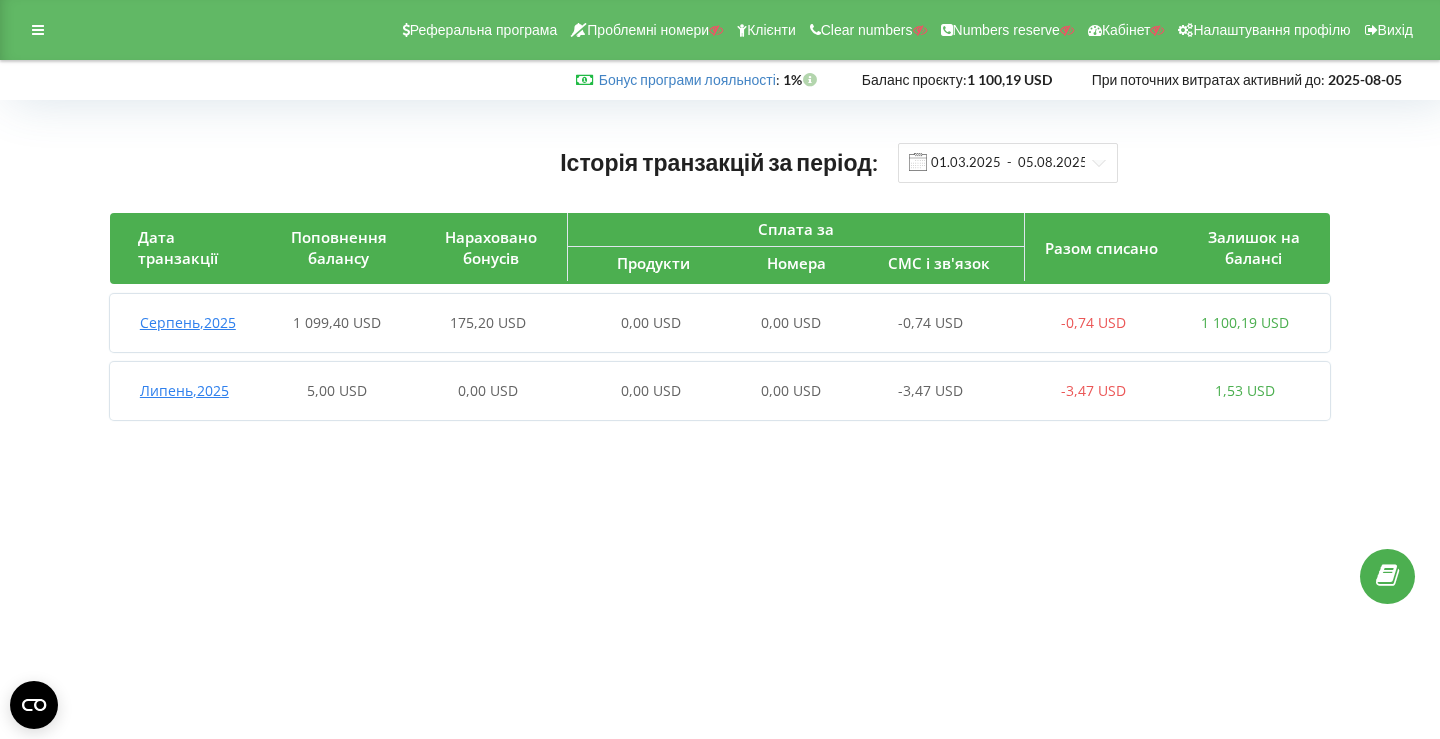 click on "175,20 USD" at bounding box center [488, 322] 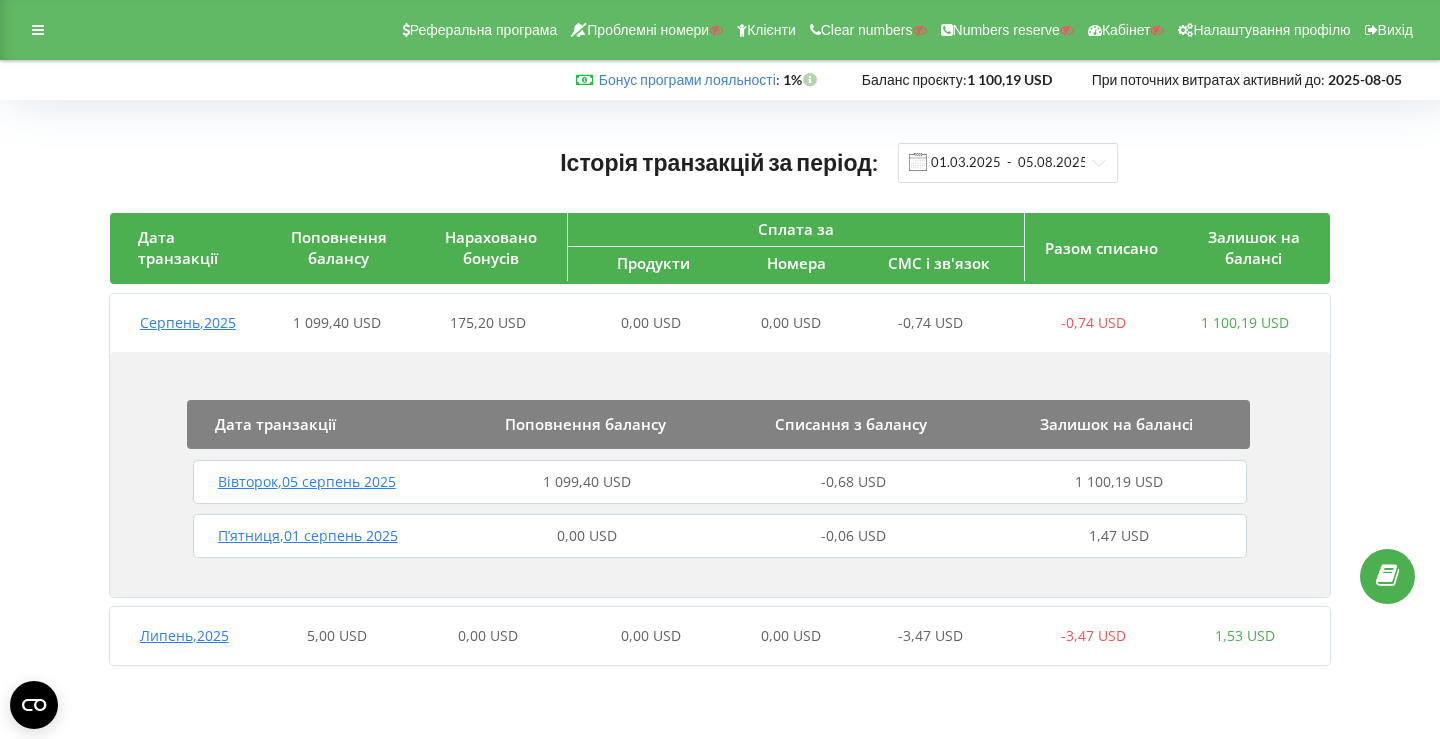 click on "1 099,40 USD" at bounding box center (587, 482) 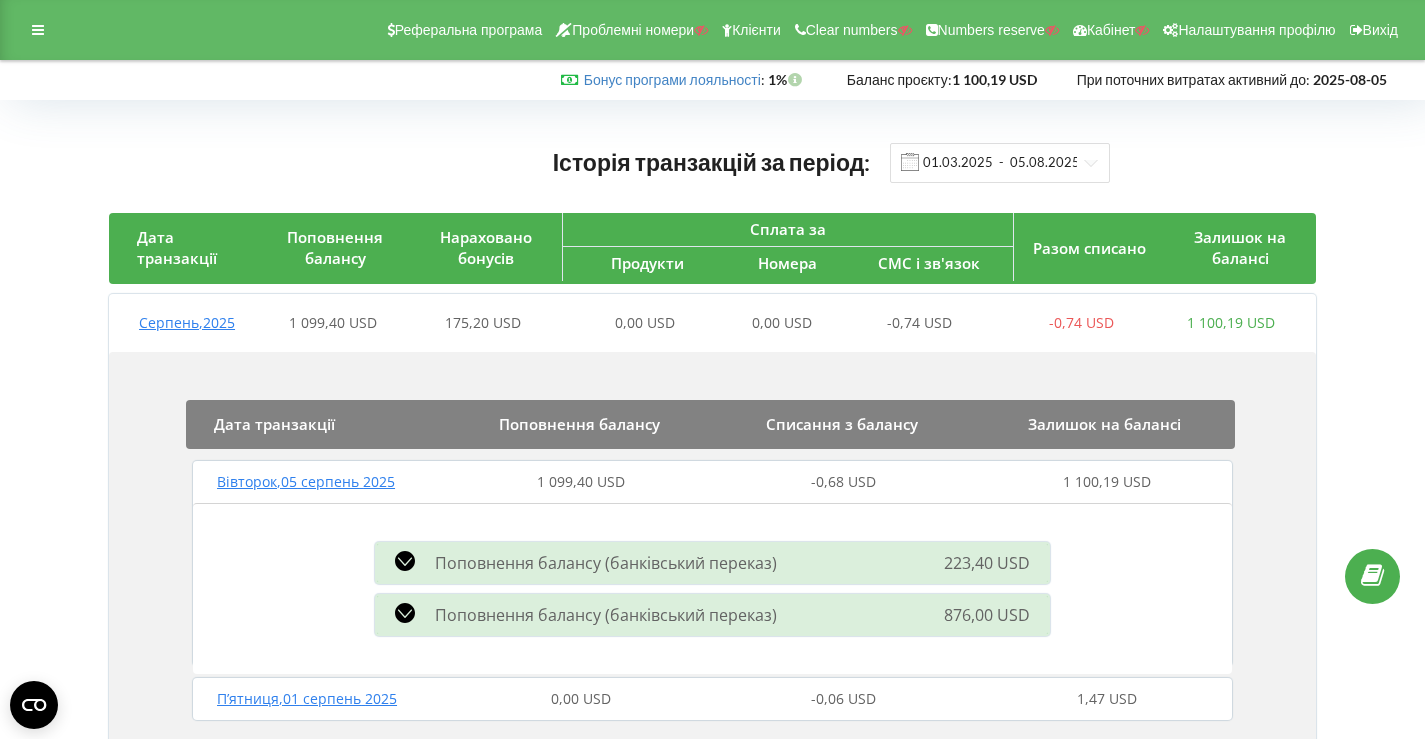 click on "Реферальна програма Проблемні номери Клієнти Clear numbers Numbers reserve Кабінет Налаштування профілю Вихід" at bounding box center (712, 30) 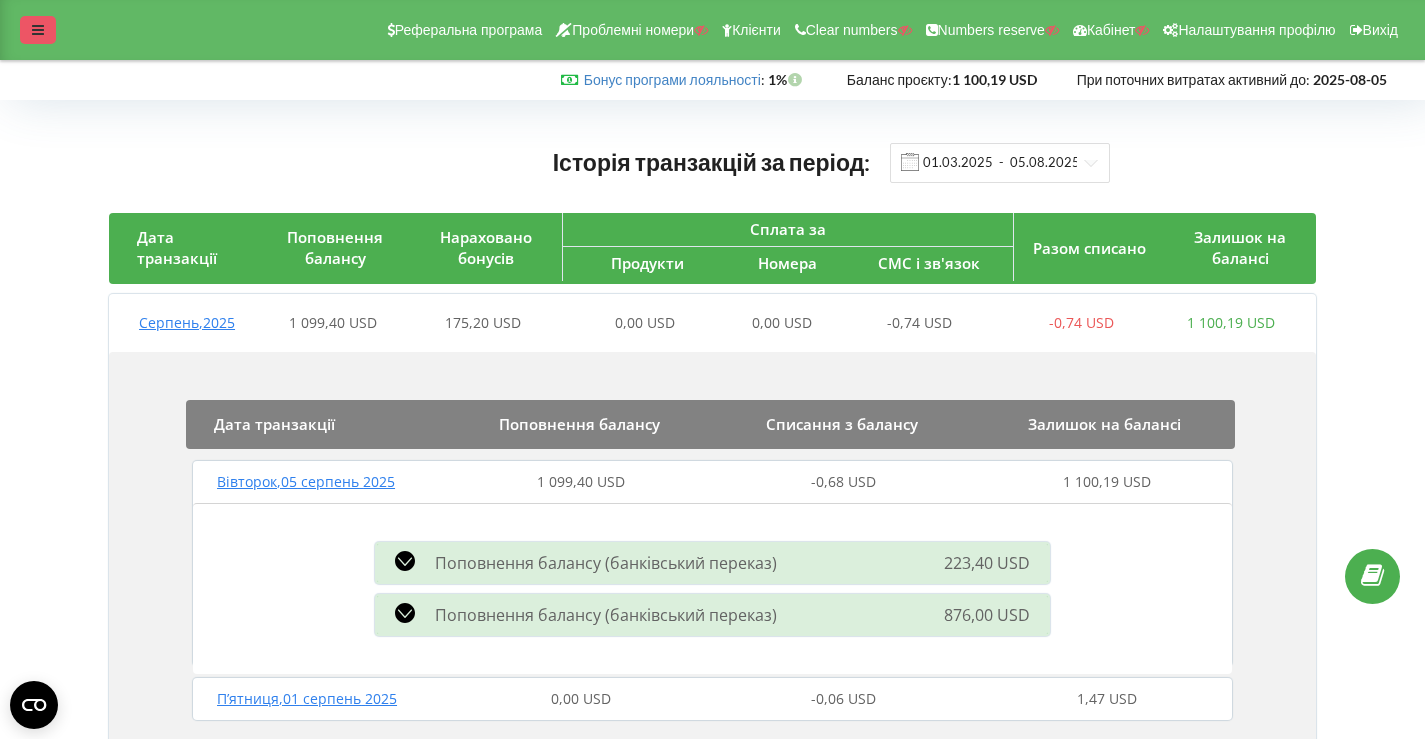 click at bounding box center (38, 30) 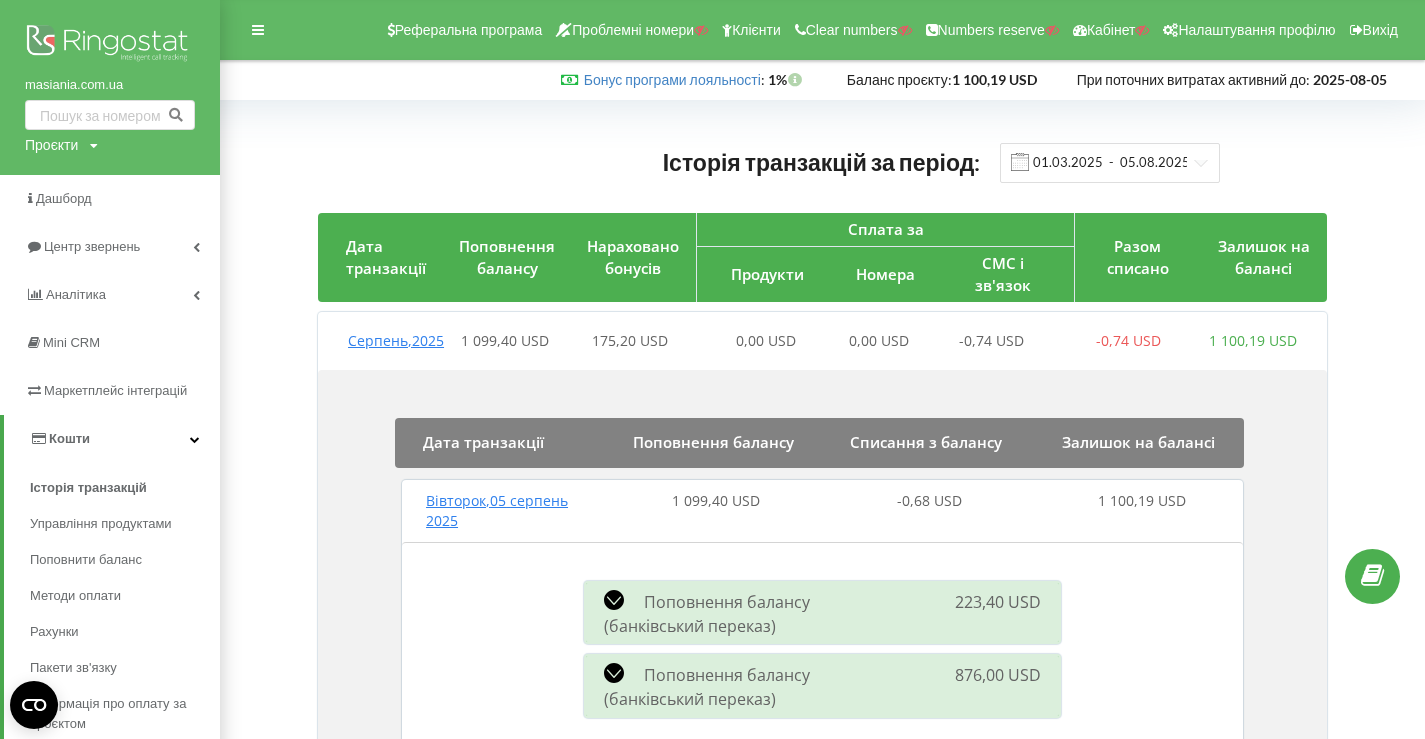 click at bounding box center [110, 45] 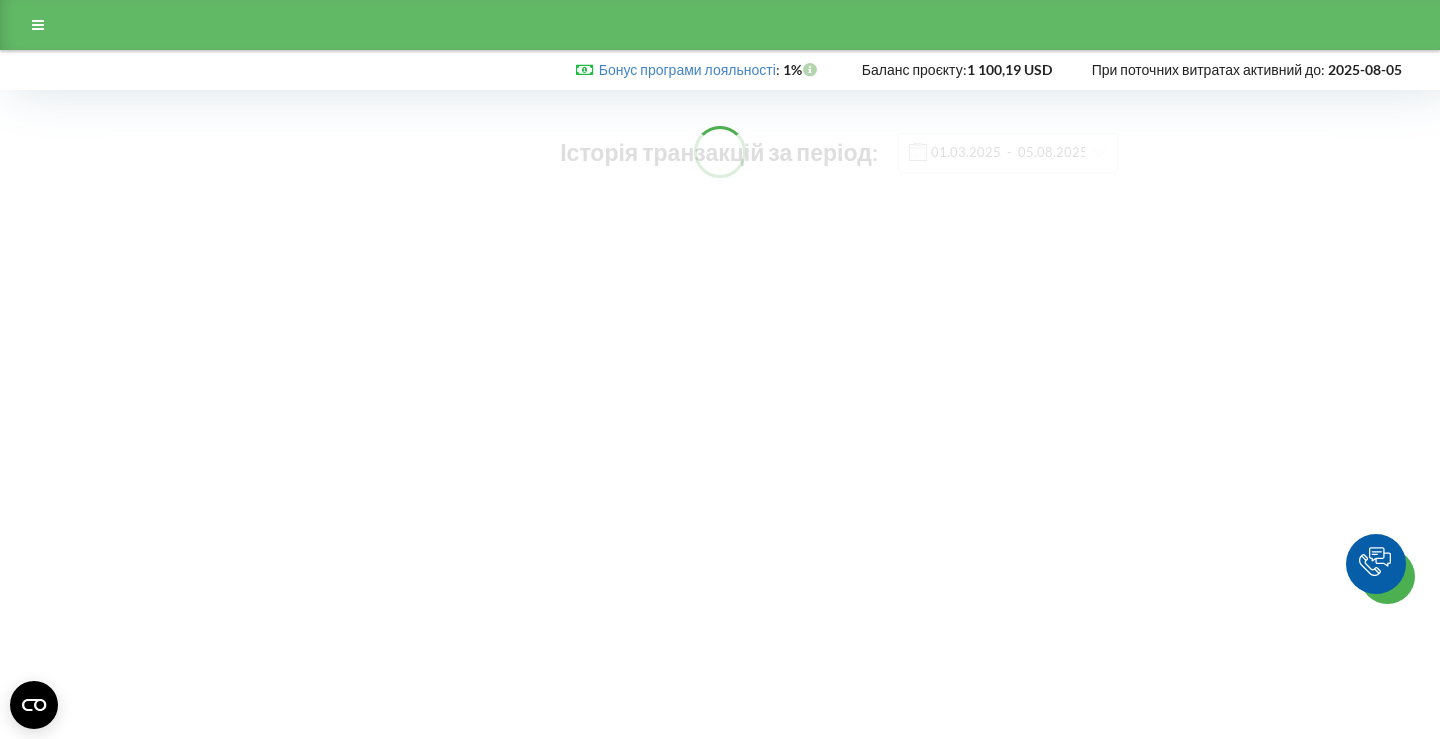 scroll, scrollTop: 0, scrollLeft: 0, axis: both 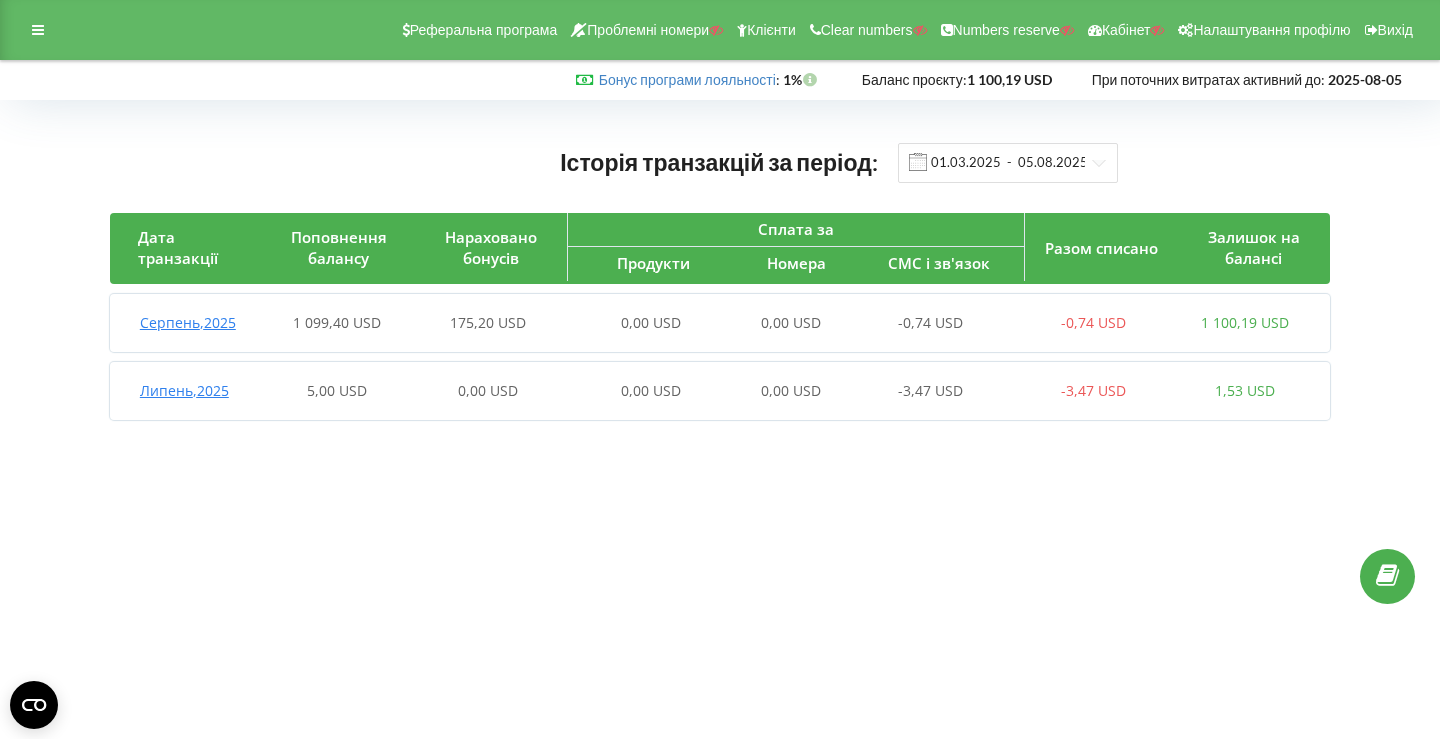 click on "0,00 USD" at bounding box center (651, 322) 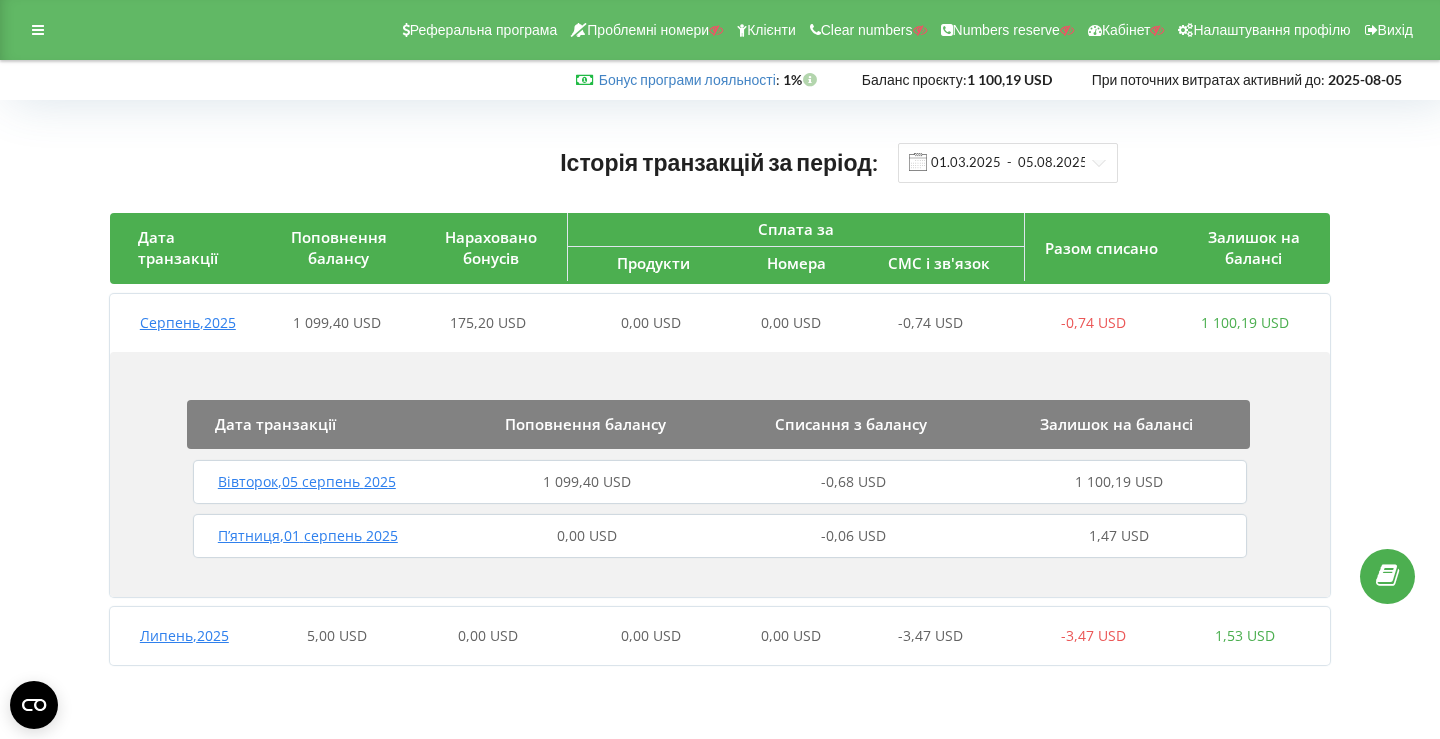 click on "1 099,40 USD" at bounding box center (587, 481) 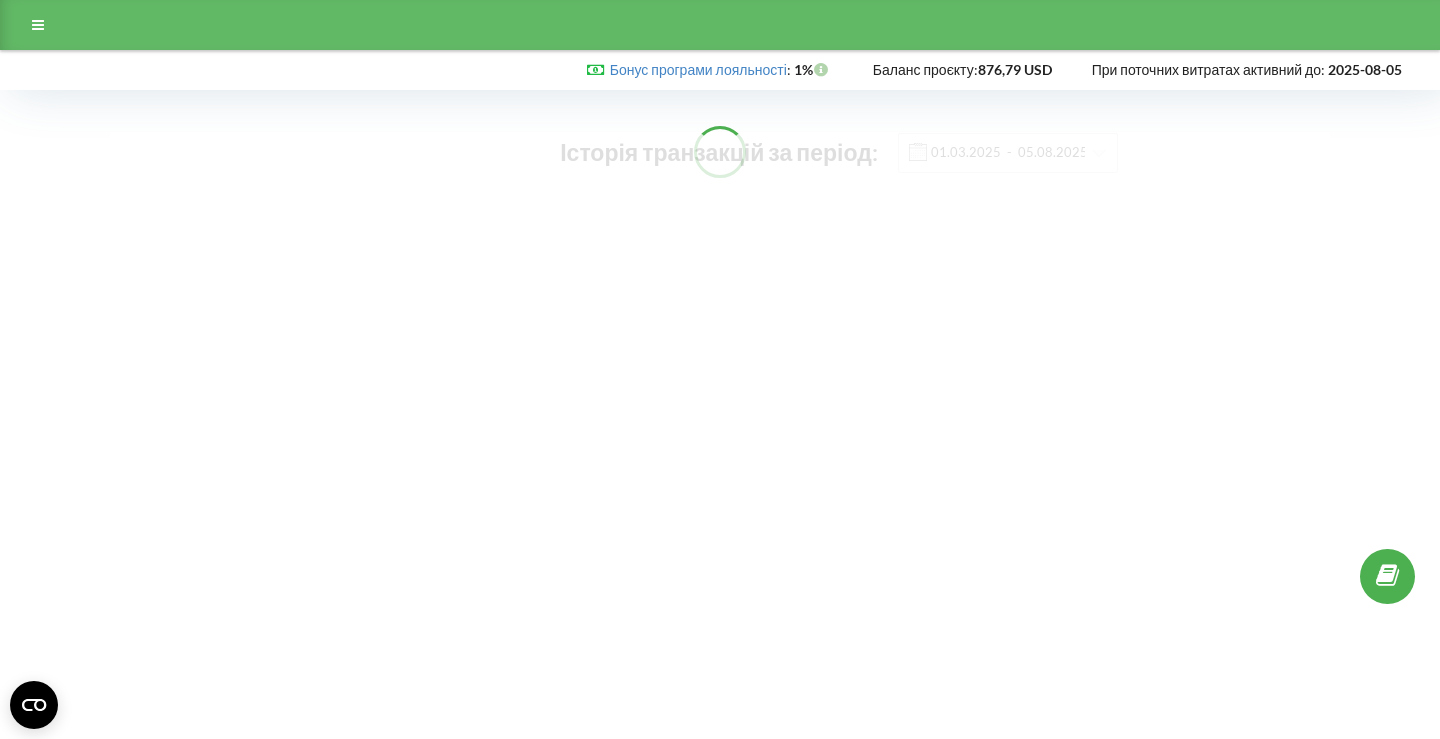 scroll, scrollTop: 0, scrollLeft: 0, axis: both 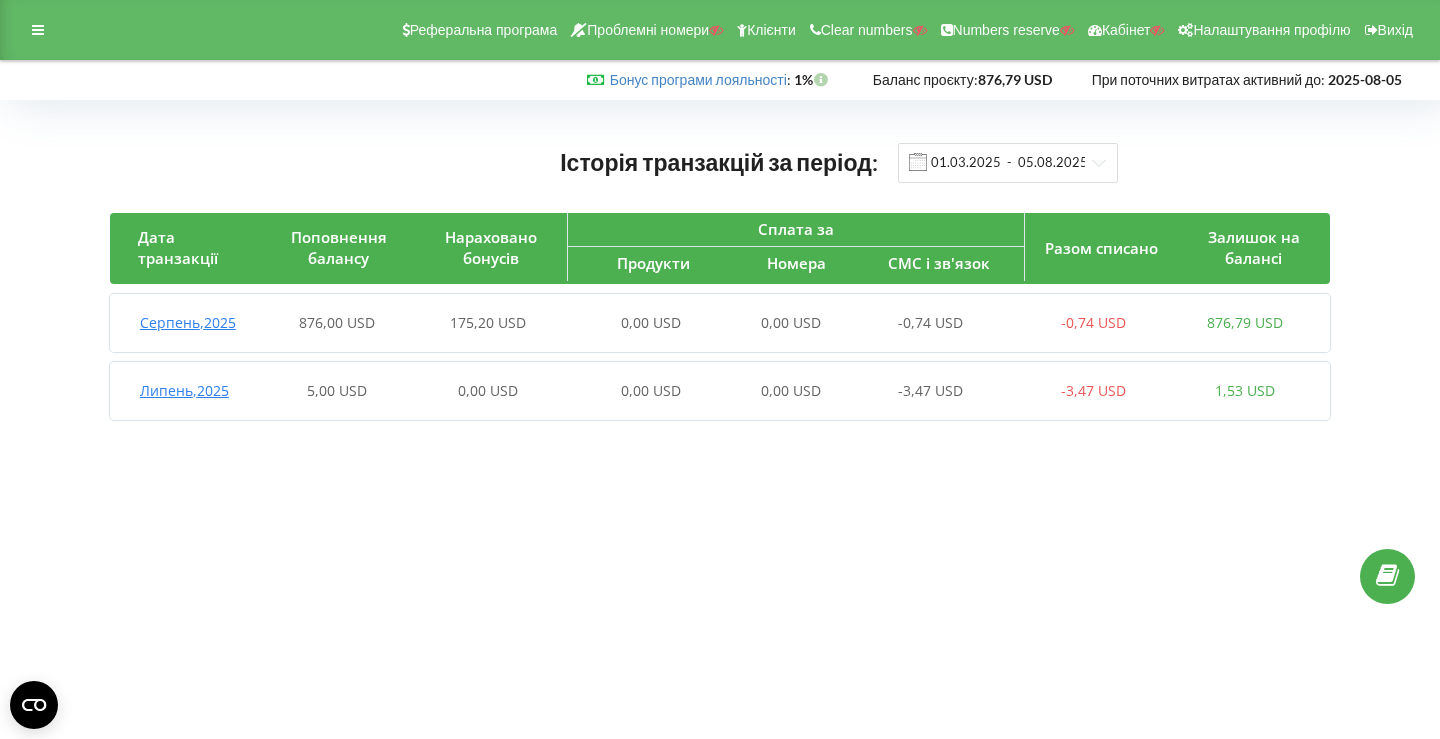 click on "876,00 USD" at bounding box center (336, 323) 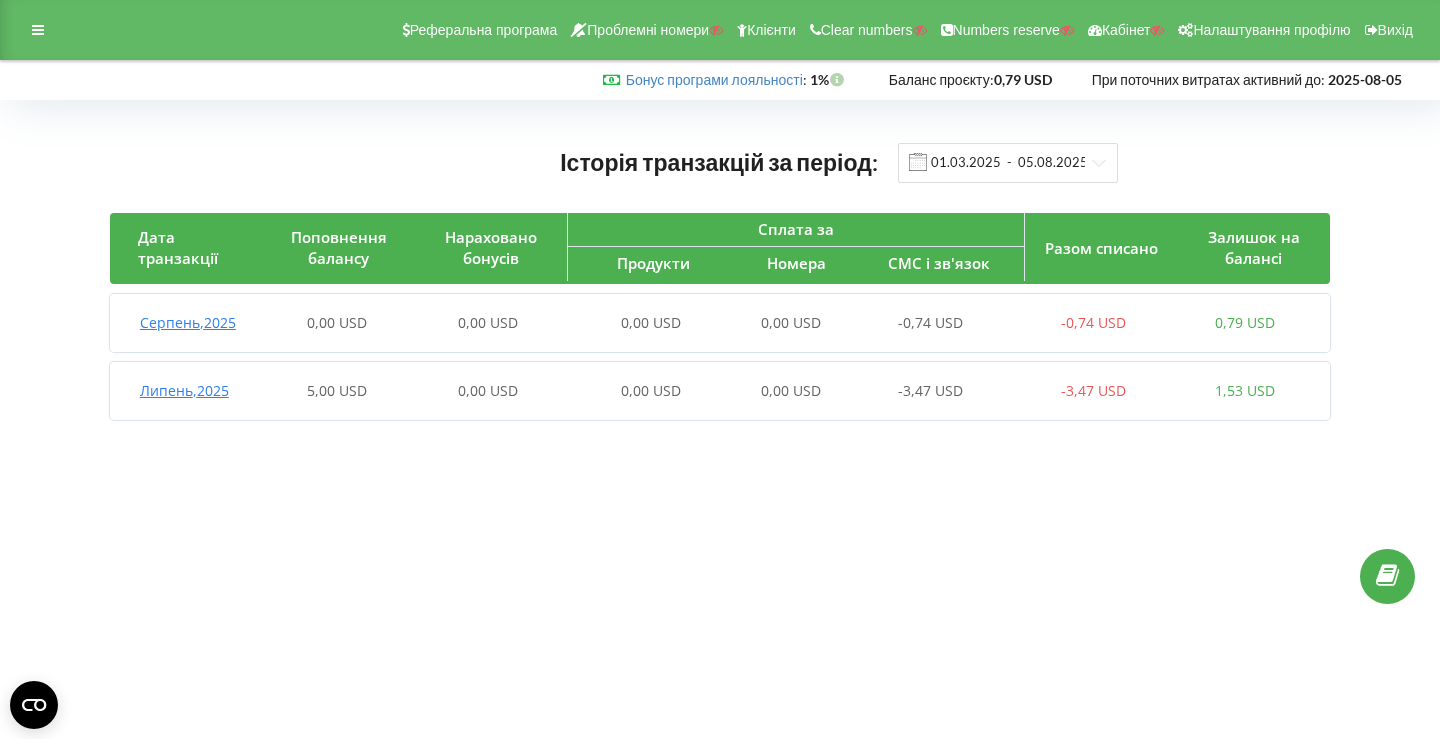 scroll, scrollTop: 0, scrollLeft: 0, axis: both 